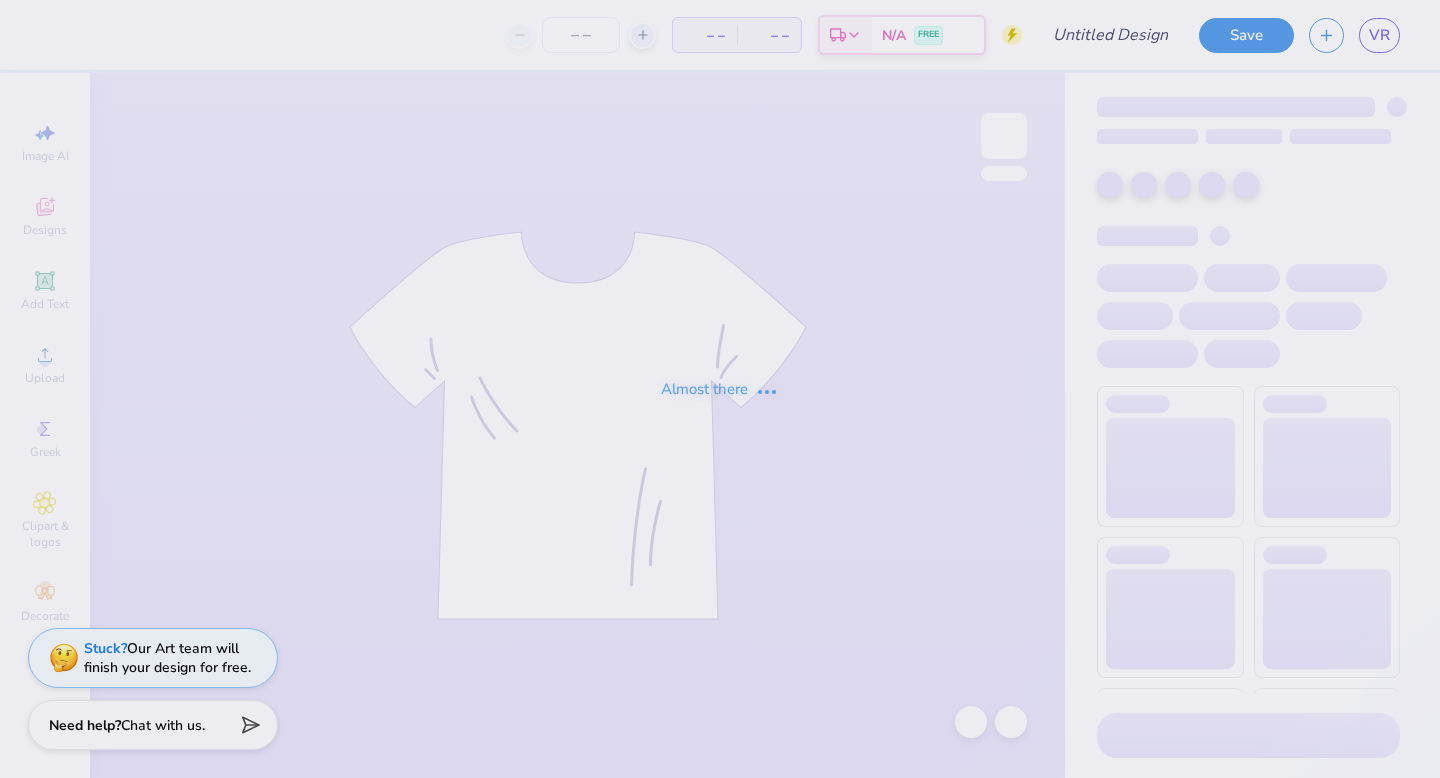 scroll, scrollTop: 0, scrollLeft: 0, axis: both 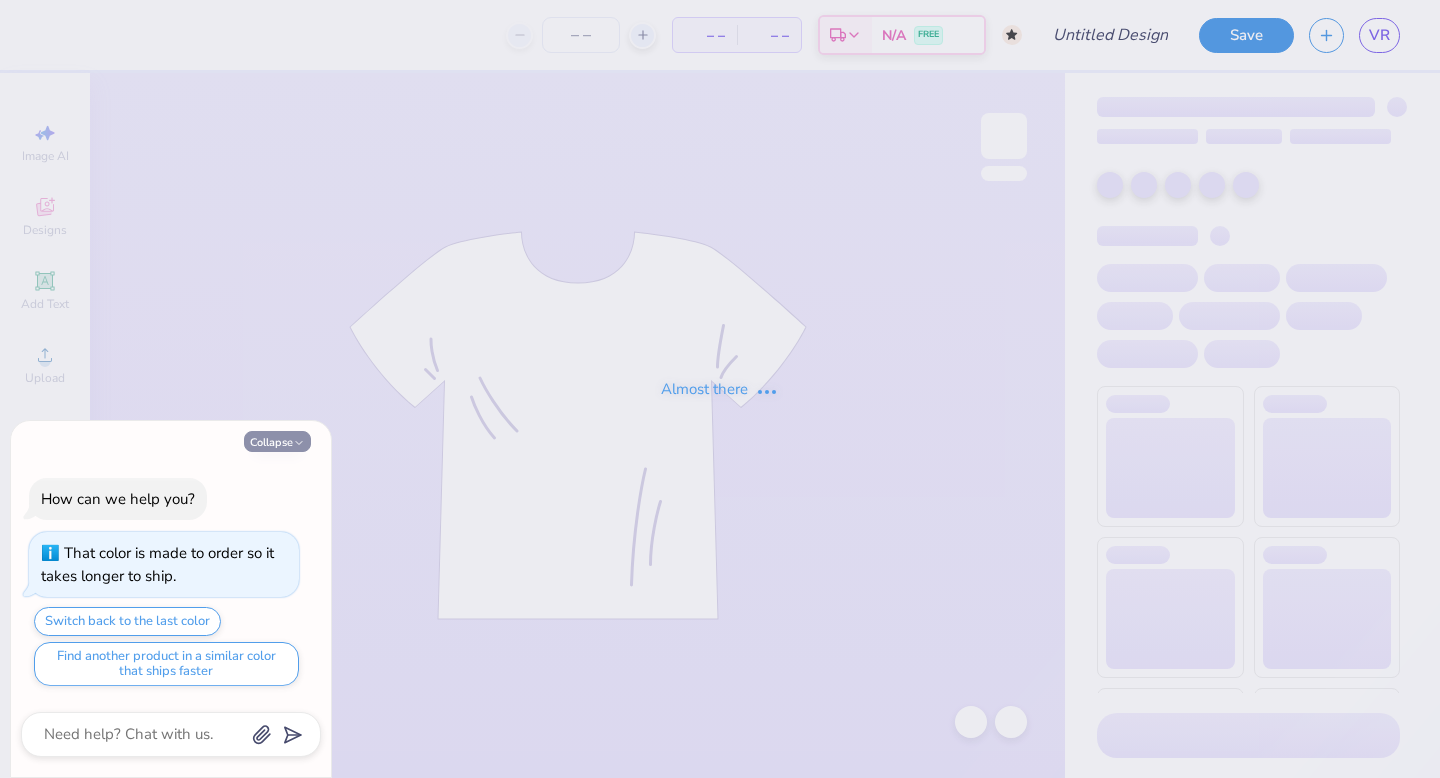 click 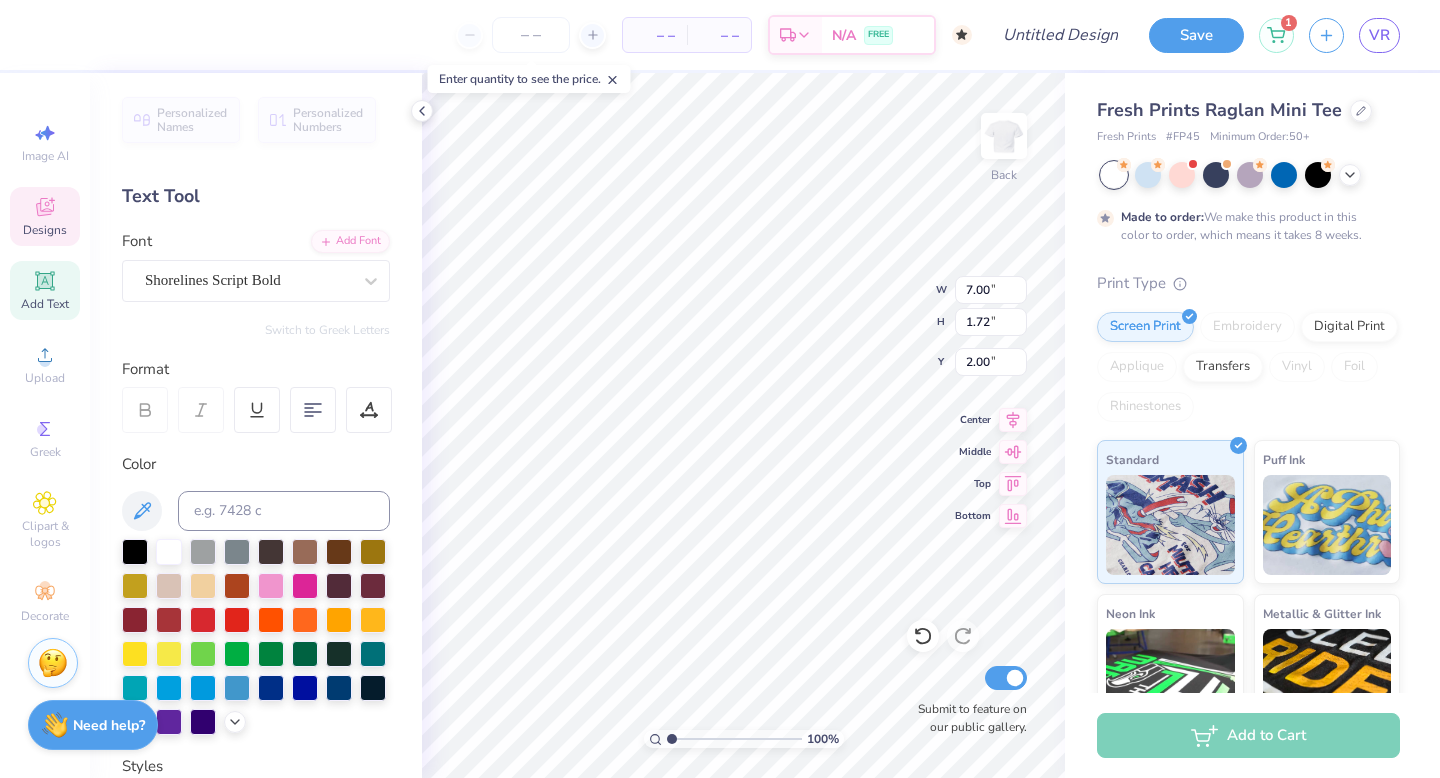 scroll, scrollTop: 0, scrollLeft: 6, axis: horizontal 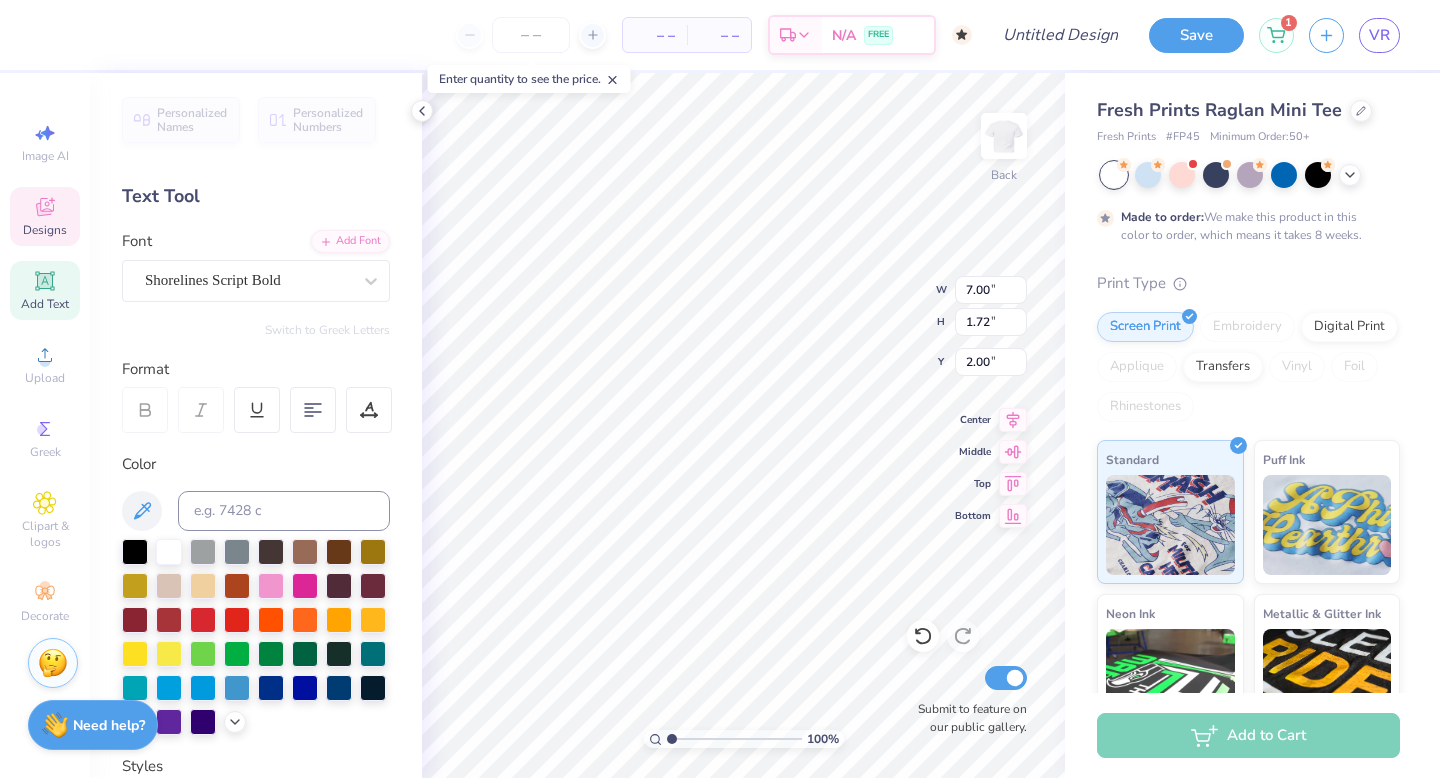 type on "c" 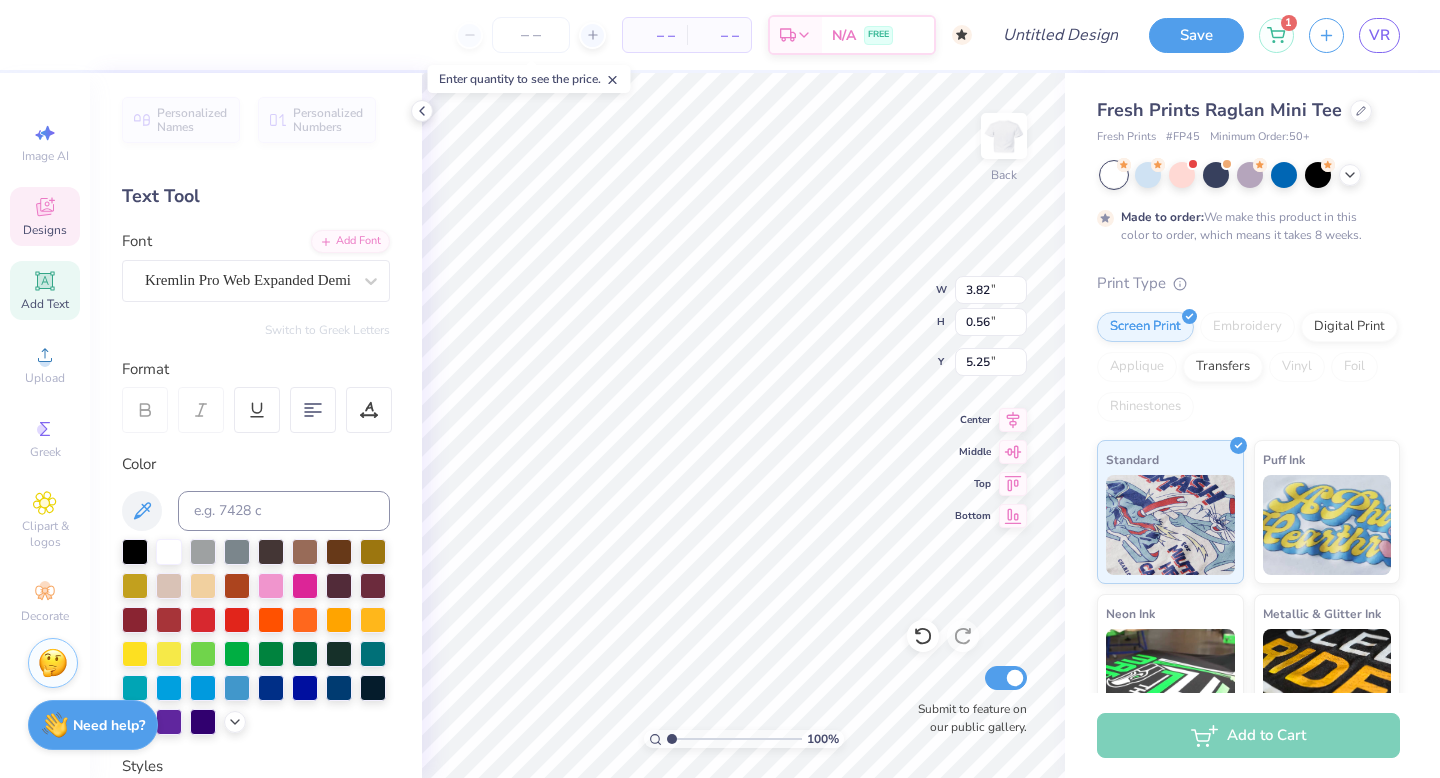 type on "3.82" 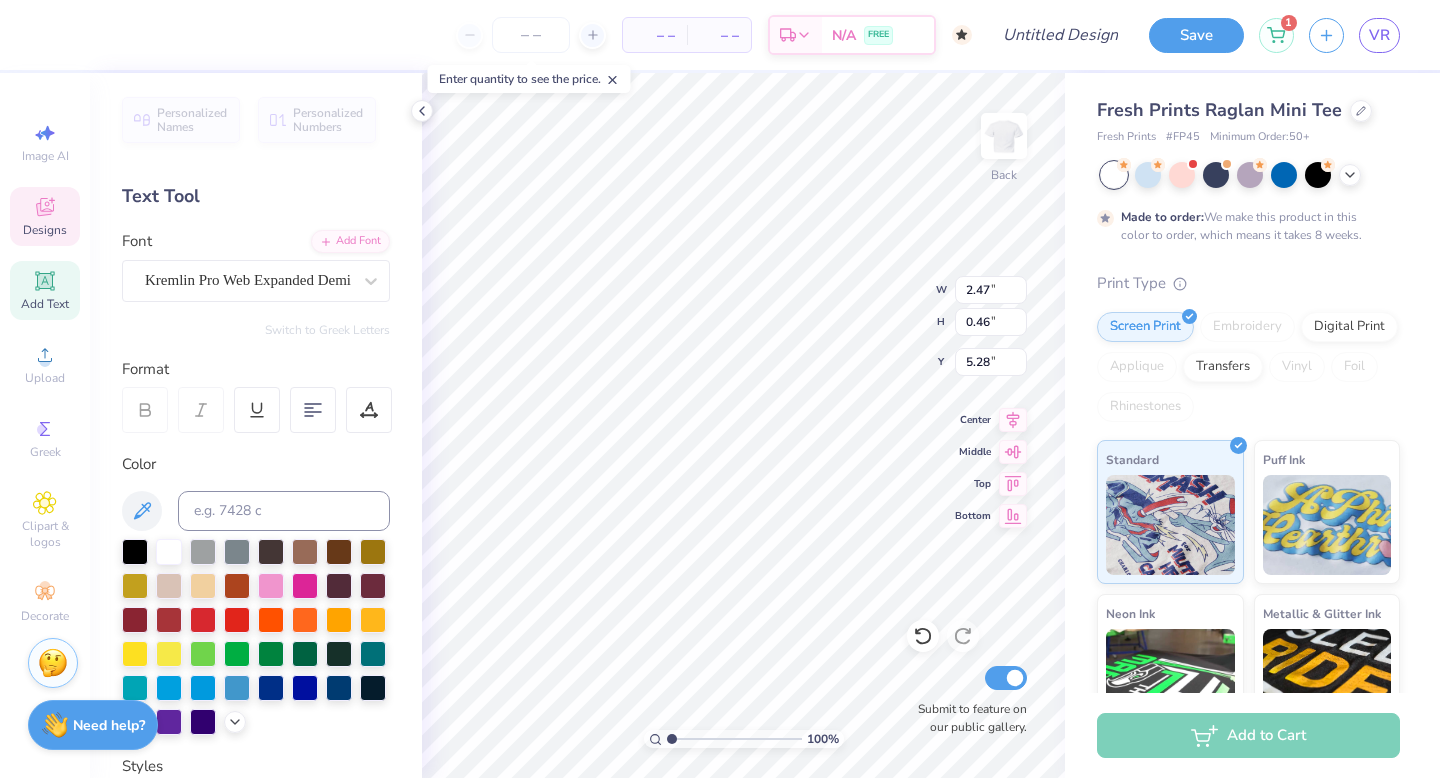 type on "5.25" 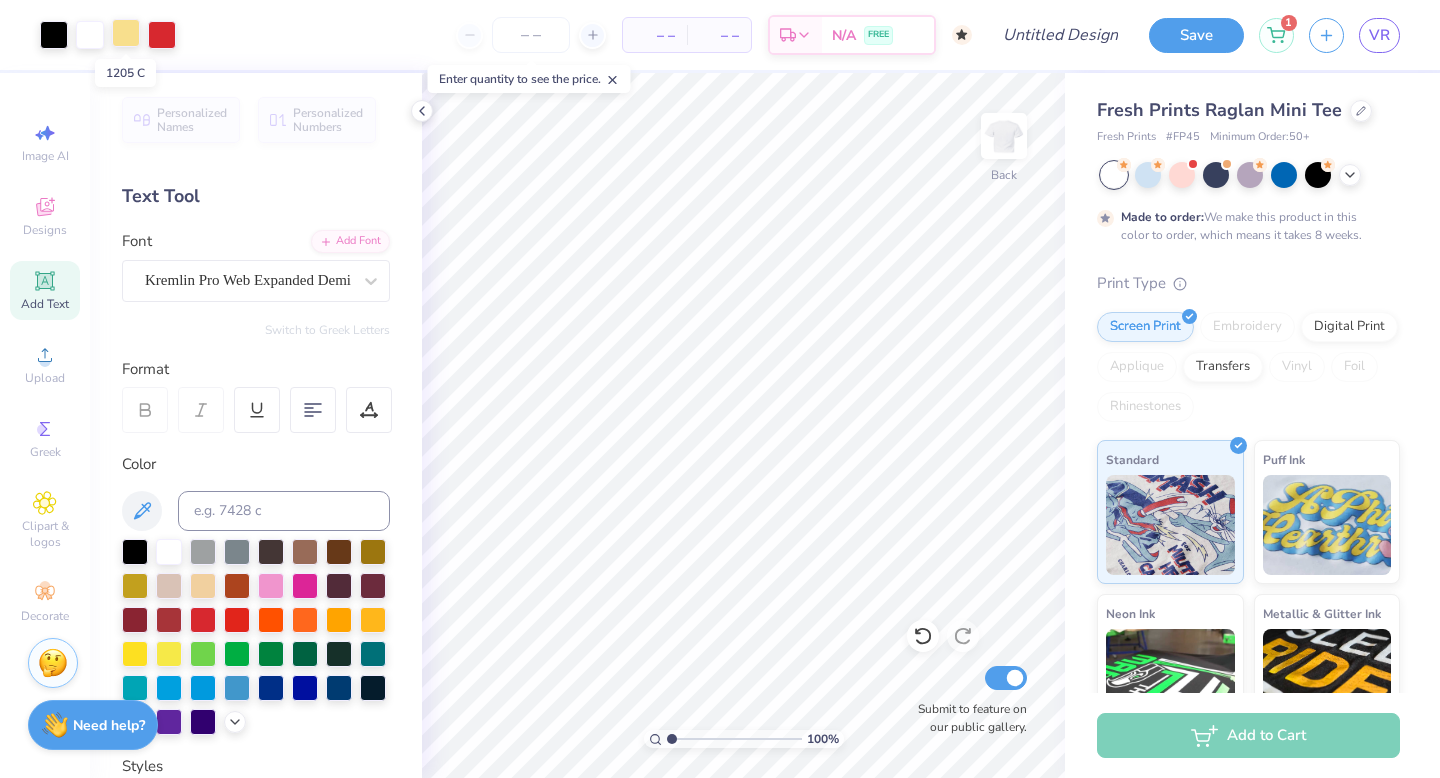click at bounding box center (126, 33) 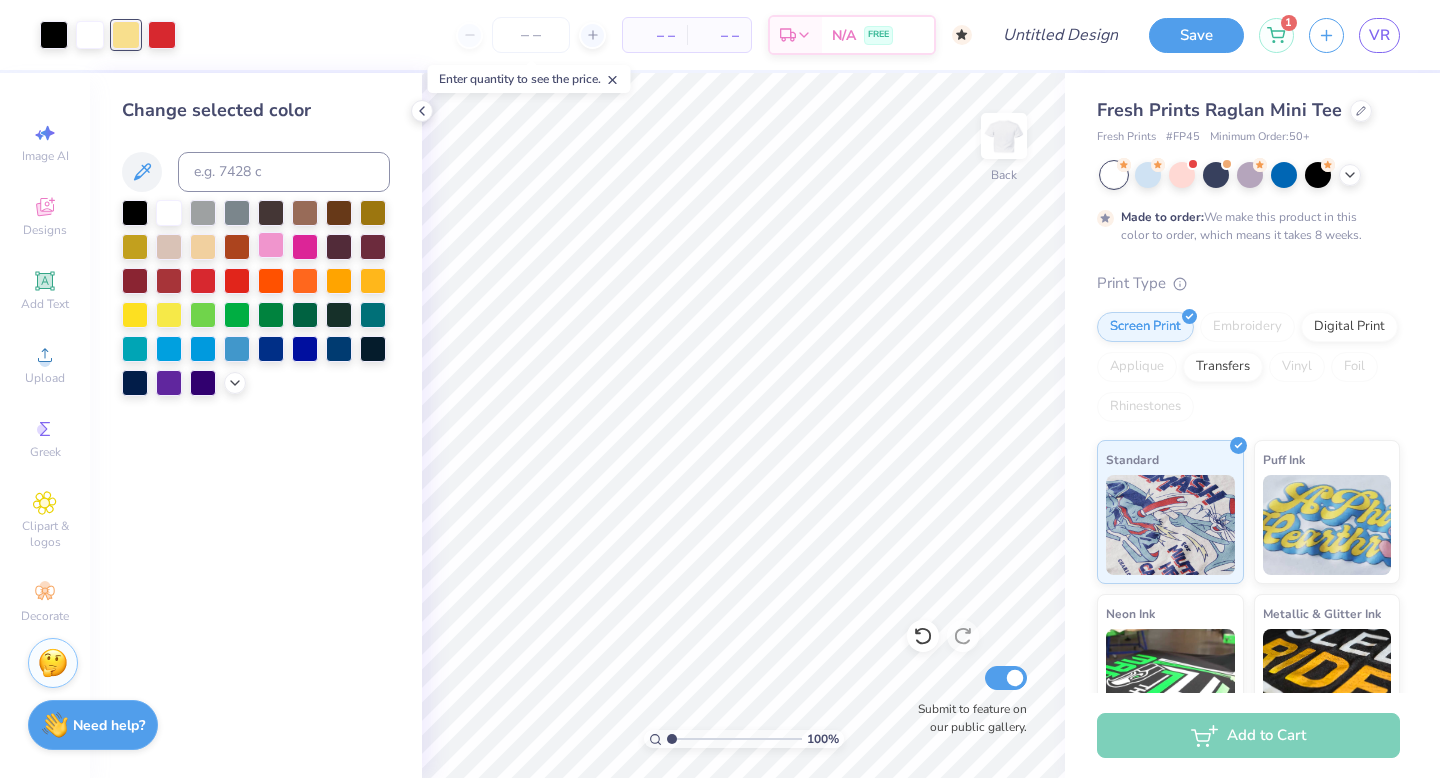 click at bounding box center [271, 245] 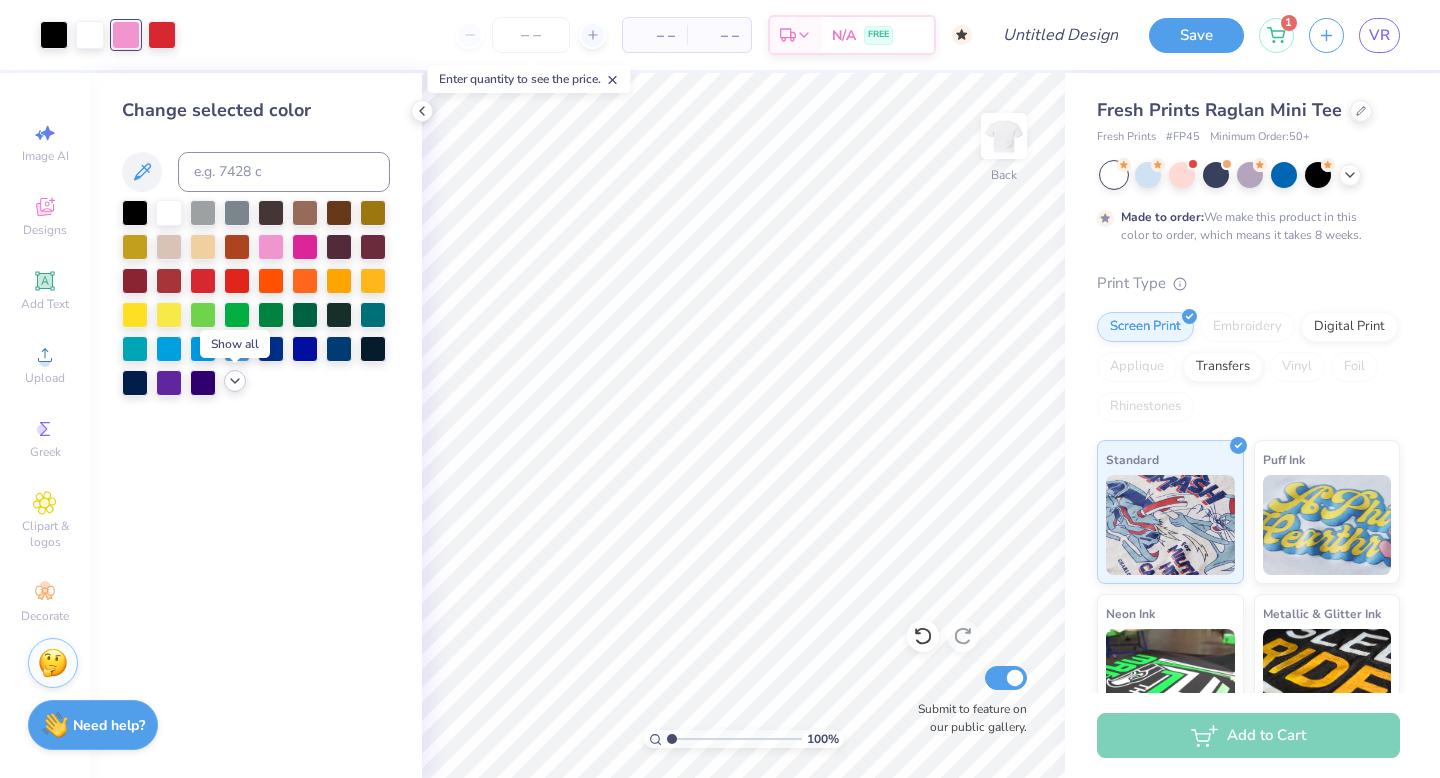 click 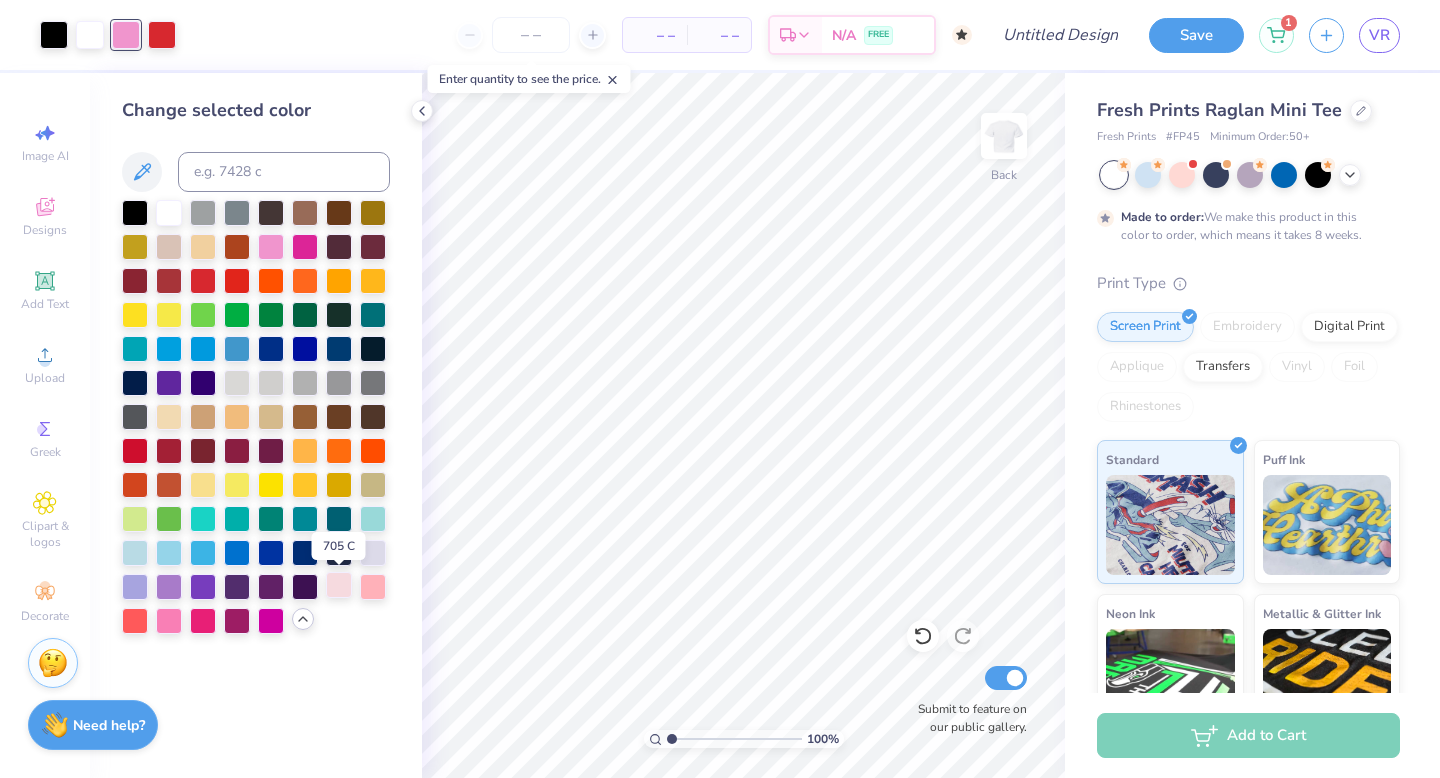 click at bounding box center (339, 585) 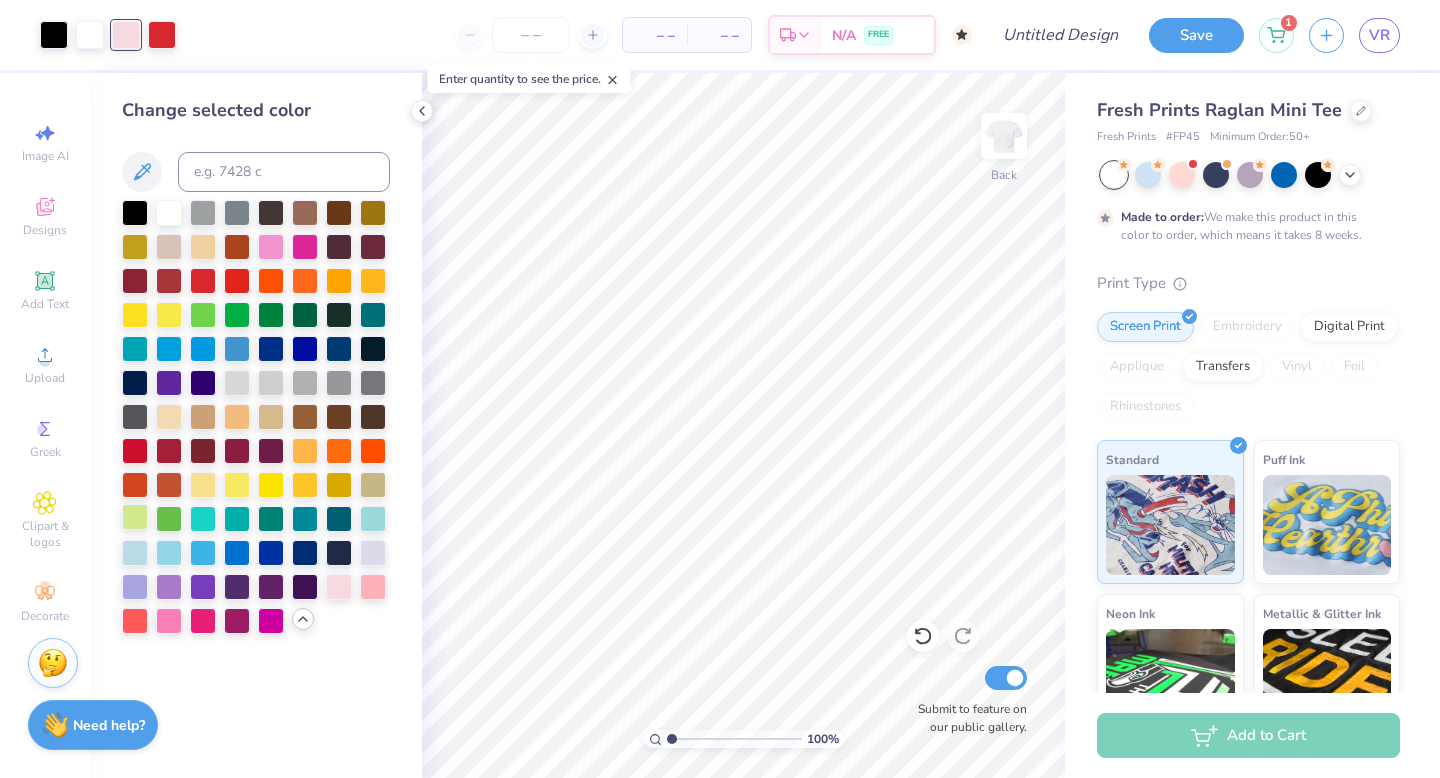 click at bounding box center (135, 517) 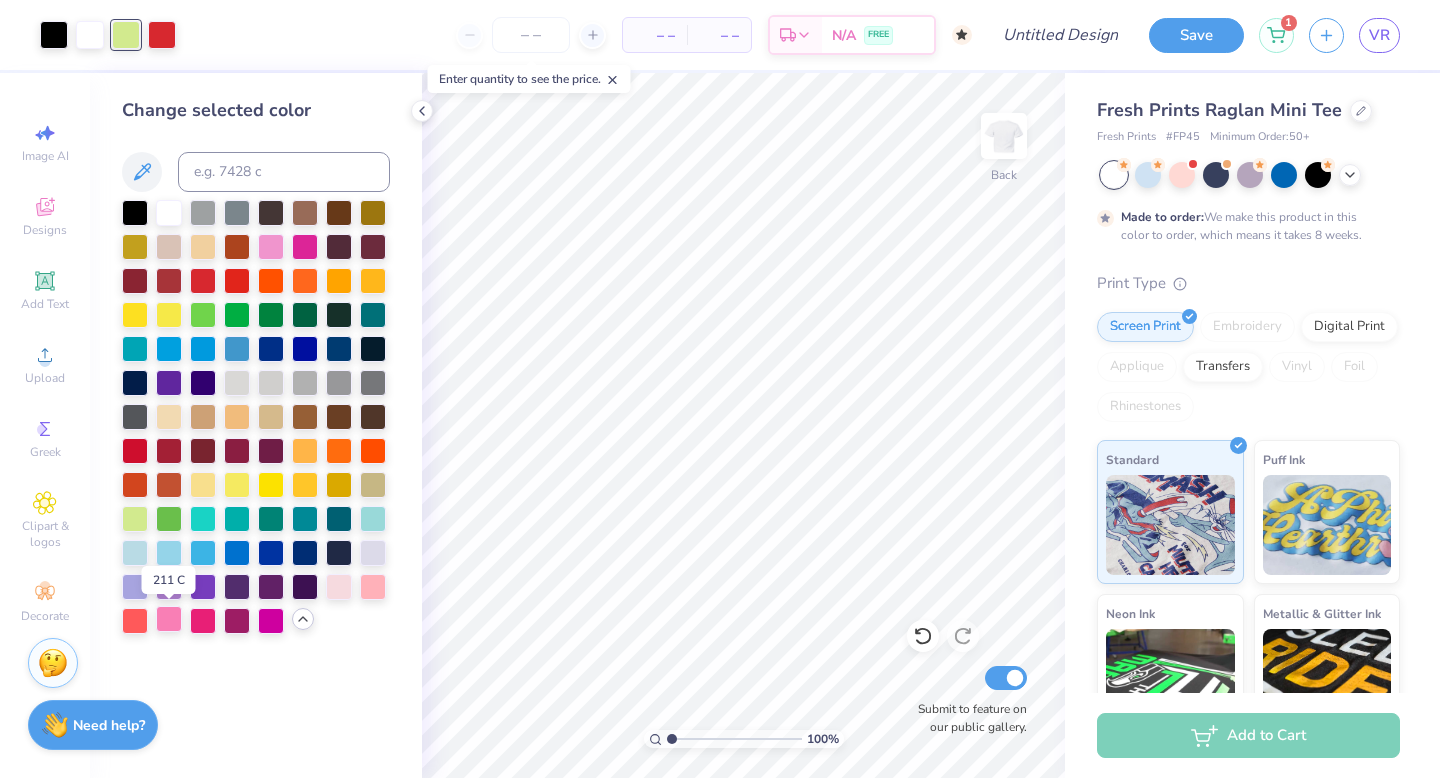 click at bounding box center (169, 619) 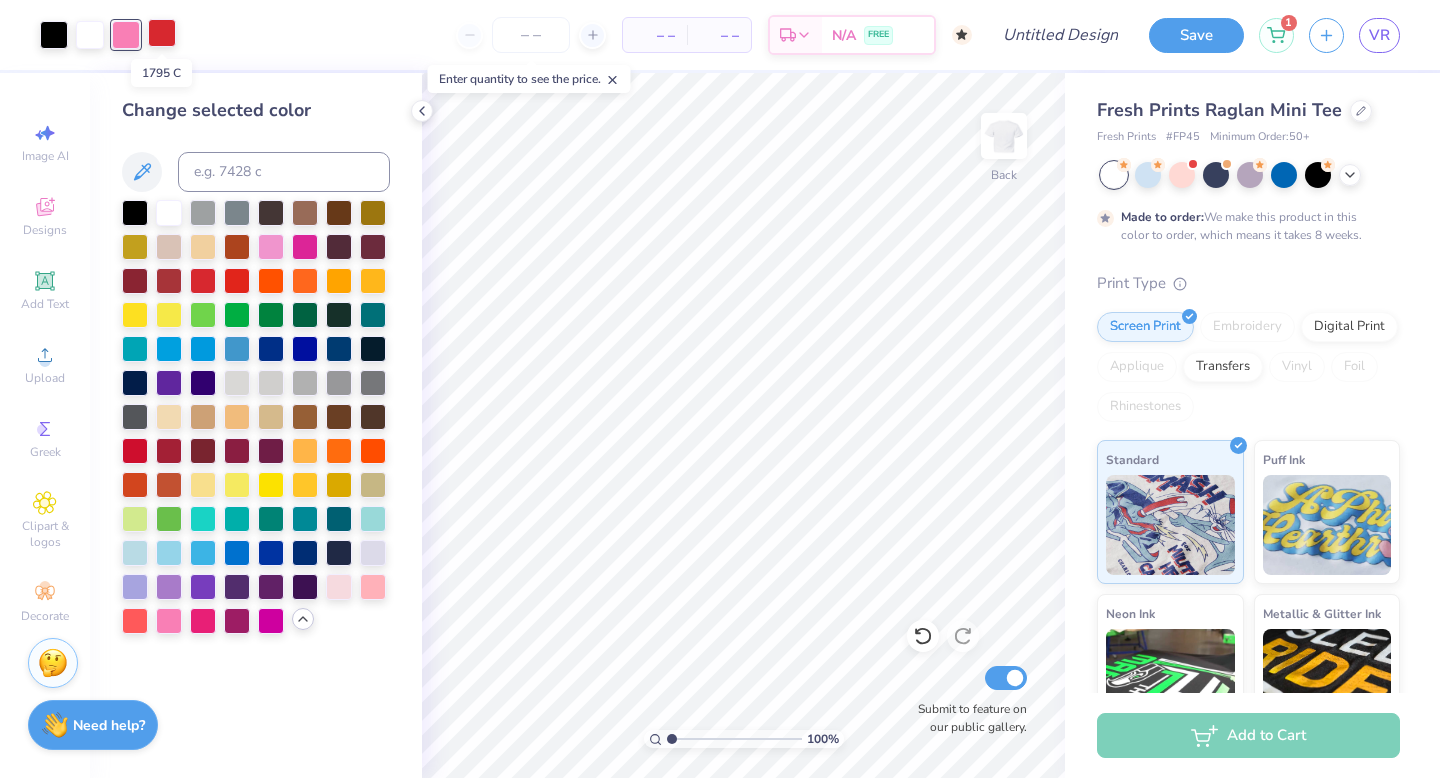 click at bounding box center (162, 33) 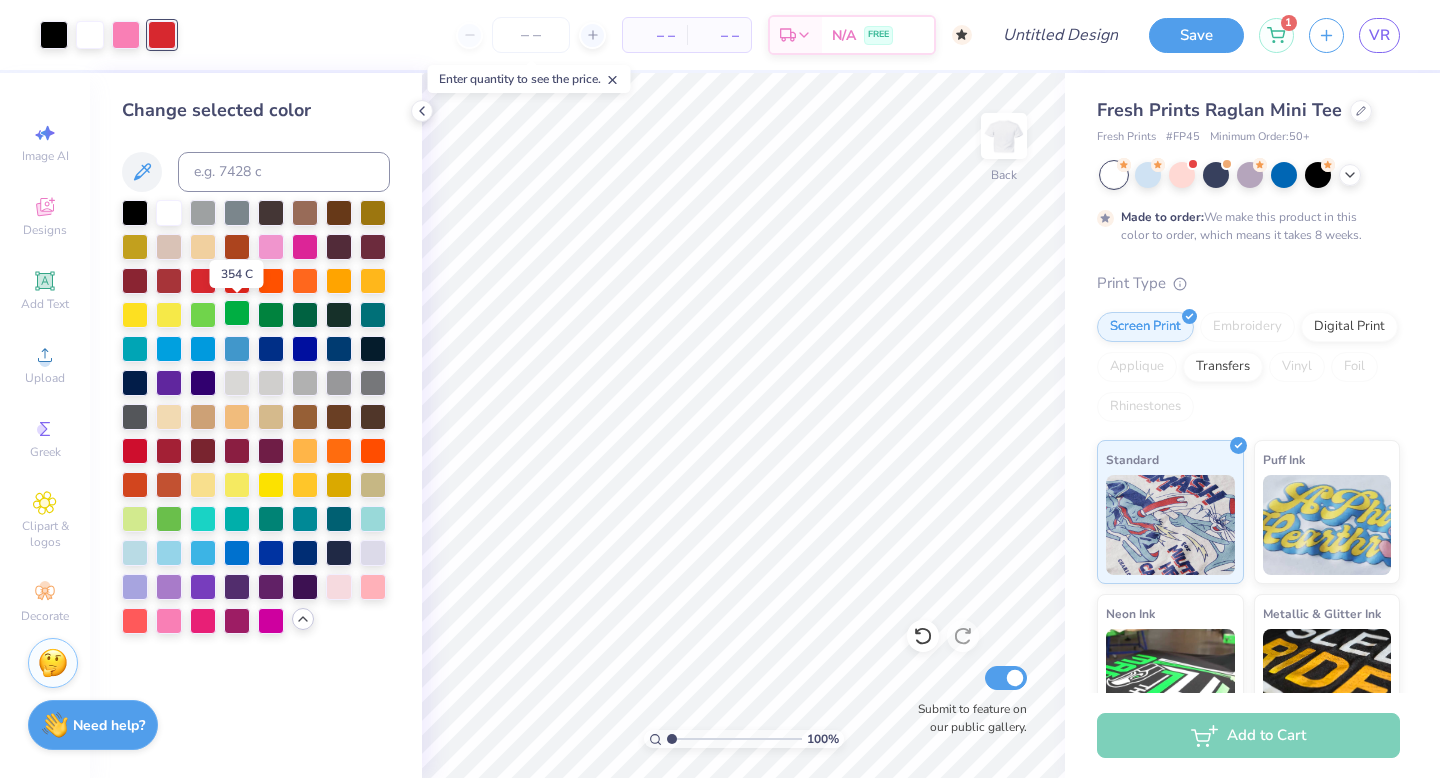 click at bounding box center [237, 313] 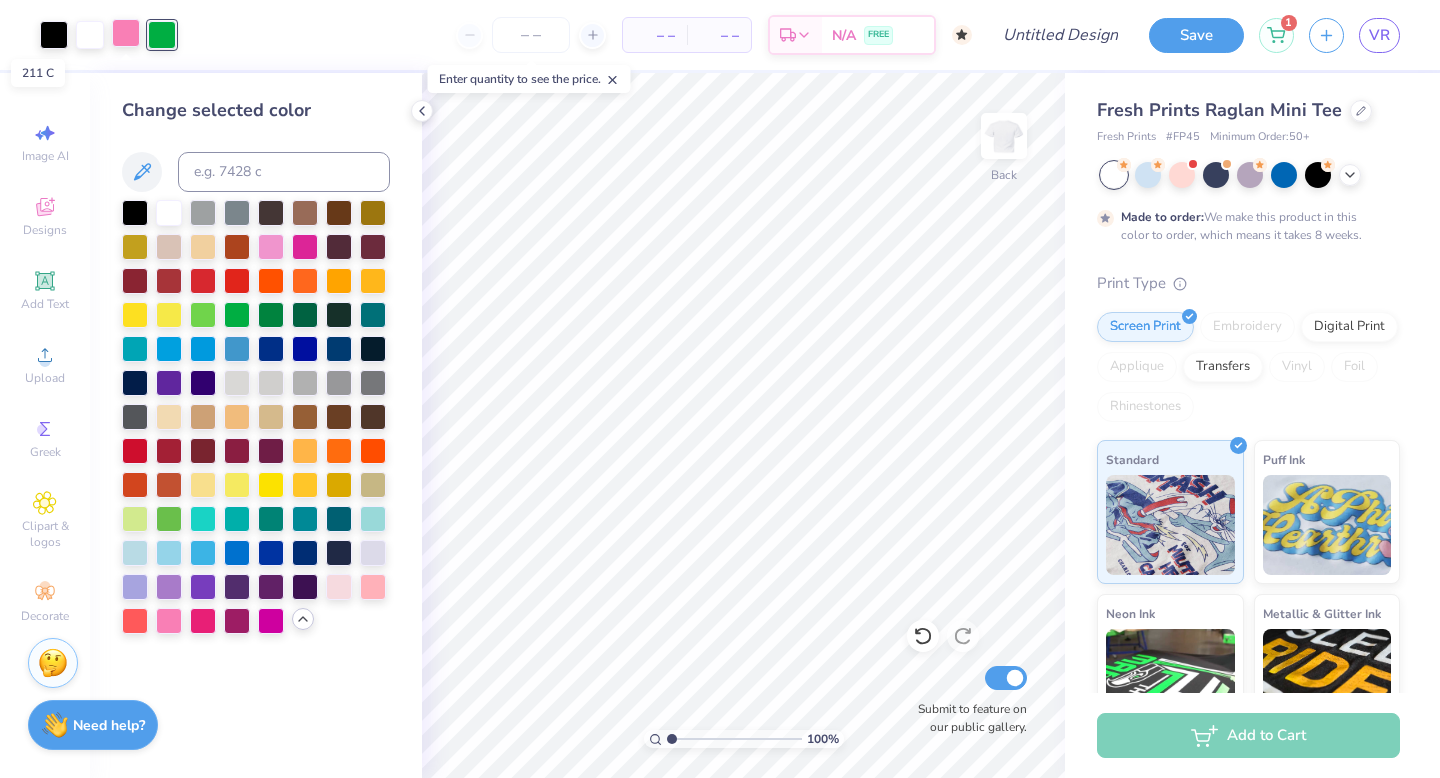 click at bounding box center [126, 33] 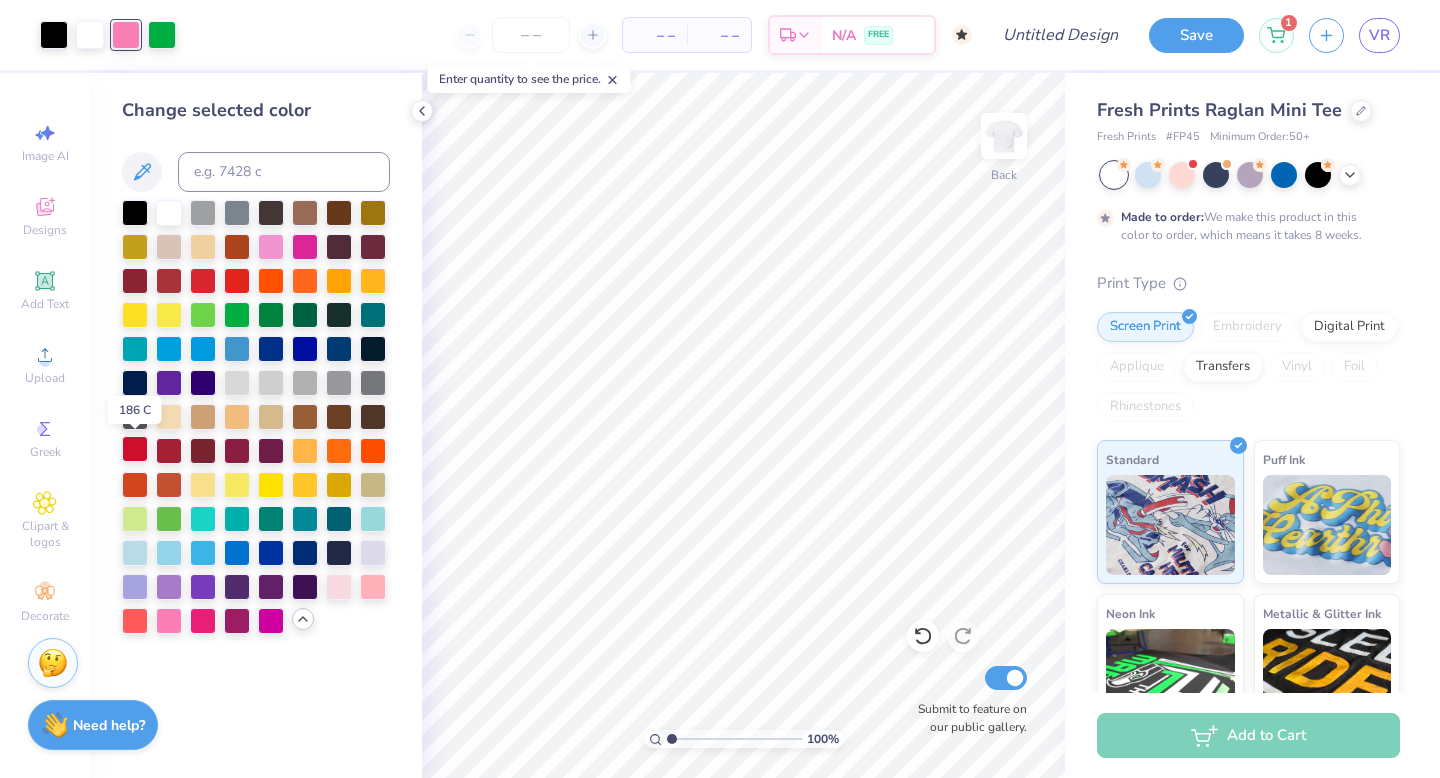 click at bounding box center [135, 449] 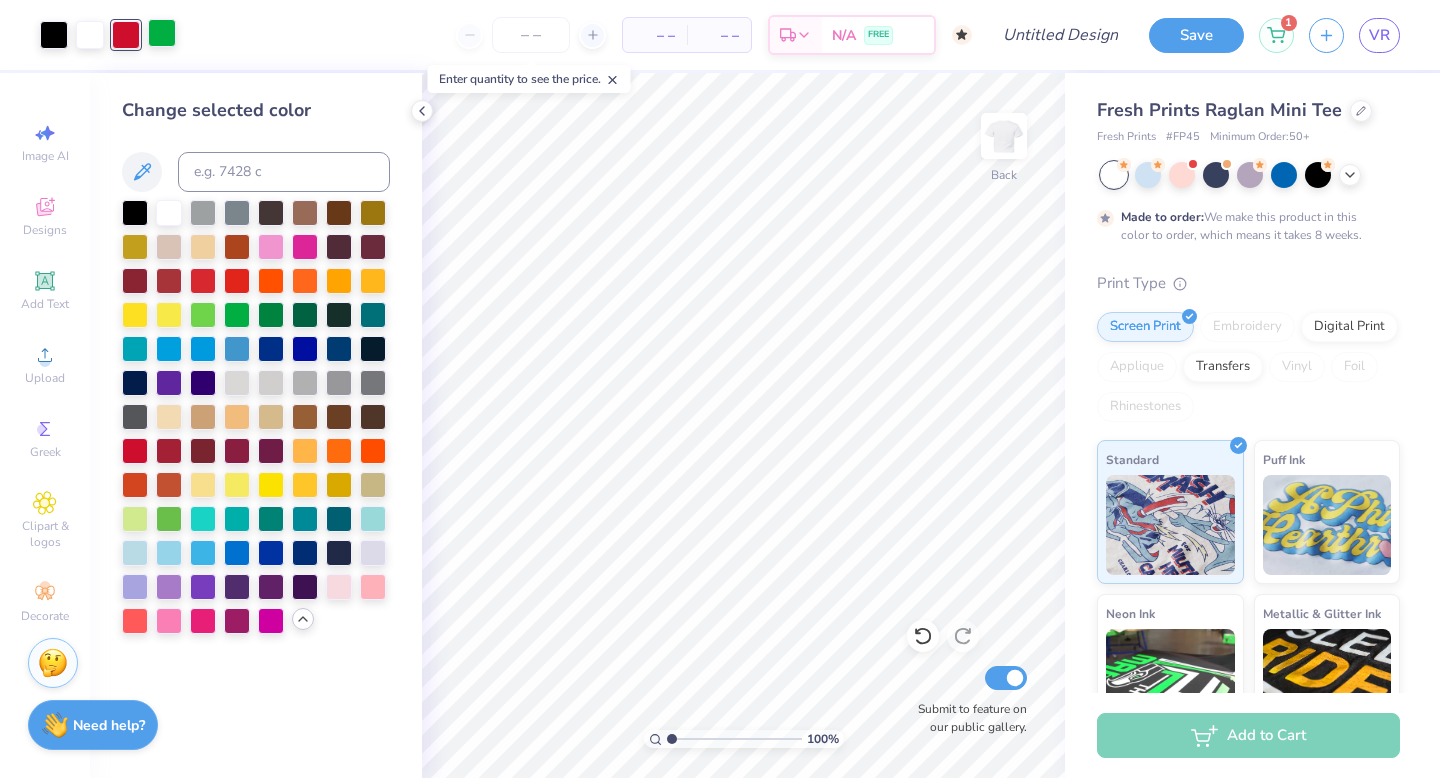 click at bounding box center [162, 33] 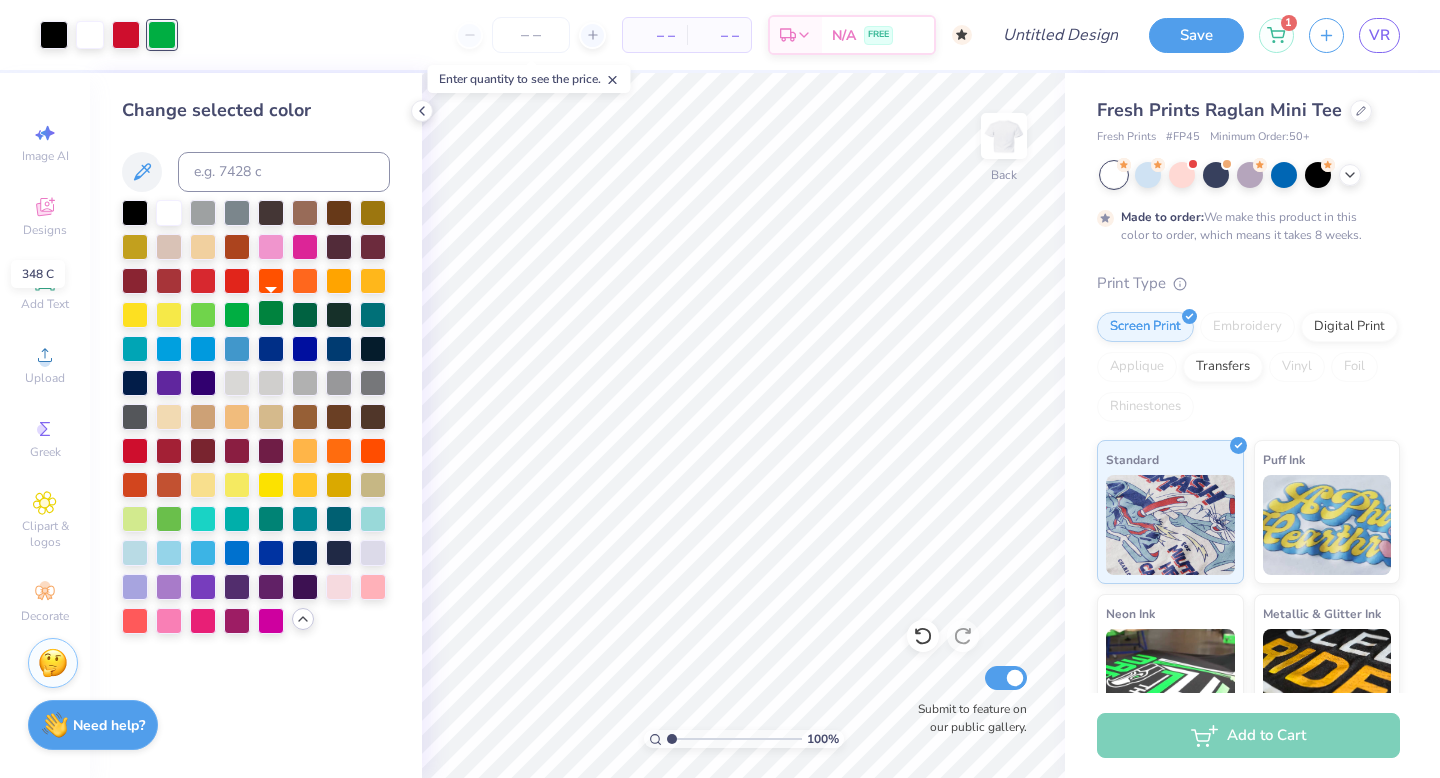 click at bounding box center (271, 313) 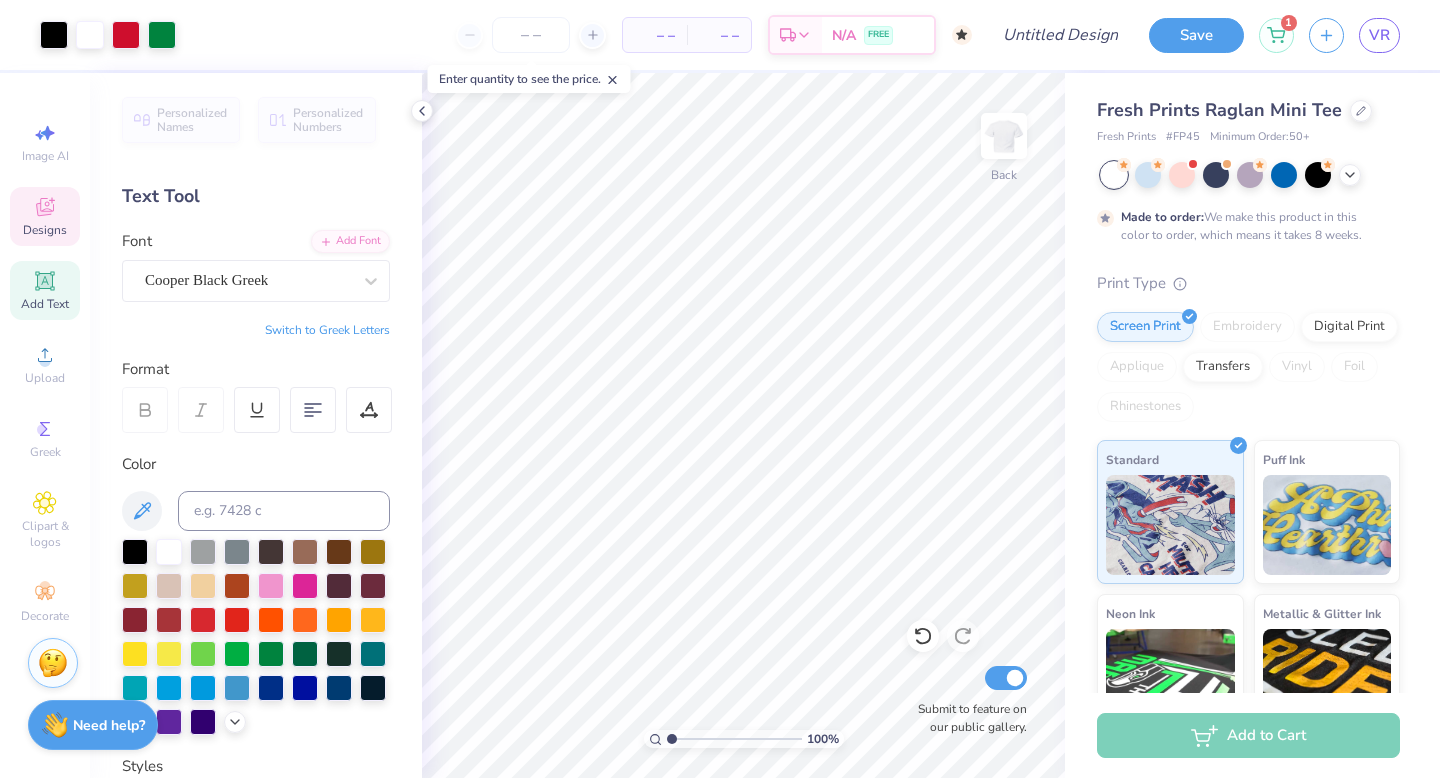 click 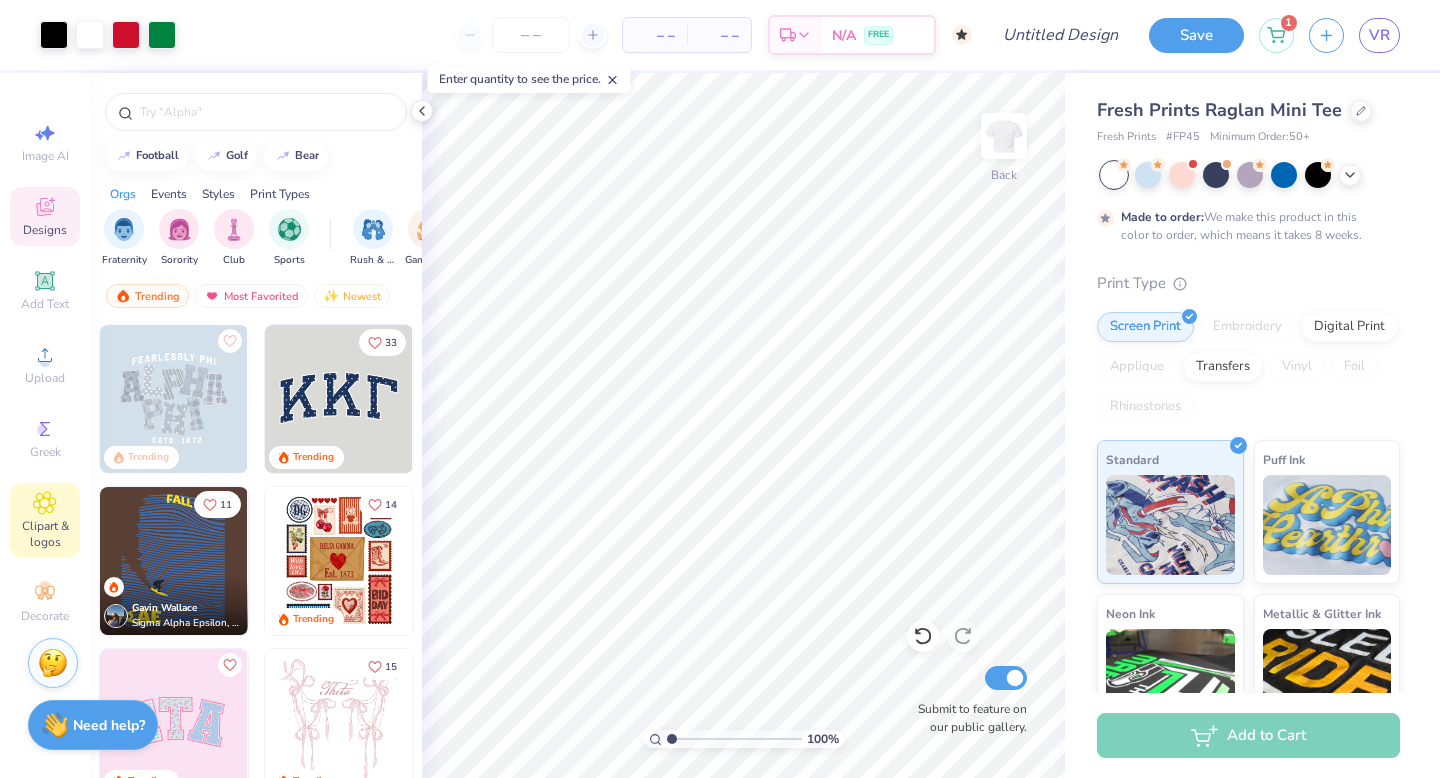 click on "Clipart & logos" at bounding box center (45, 520) 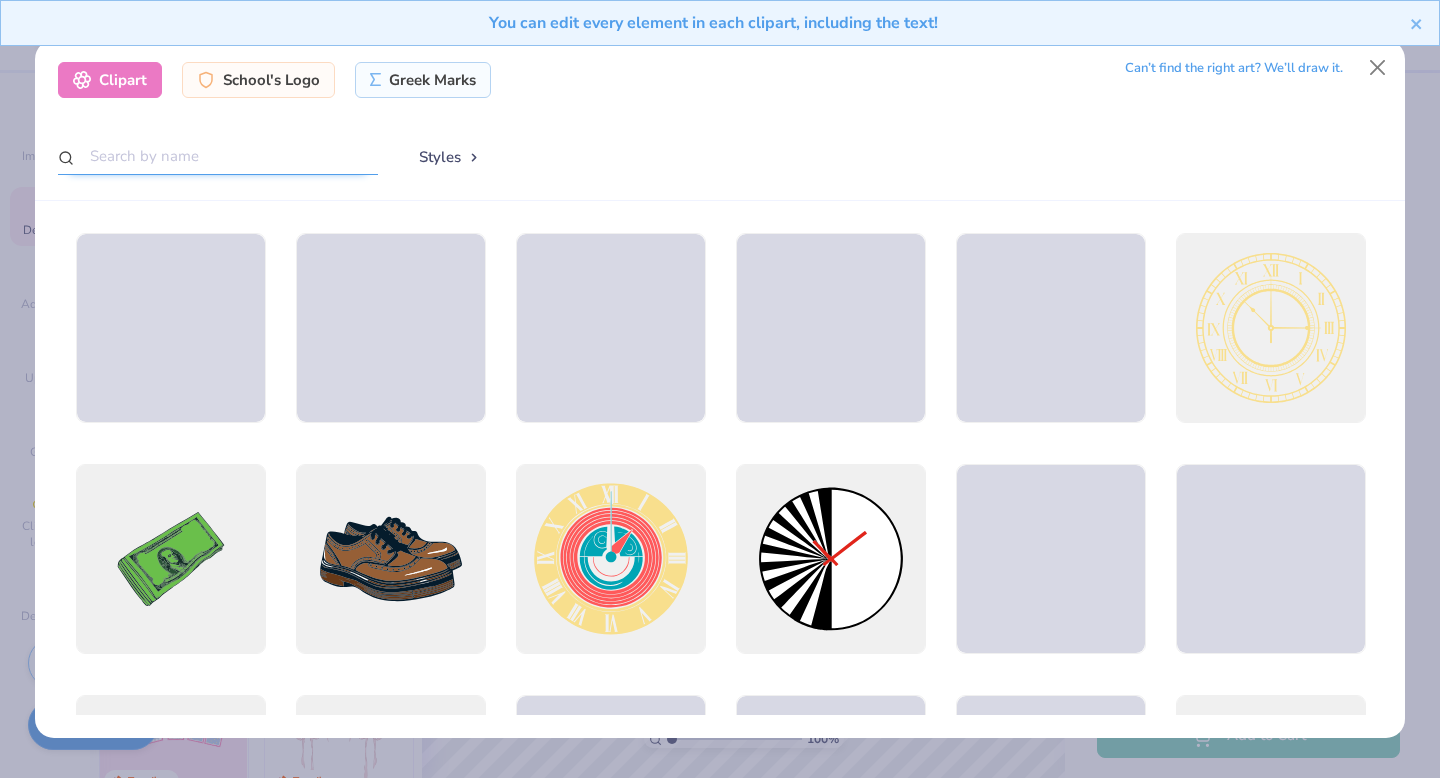 click at bounding box center [218, 156] 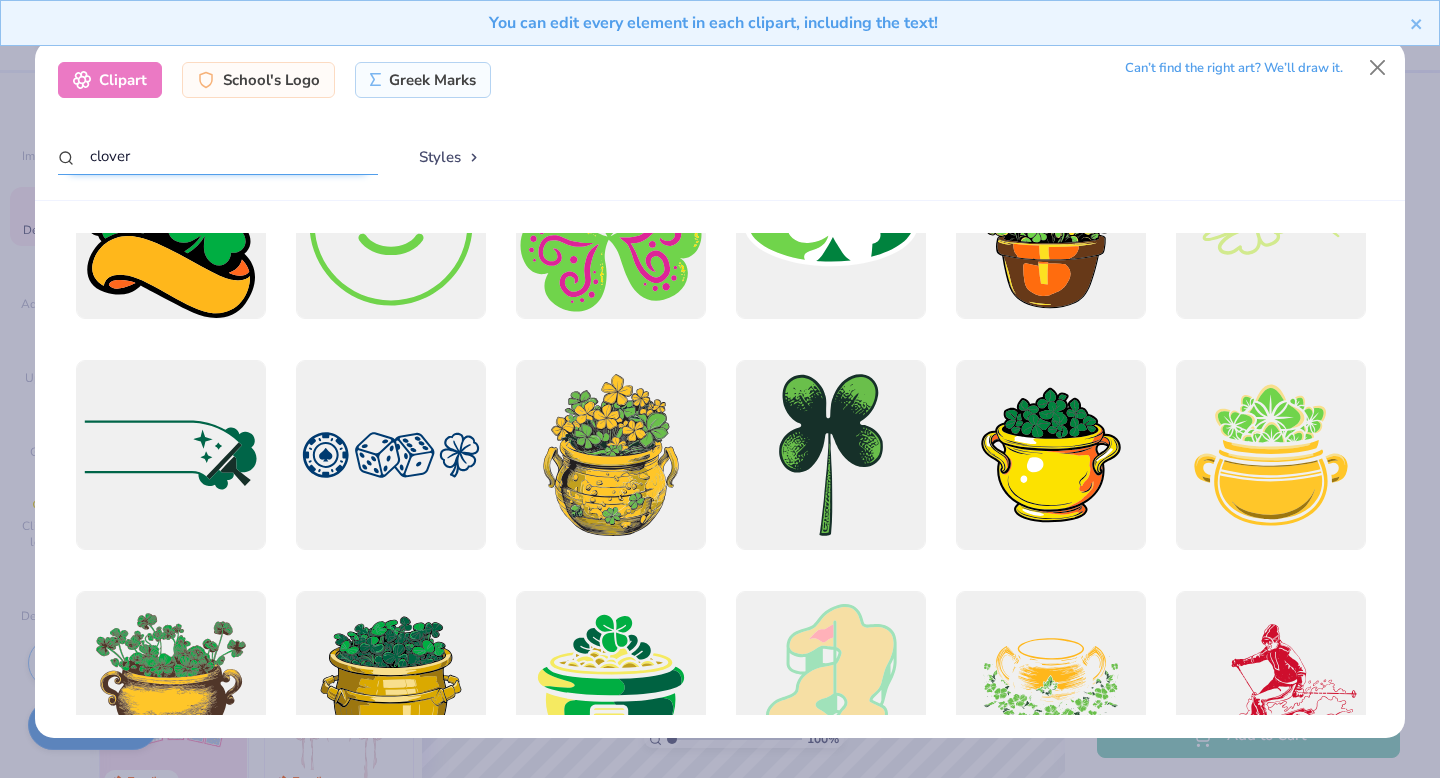 scroll, scrollTop: 0, scrollLeft: 0, axis: both 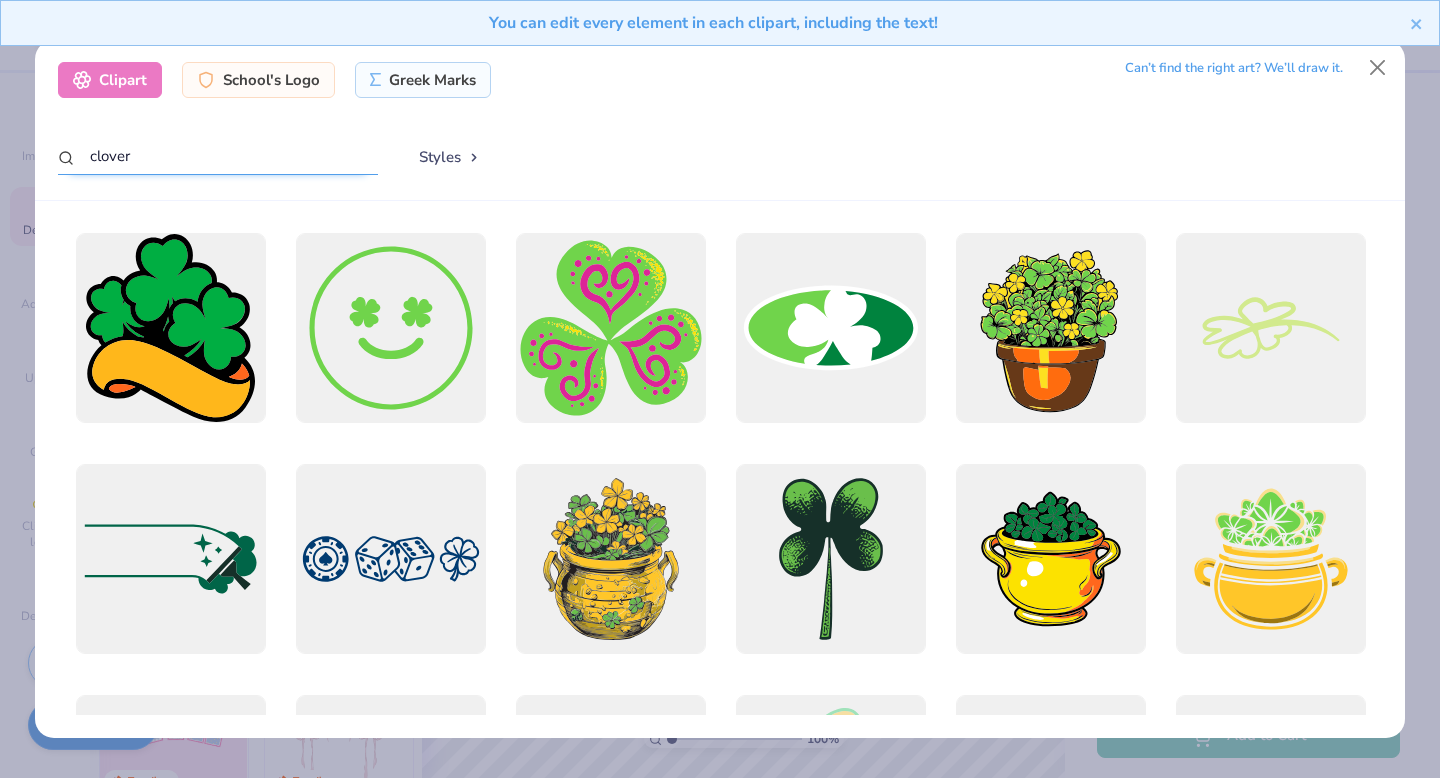 drag, startPoint x: 193, startPoint y: 160, endPoint x: 0, endPoint y: 157, distance: 193.02332 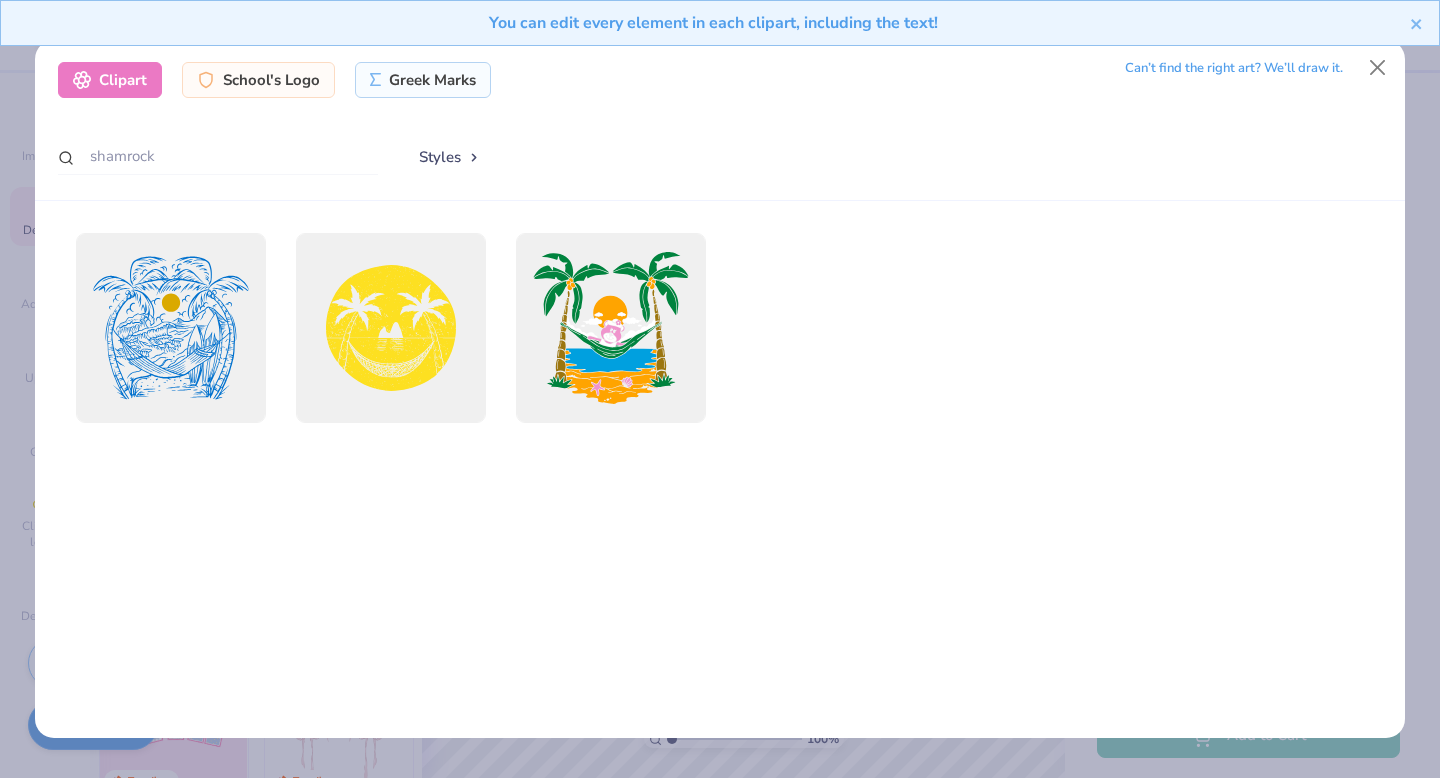 drag, startPoint x: 334, startPoint y: 192, endPoint x: 156, endPoint y: 150, distance: 182.88794 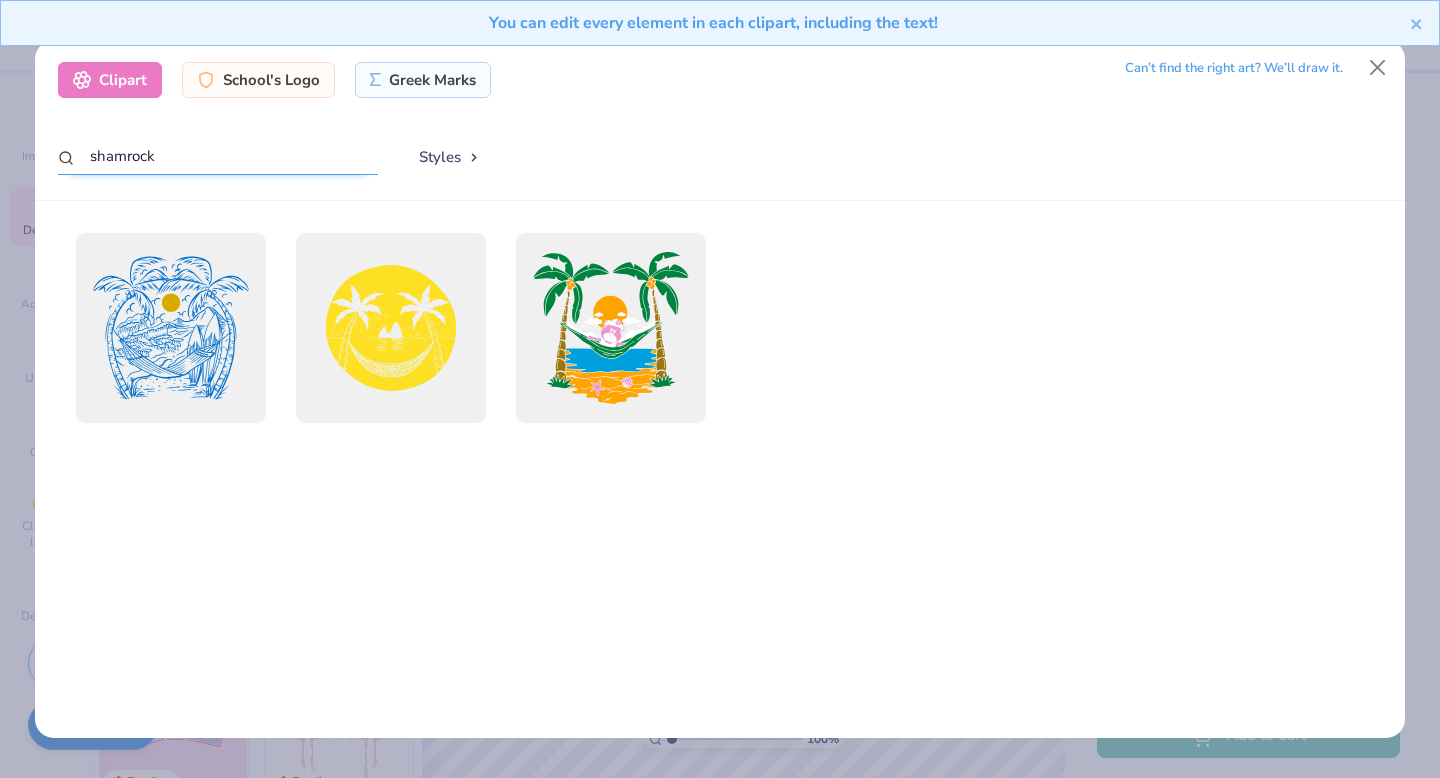 drag, startPoint x: 175, startPoint y: 160, endPoint x: 0, endPoint y: 155, distance: 175.07141 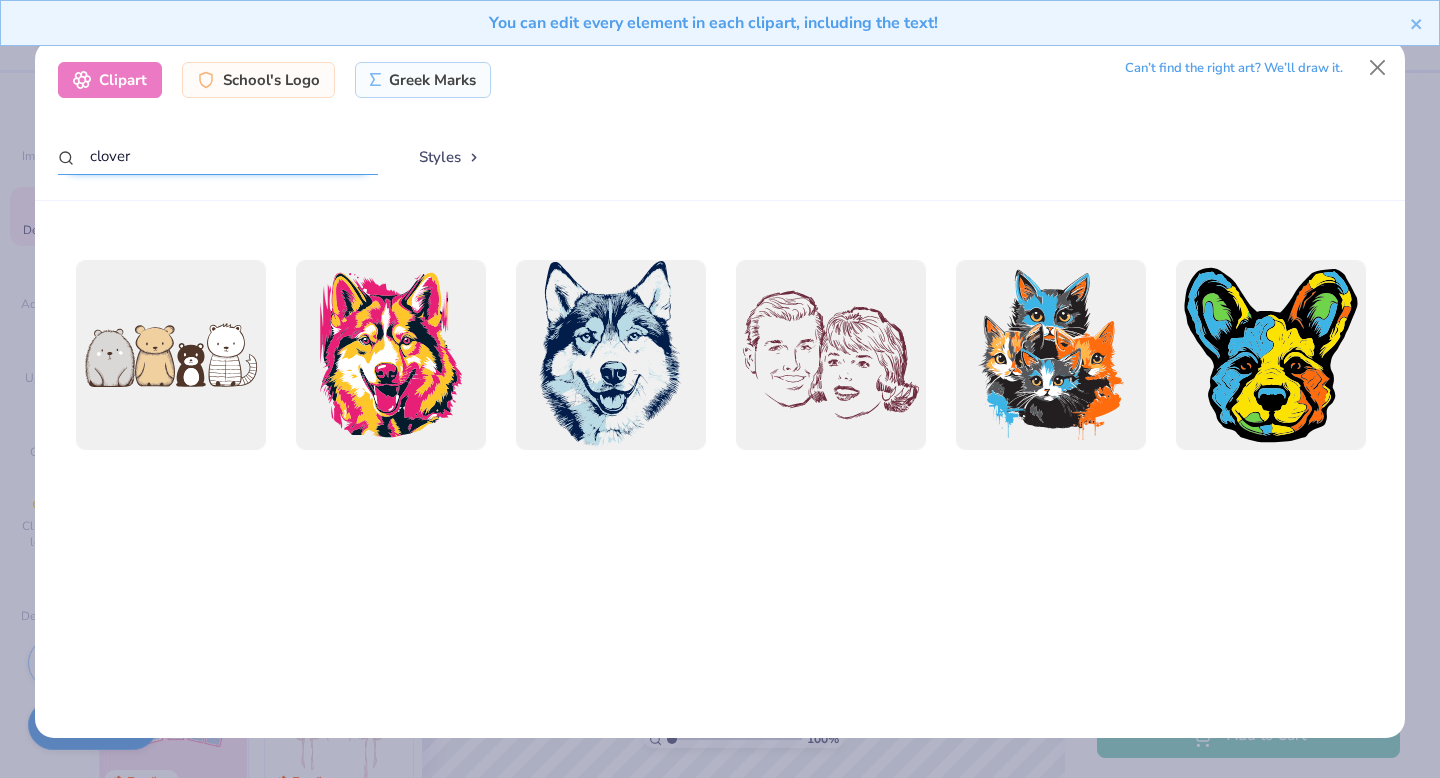 scroll, scrollTop: 0, scrollLeft: 0, axis: both 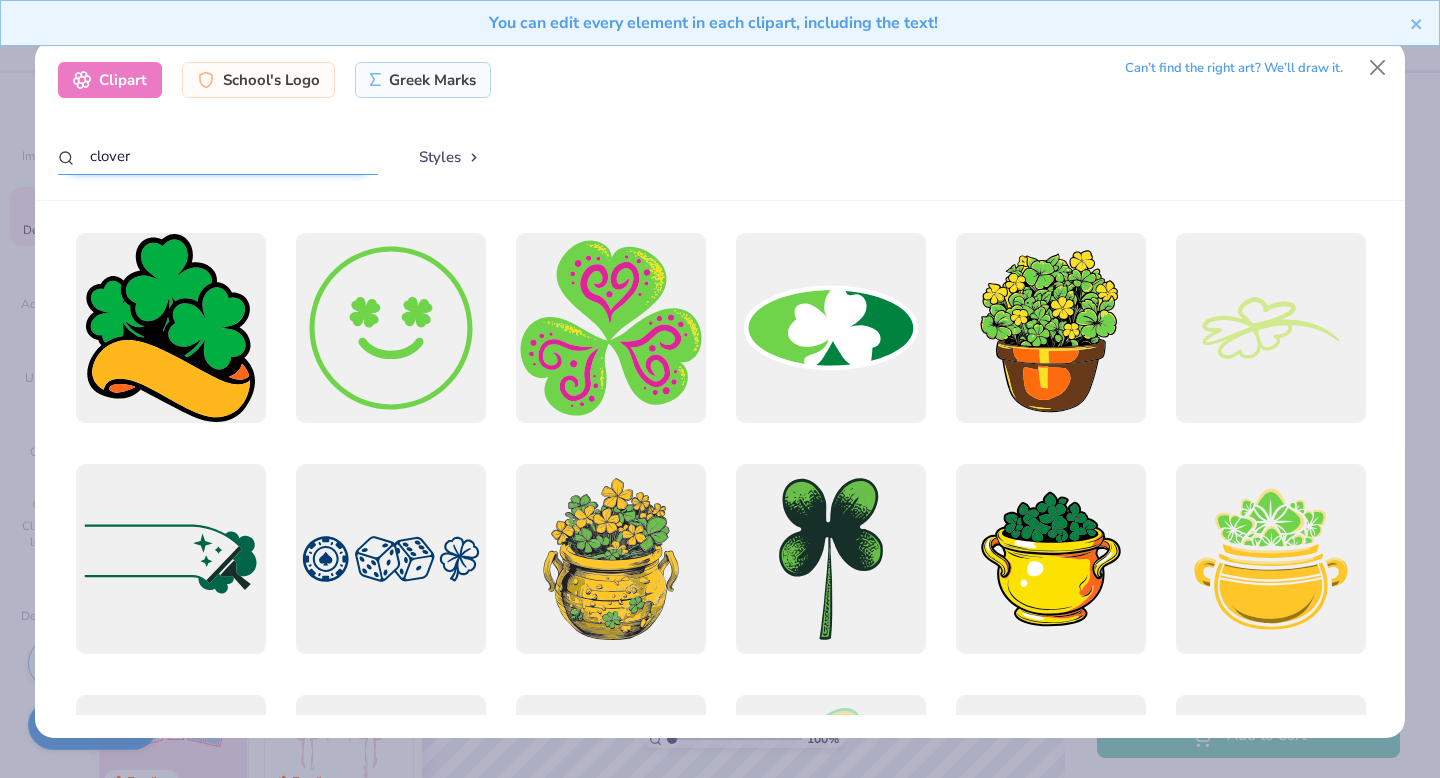 drag, startPoint x: 153, startPoint y: 159, endPoint x: 18, endPoint y: 107, distance: 144.6686 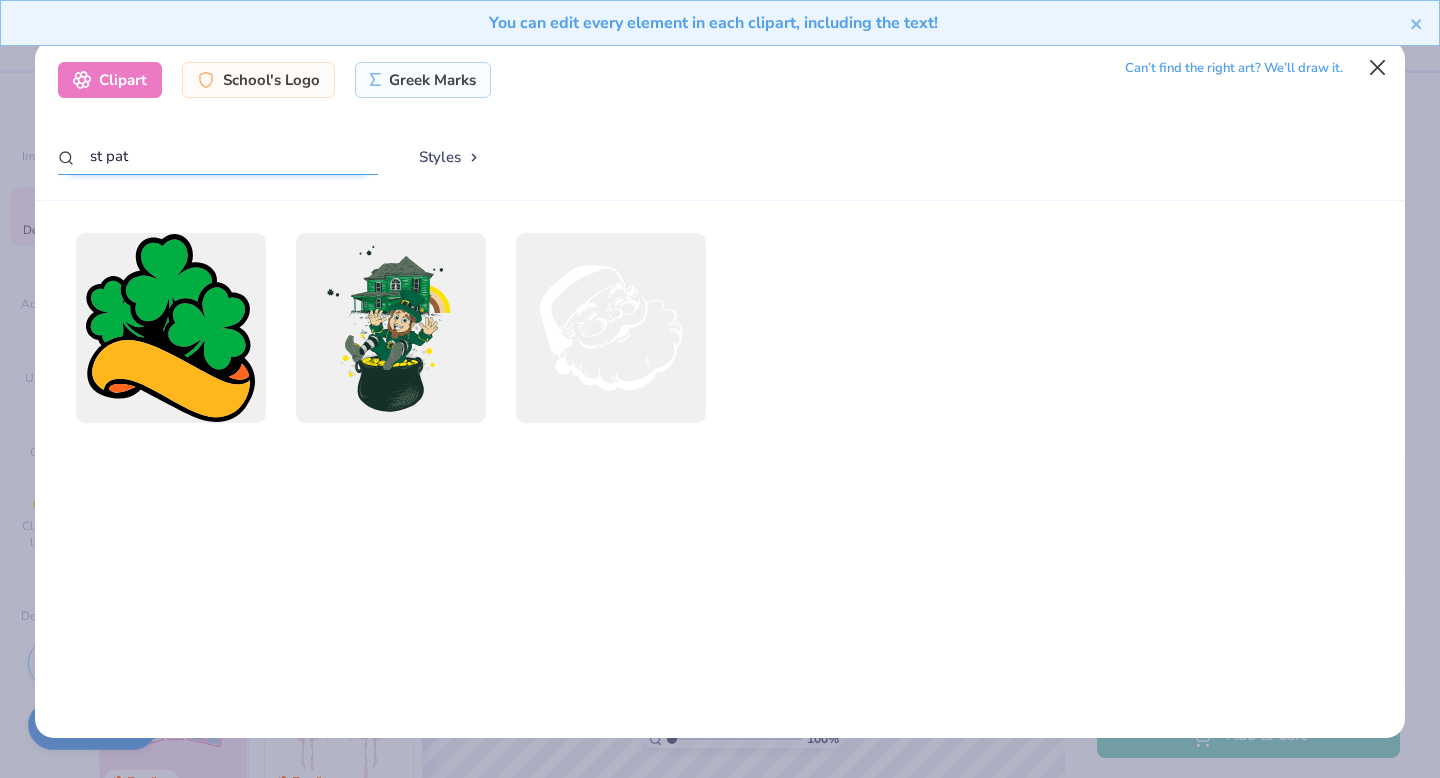 type on "st pat" 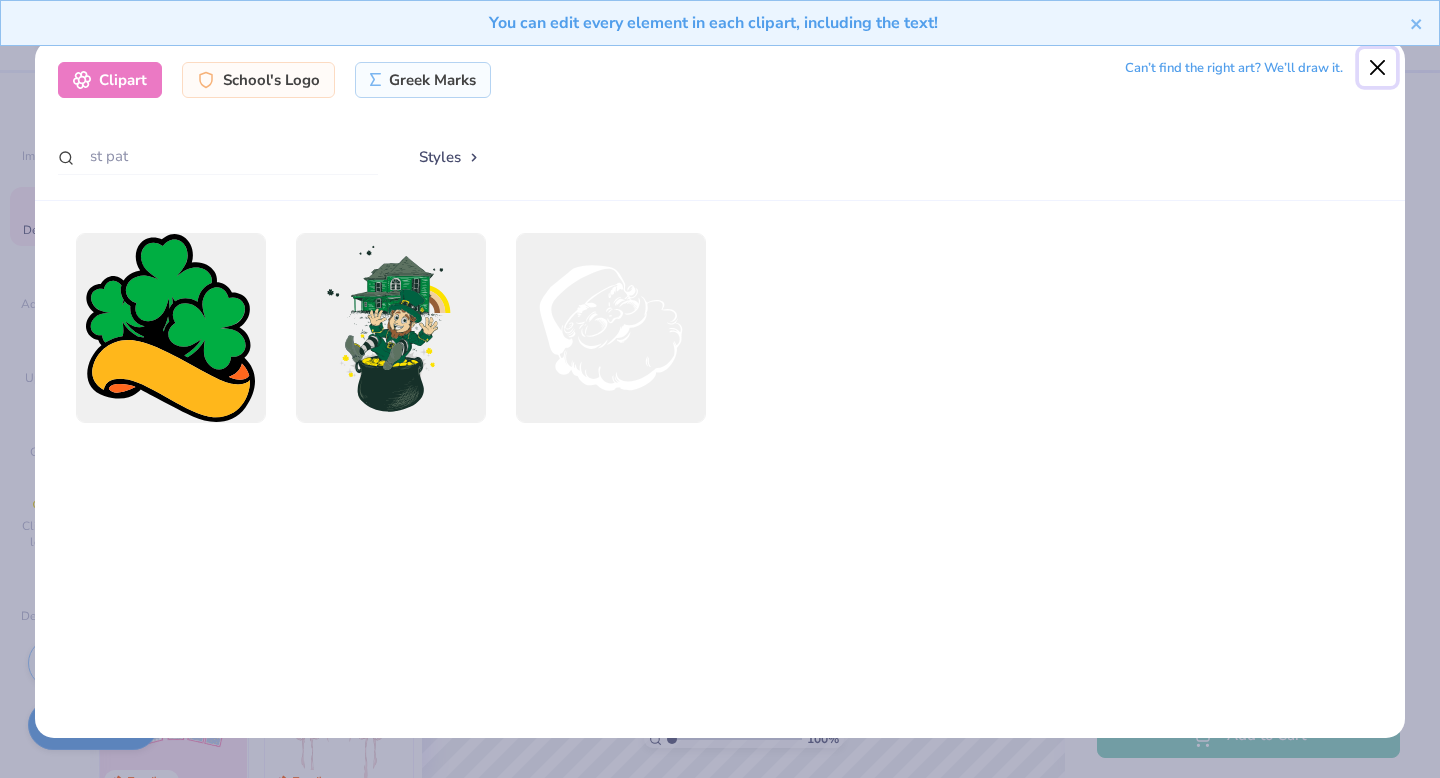 click at bounding box center (1378, 68) 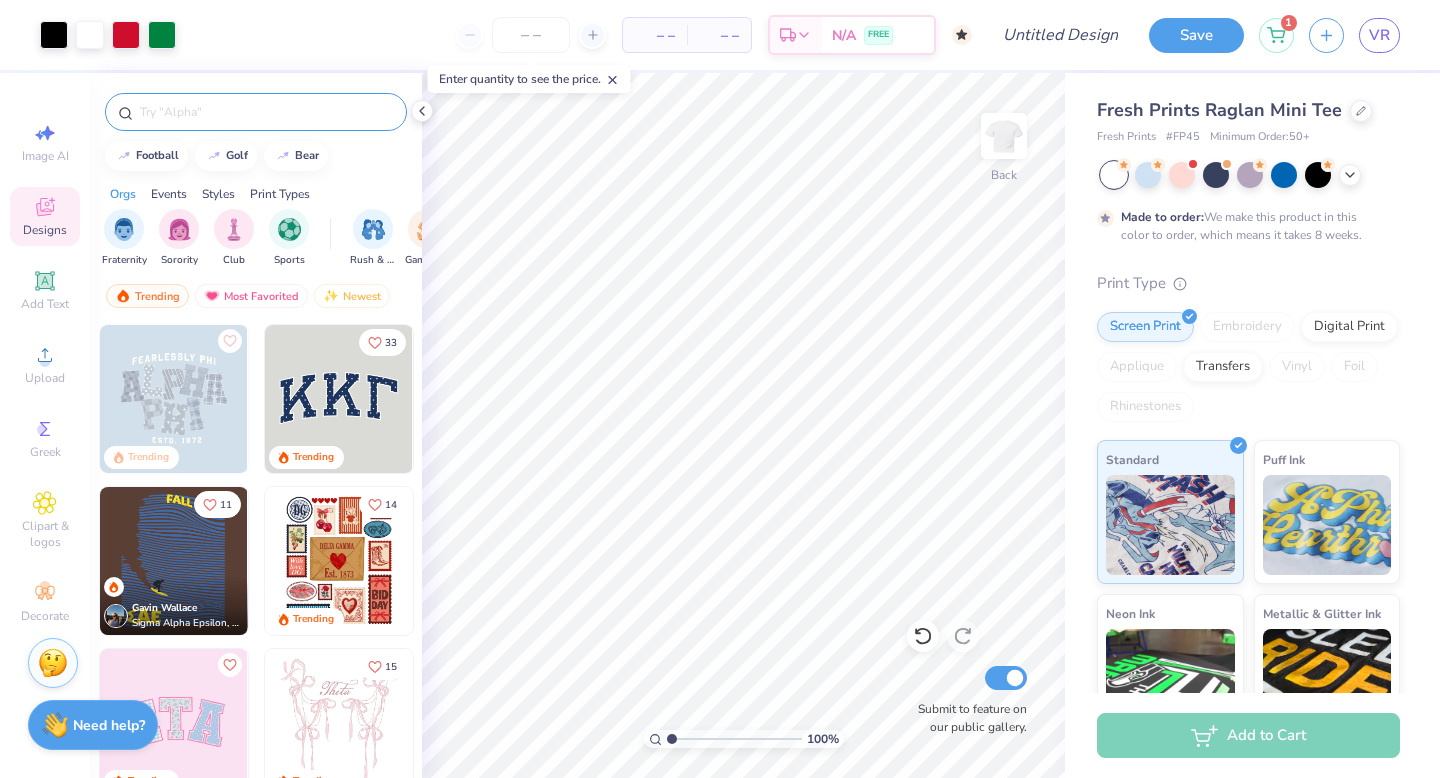 click at bounding box center [256, 112] 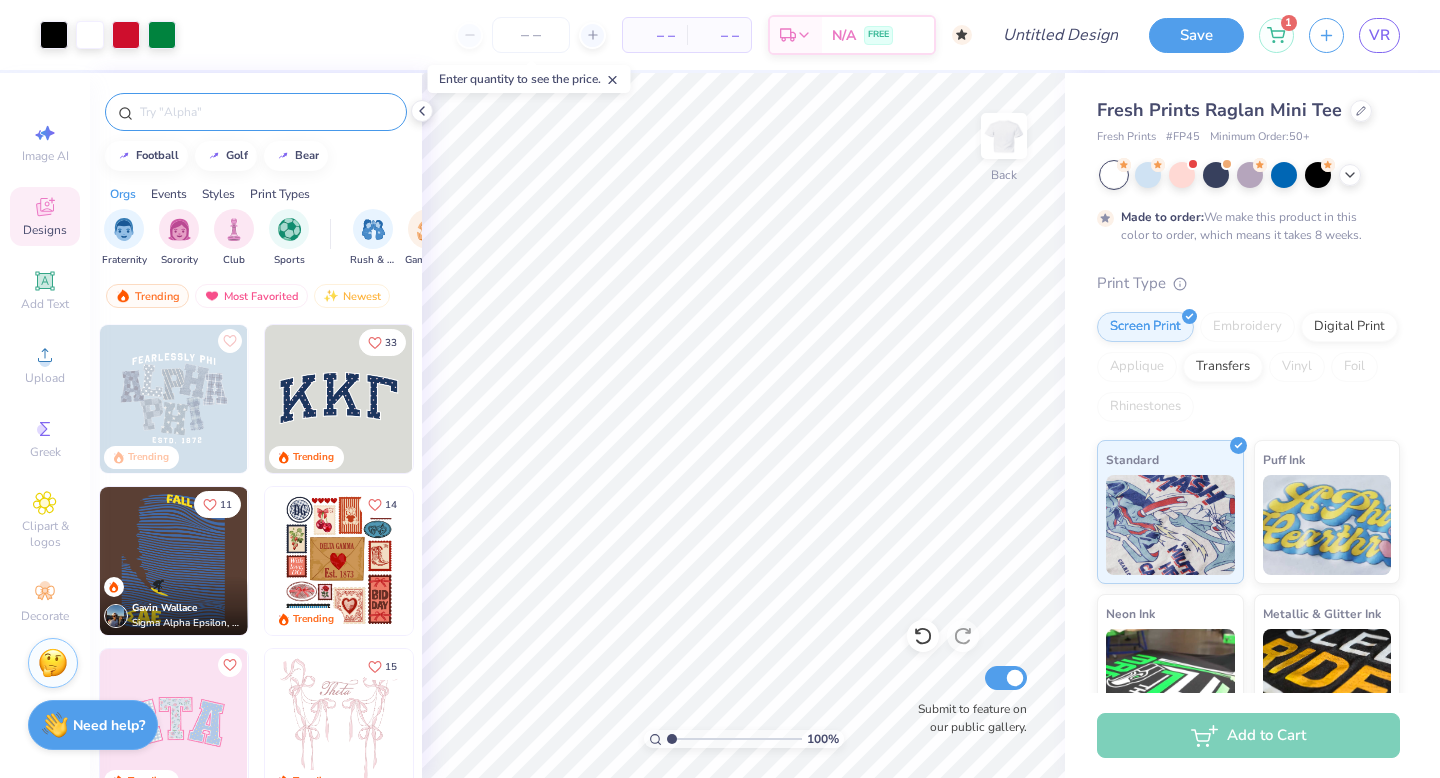 click at bounding box center (266, 112) 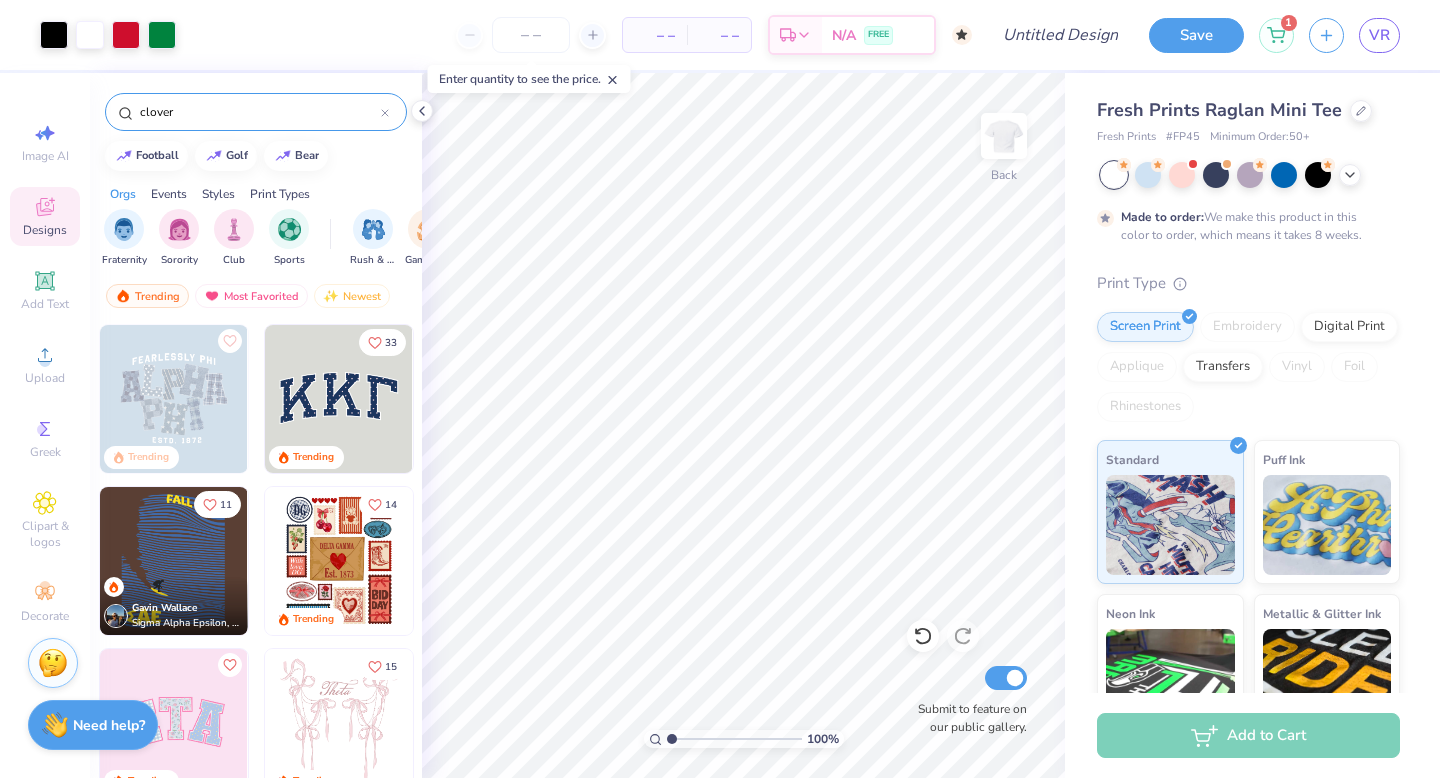 type on "clover" 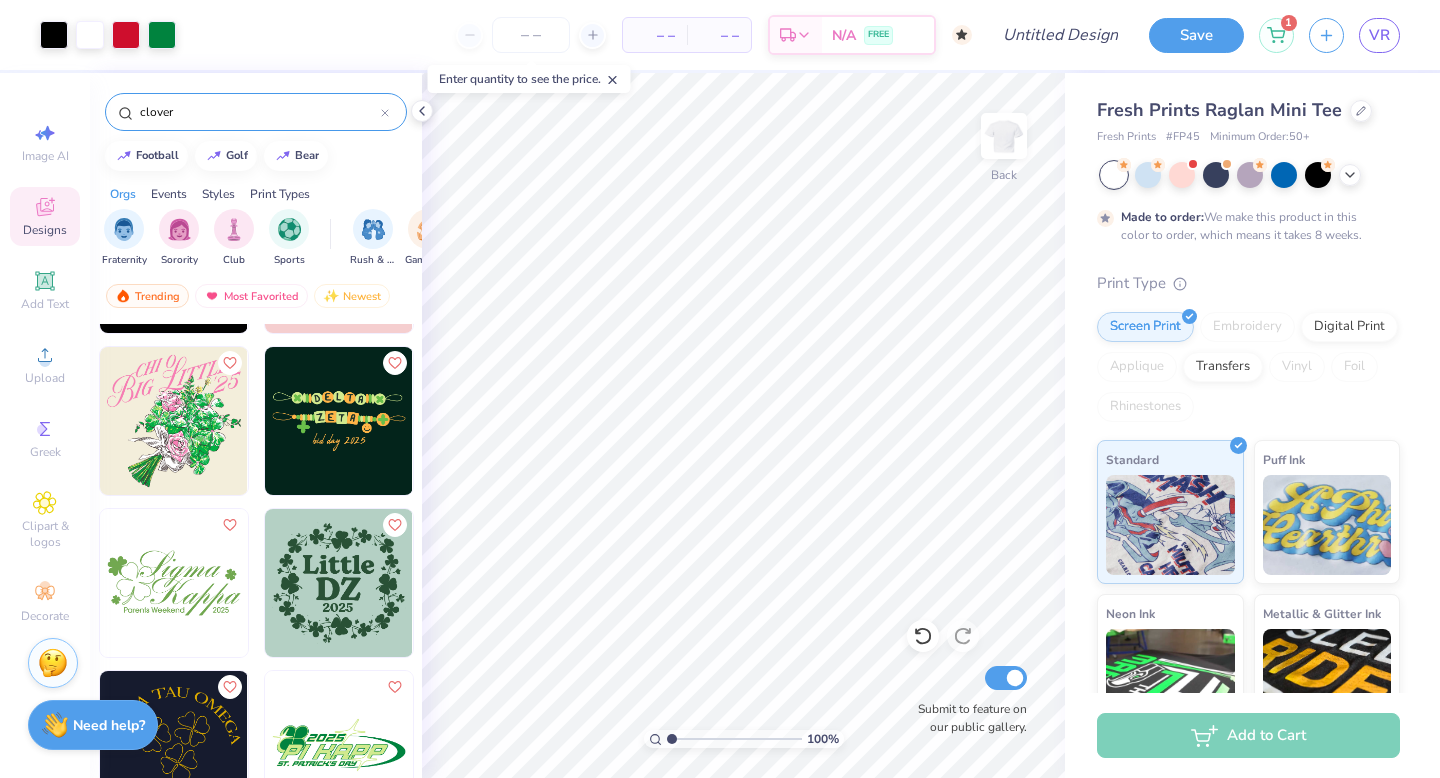 scroll, scrollTop: 465, scrollLeft: 0, axis: vertical 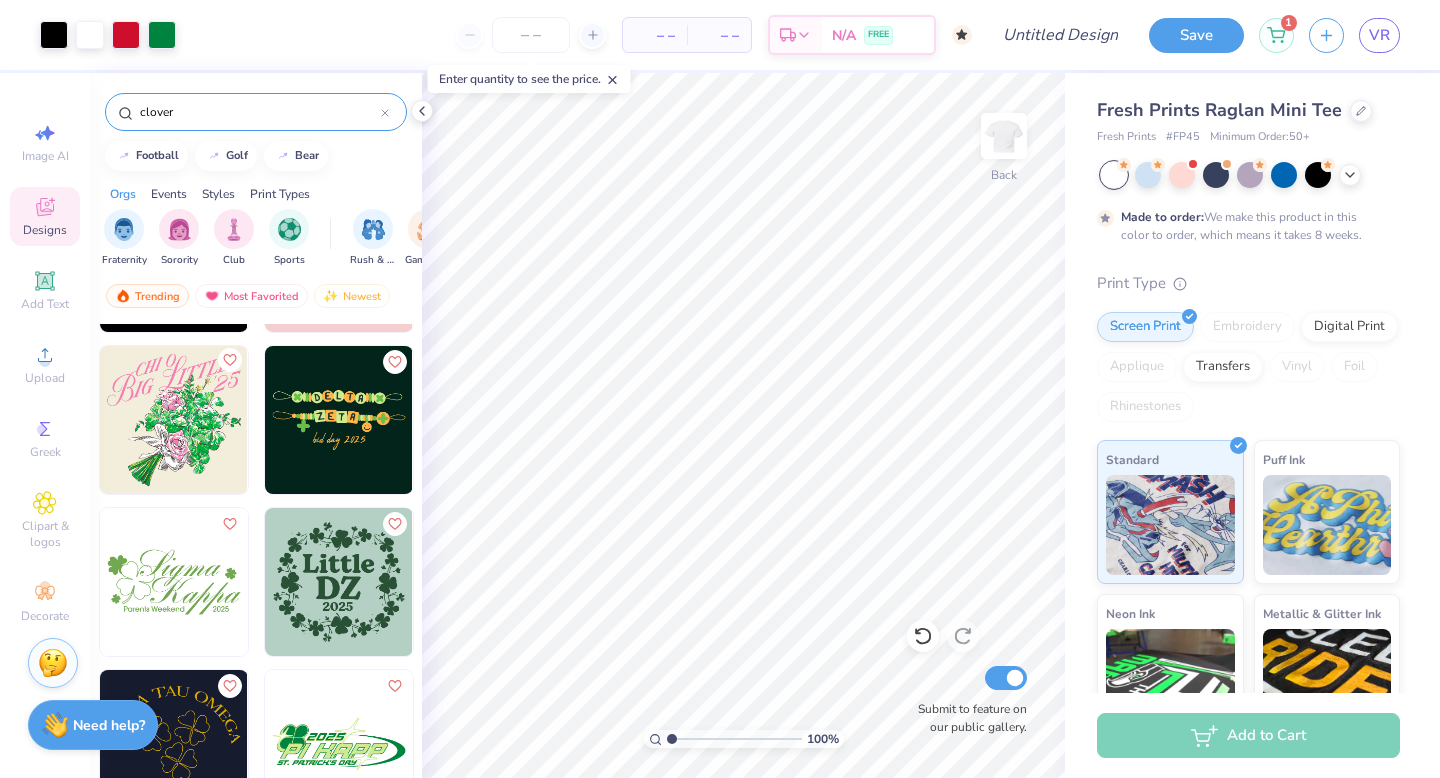 click 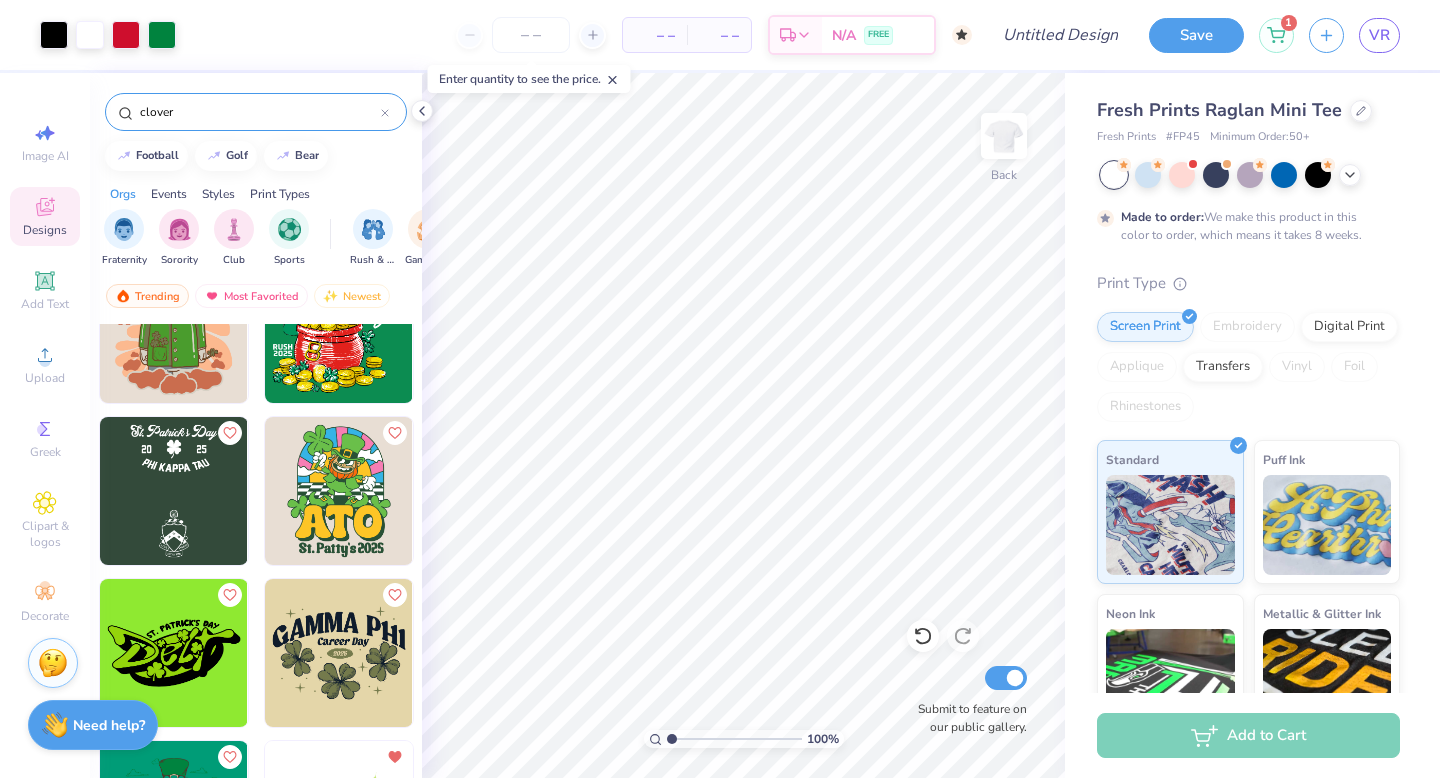 scroll, scrollTop: 2770, scrollLeft: 0, axis: vertical 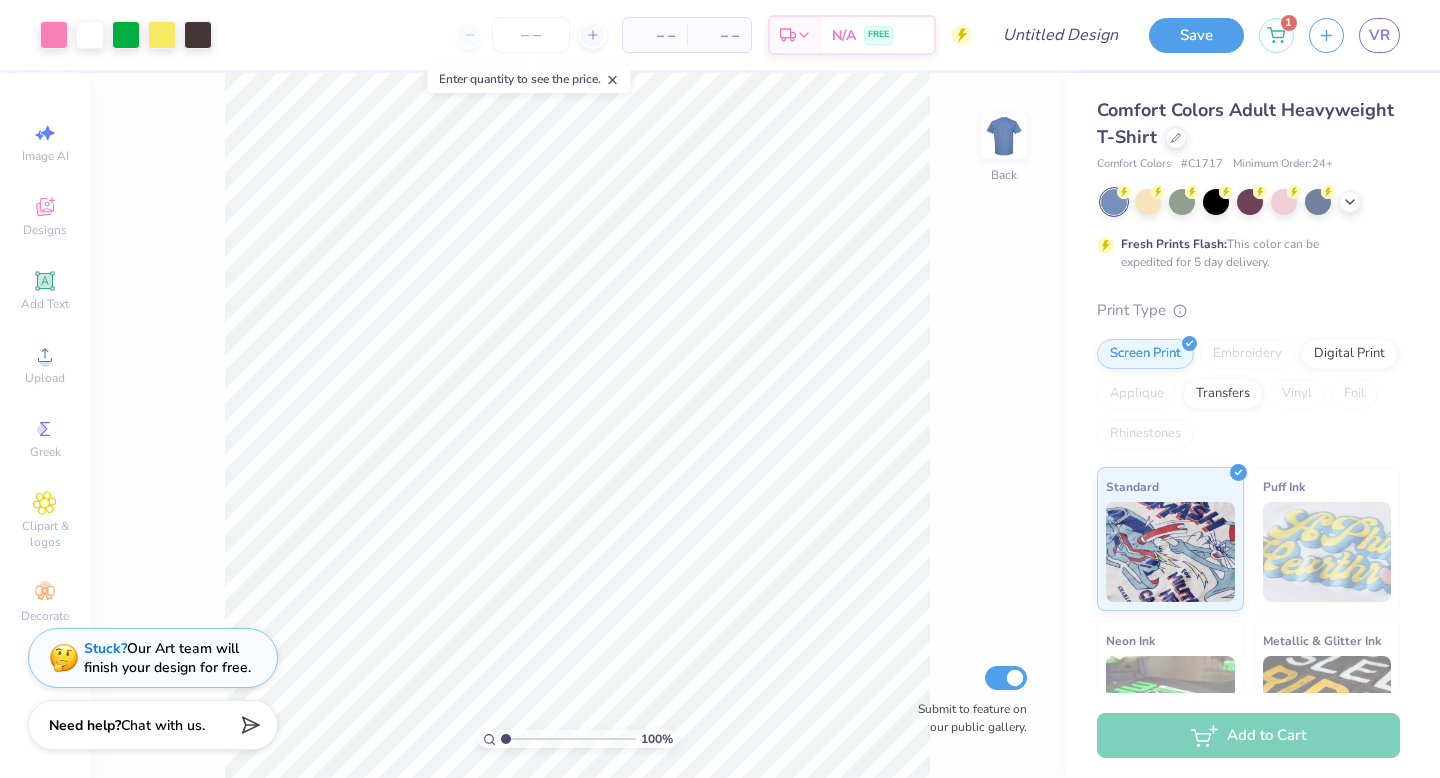 click at bounding box center [1250, 202] 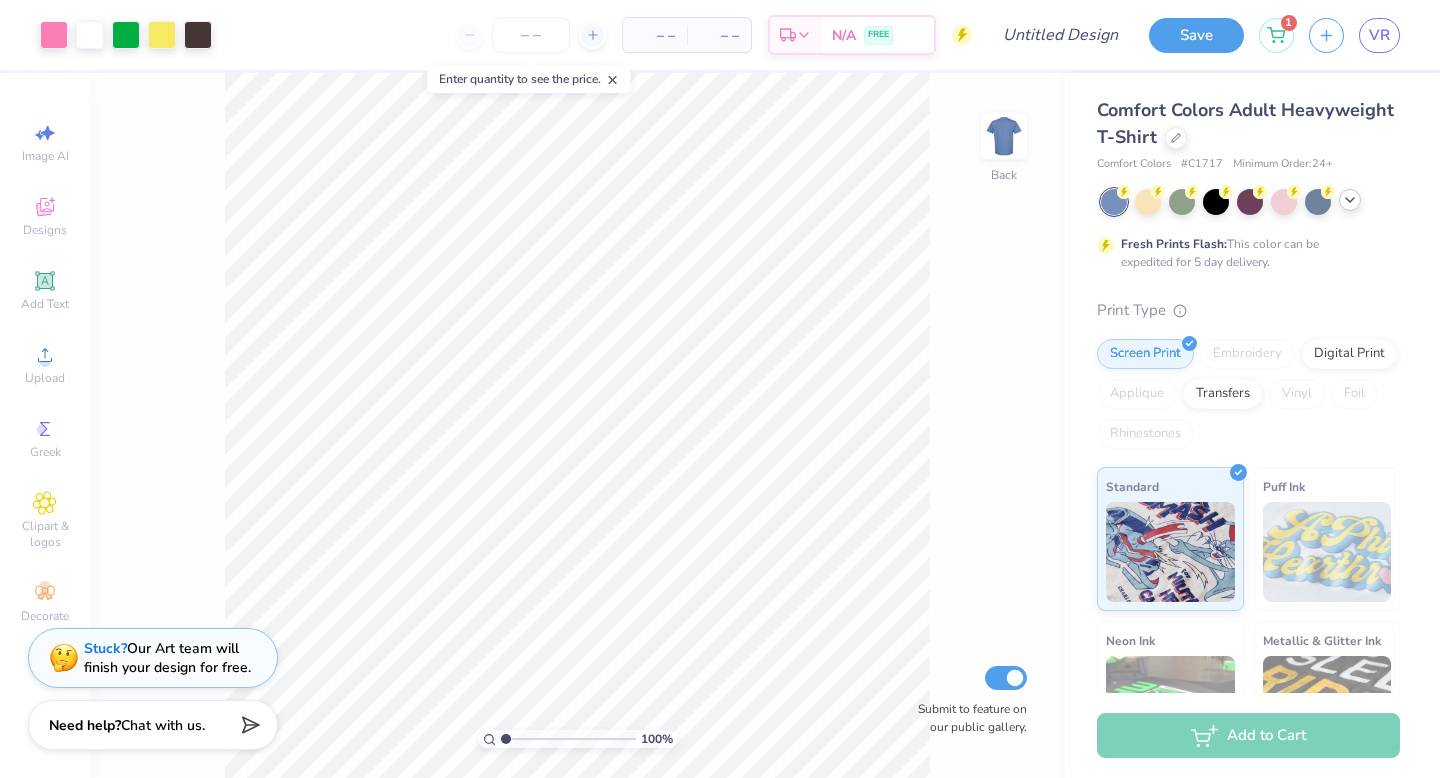 click 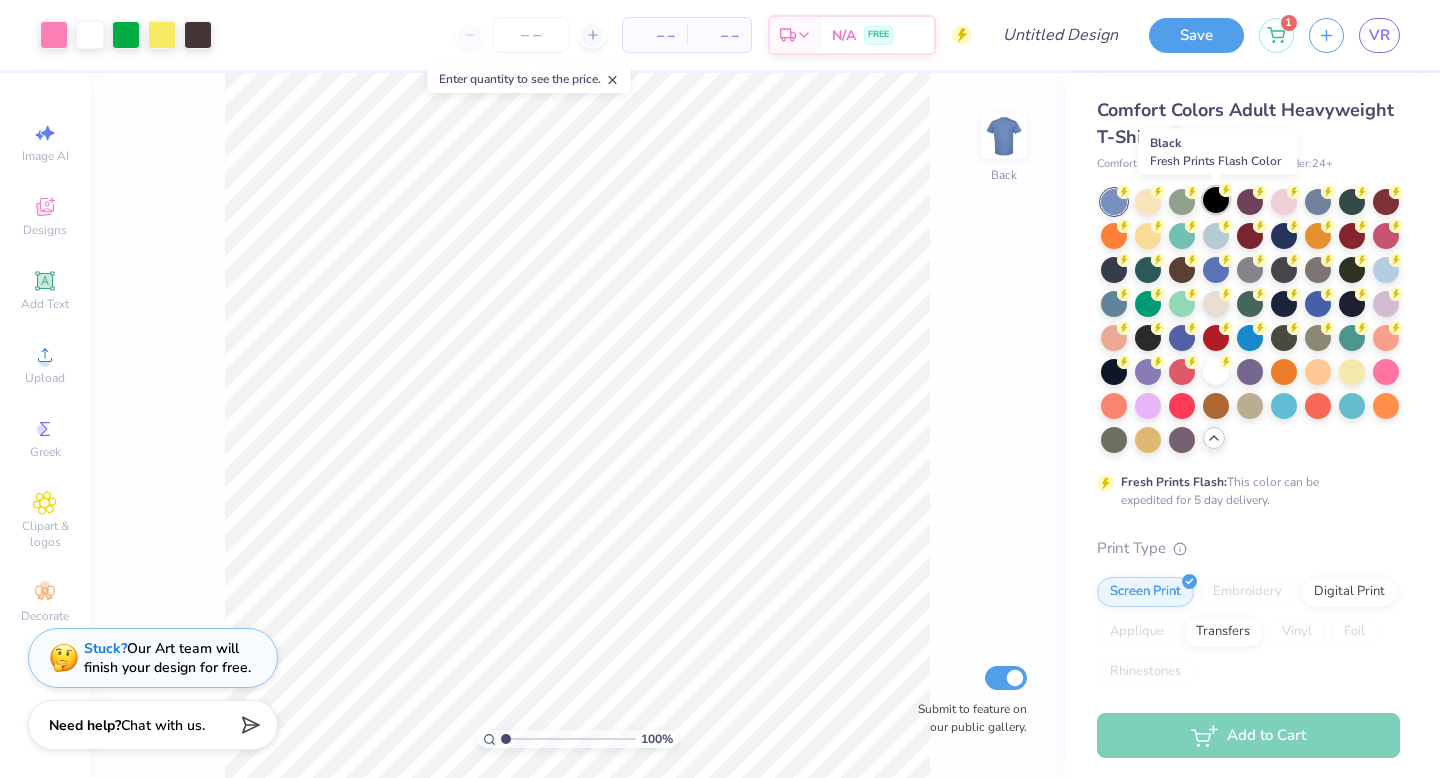 click at bounding box center (1216, 200) 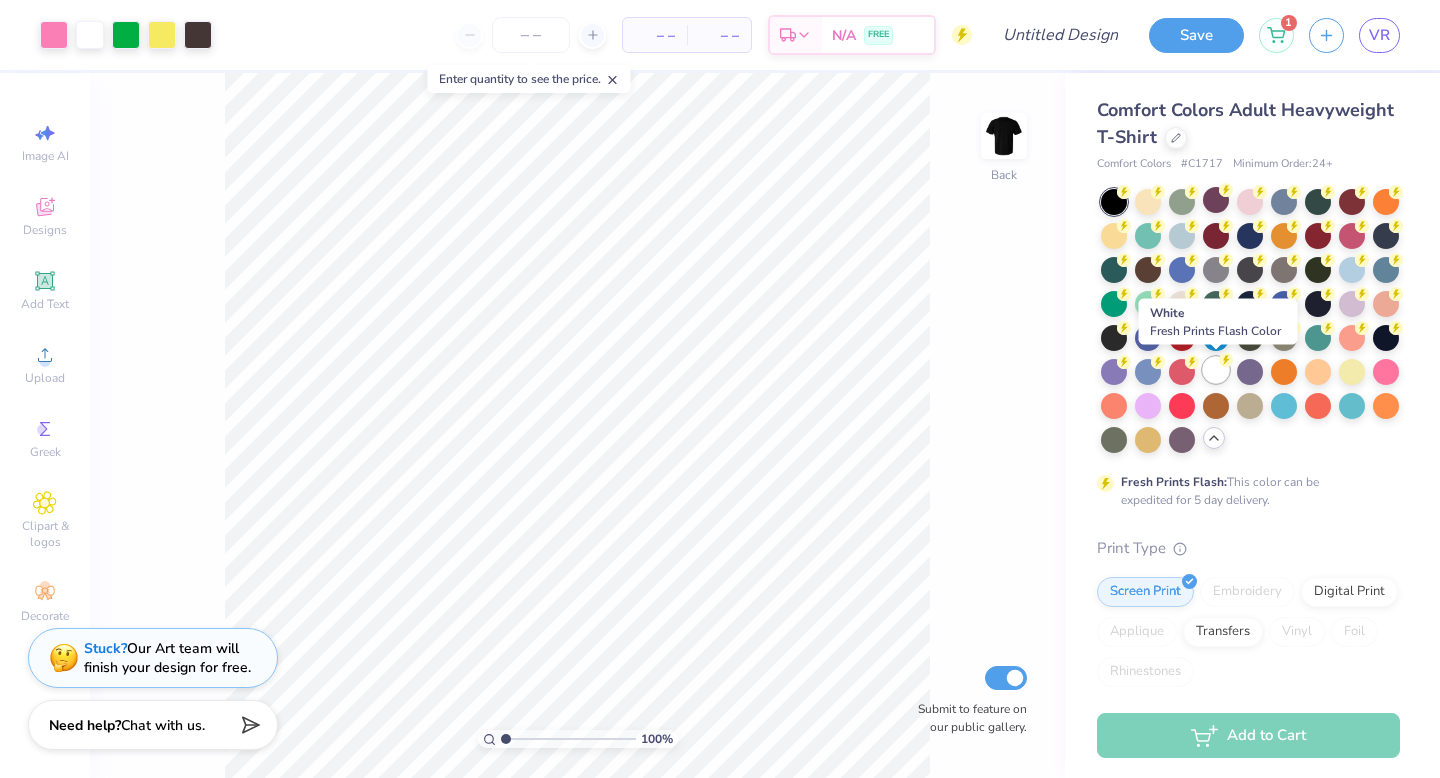 click at bounding box center [1216, 370] 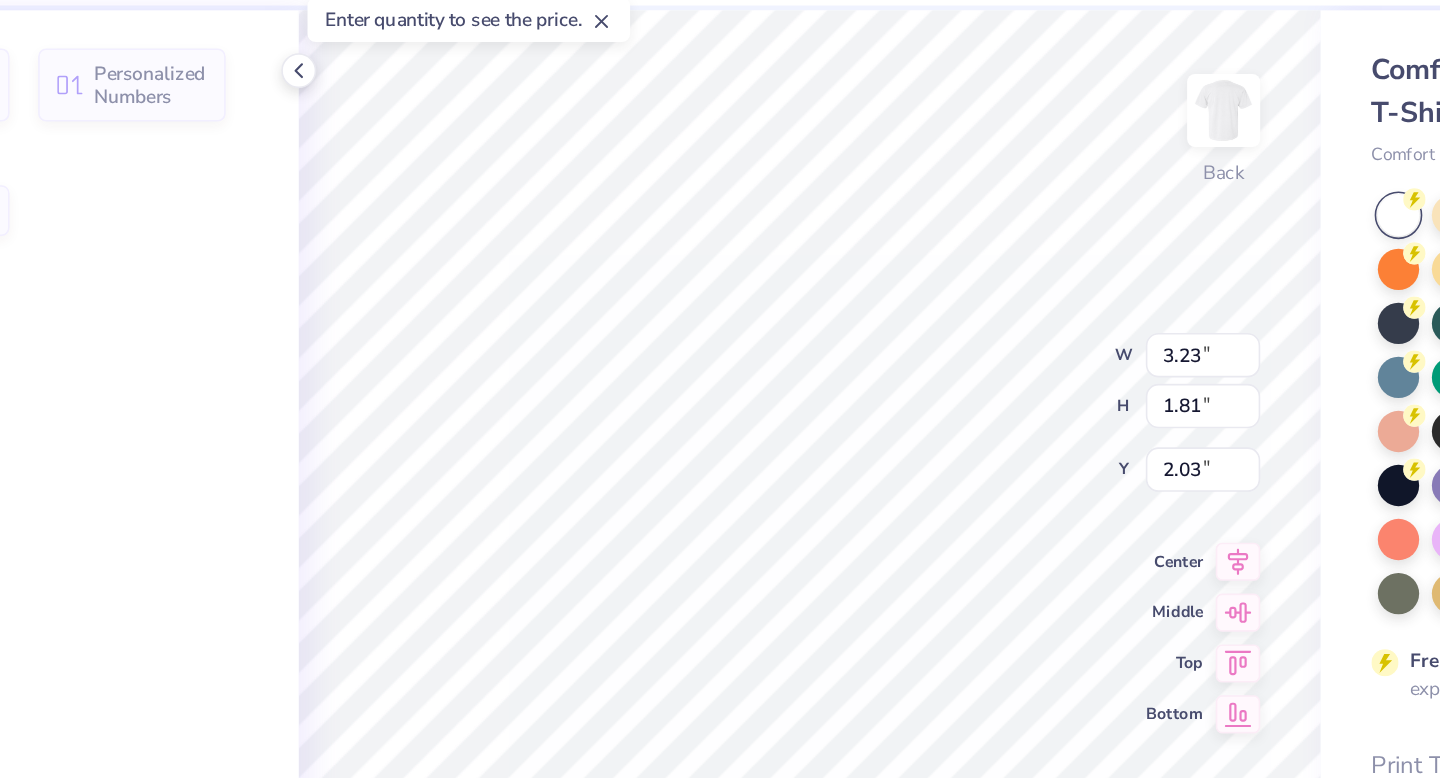 type on "2.09" 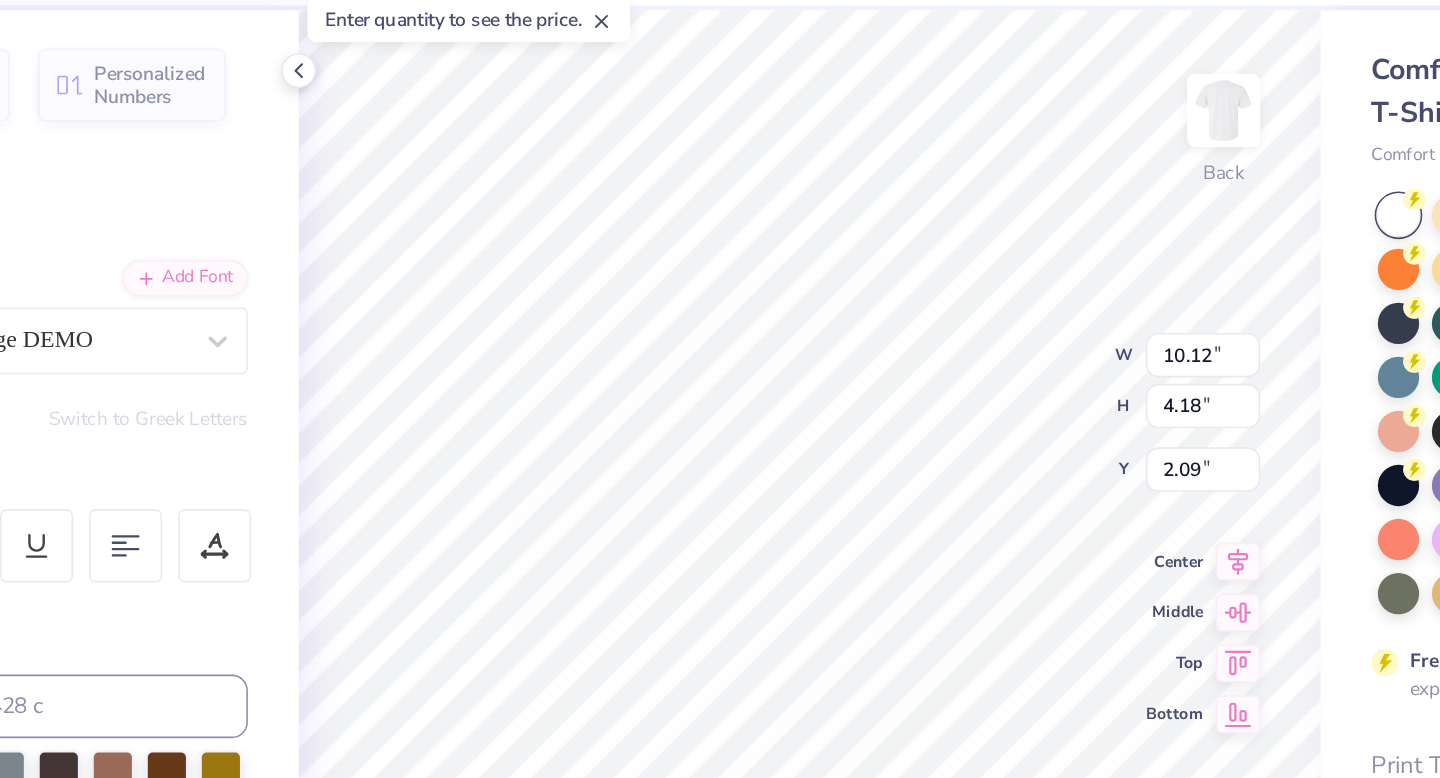 type on "Little" 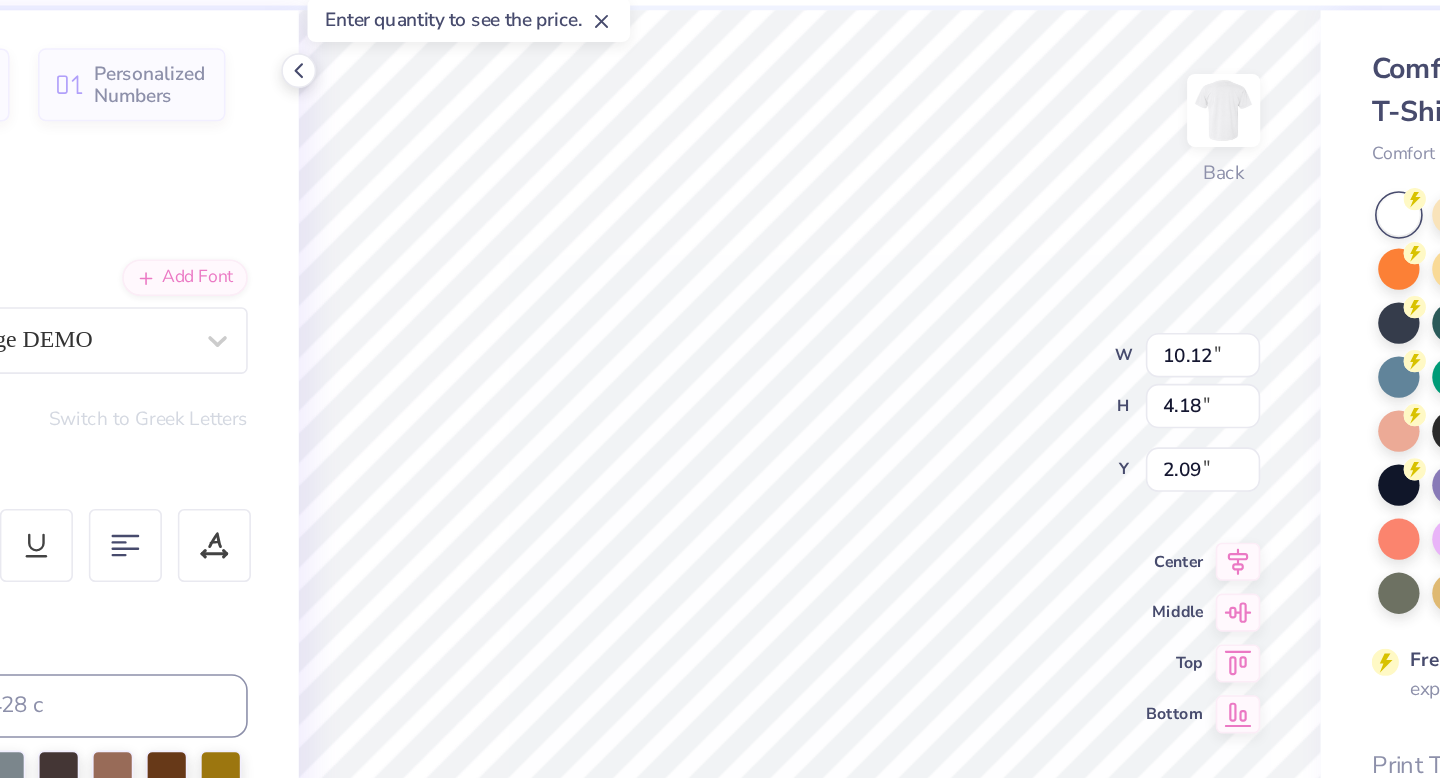 scroll, scrollTop: 0, scrollLeft: 0, axis: both 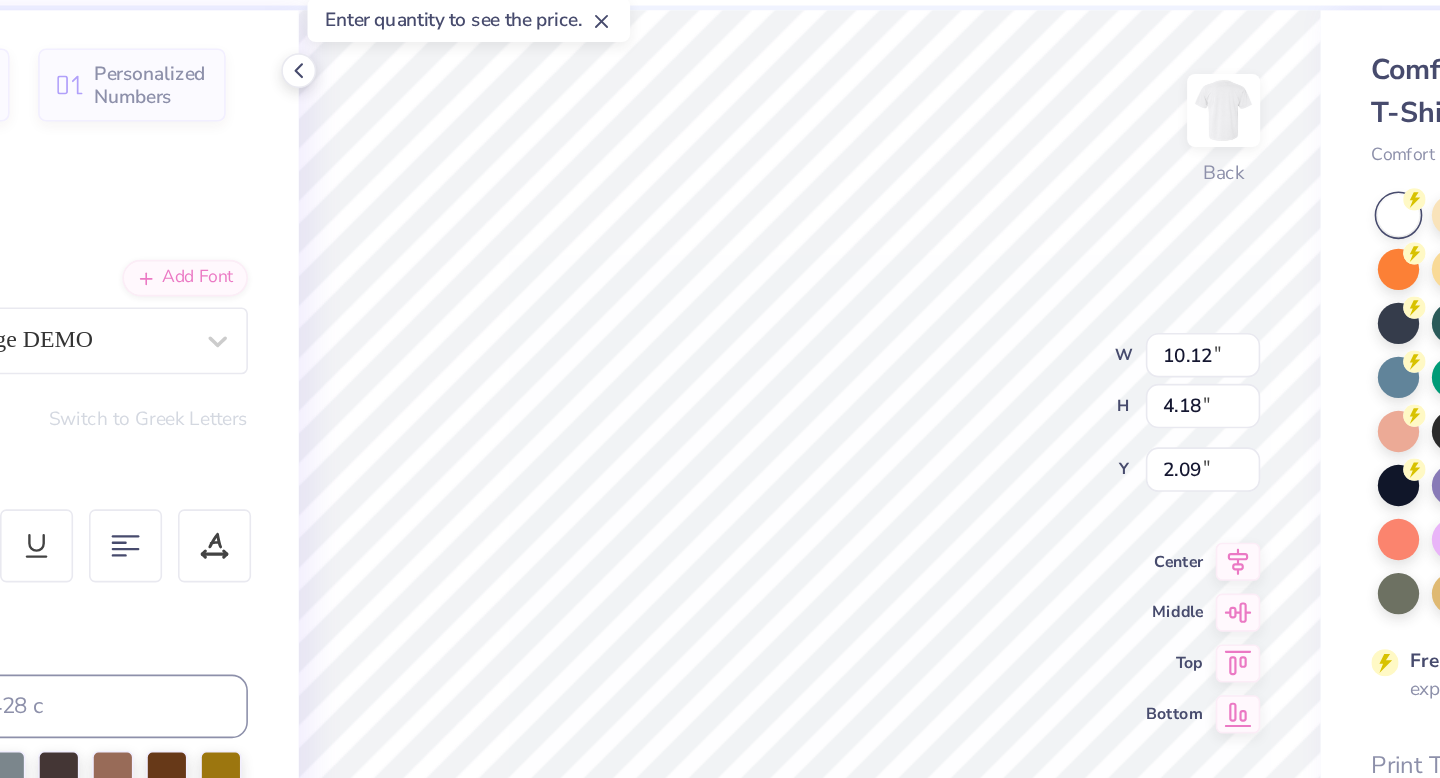 type on "L" 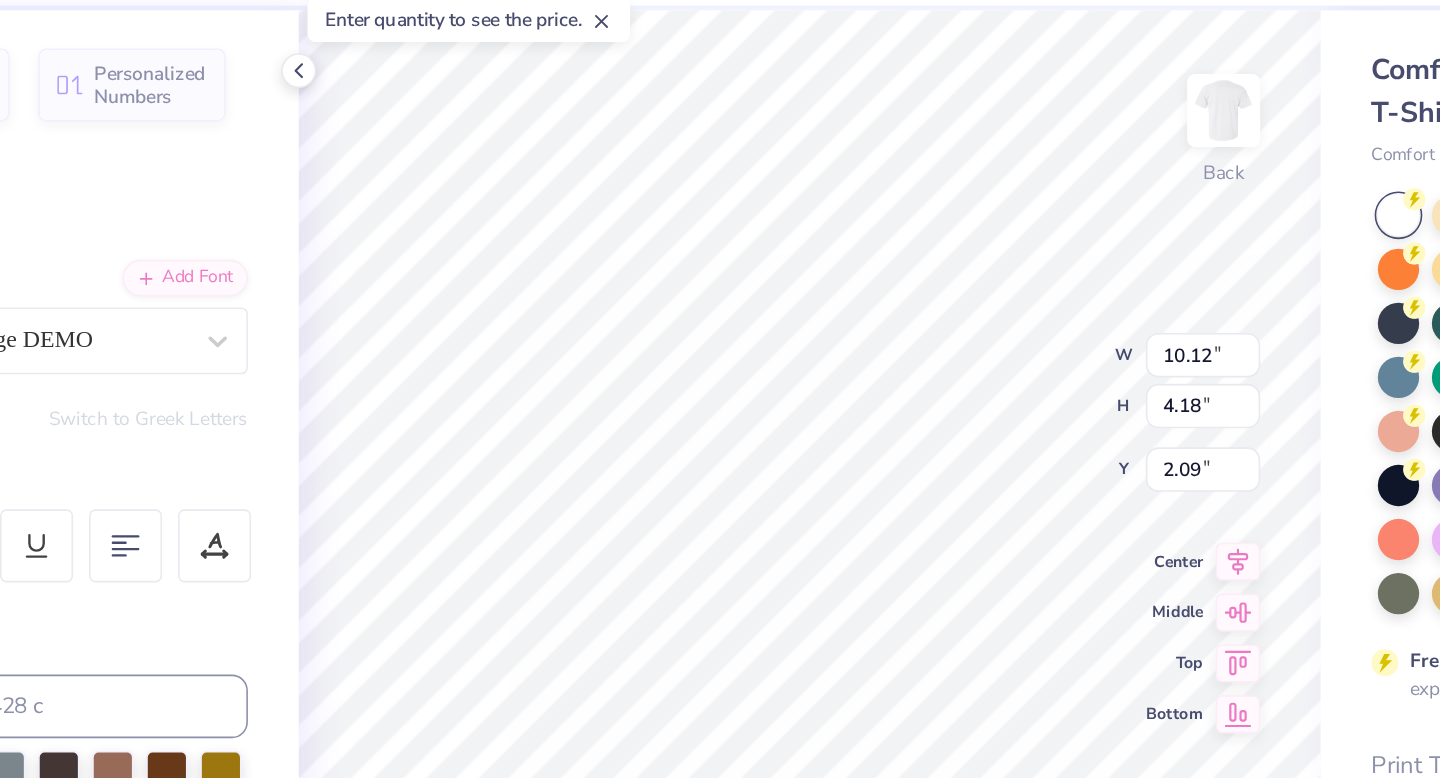 type on "L" 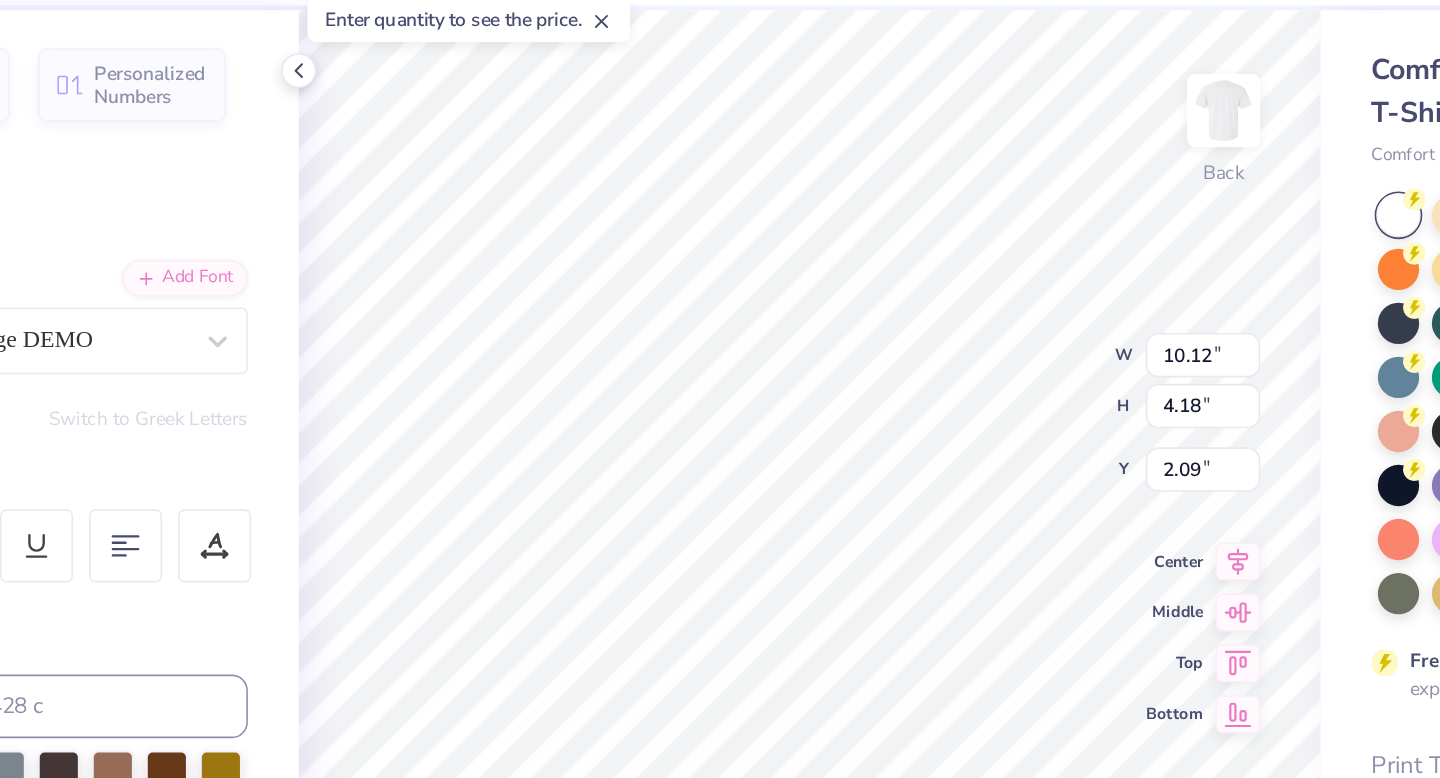 scroll, scrollTop: 0, scrollLeft: 1, axis: horizontal 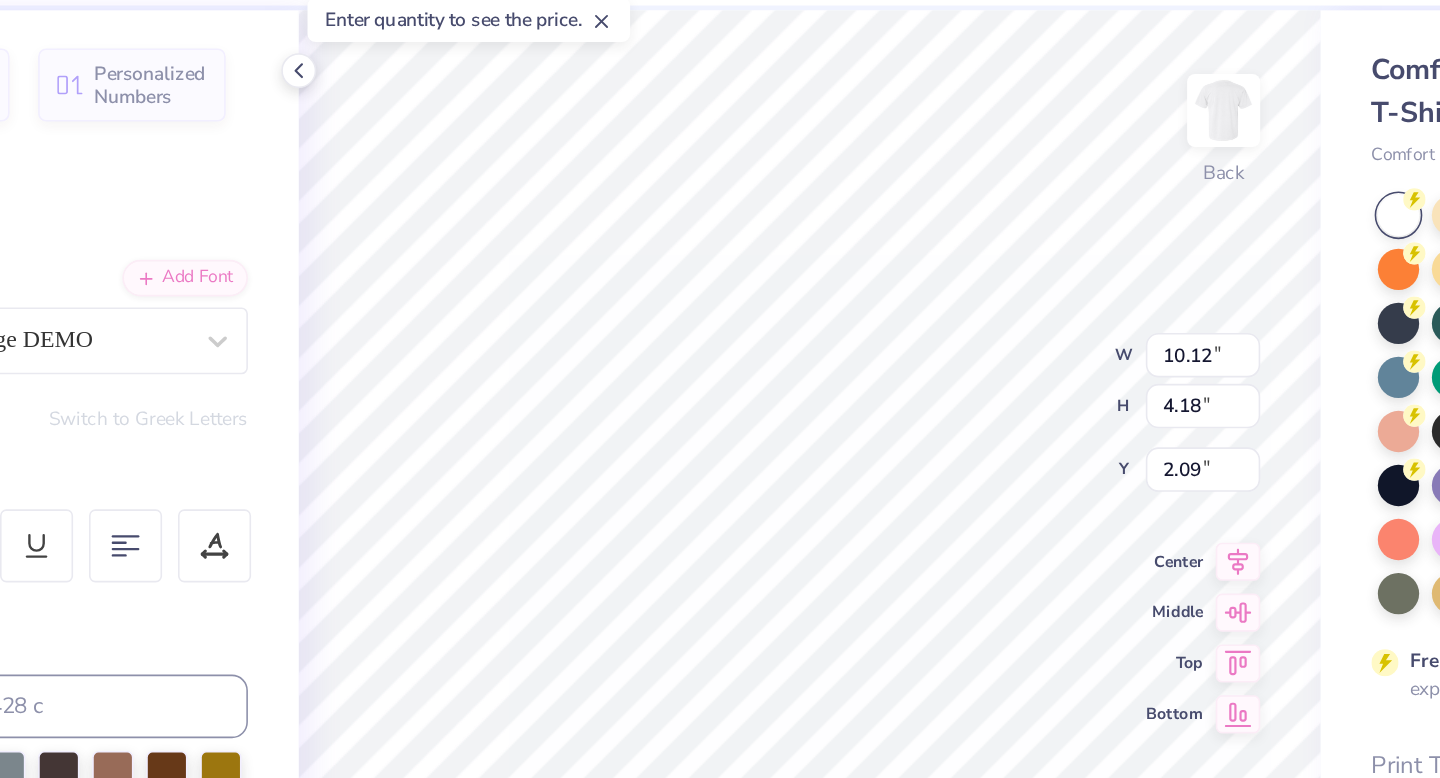 type on "3.82" 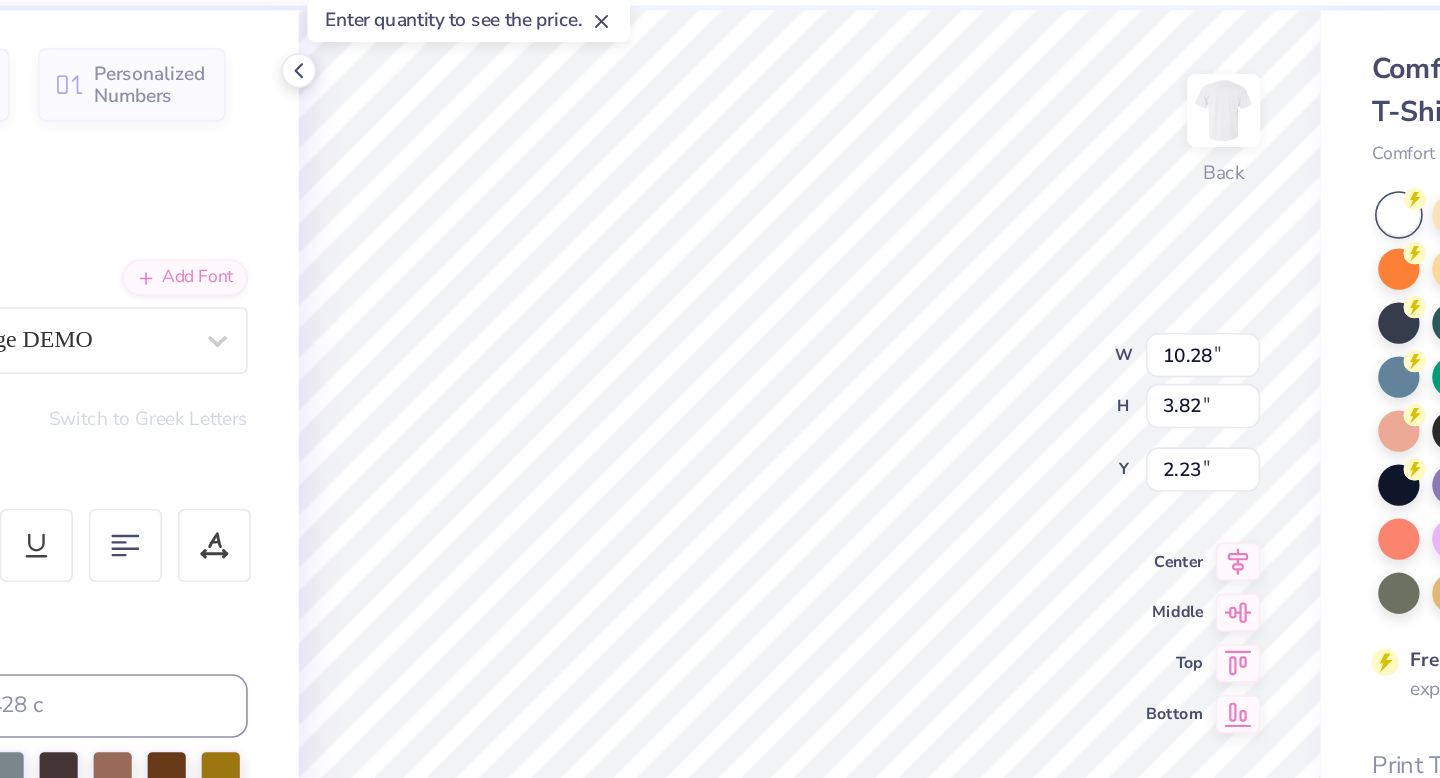 type on "2.24" 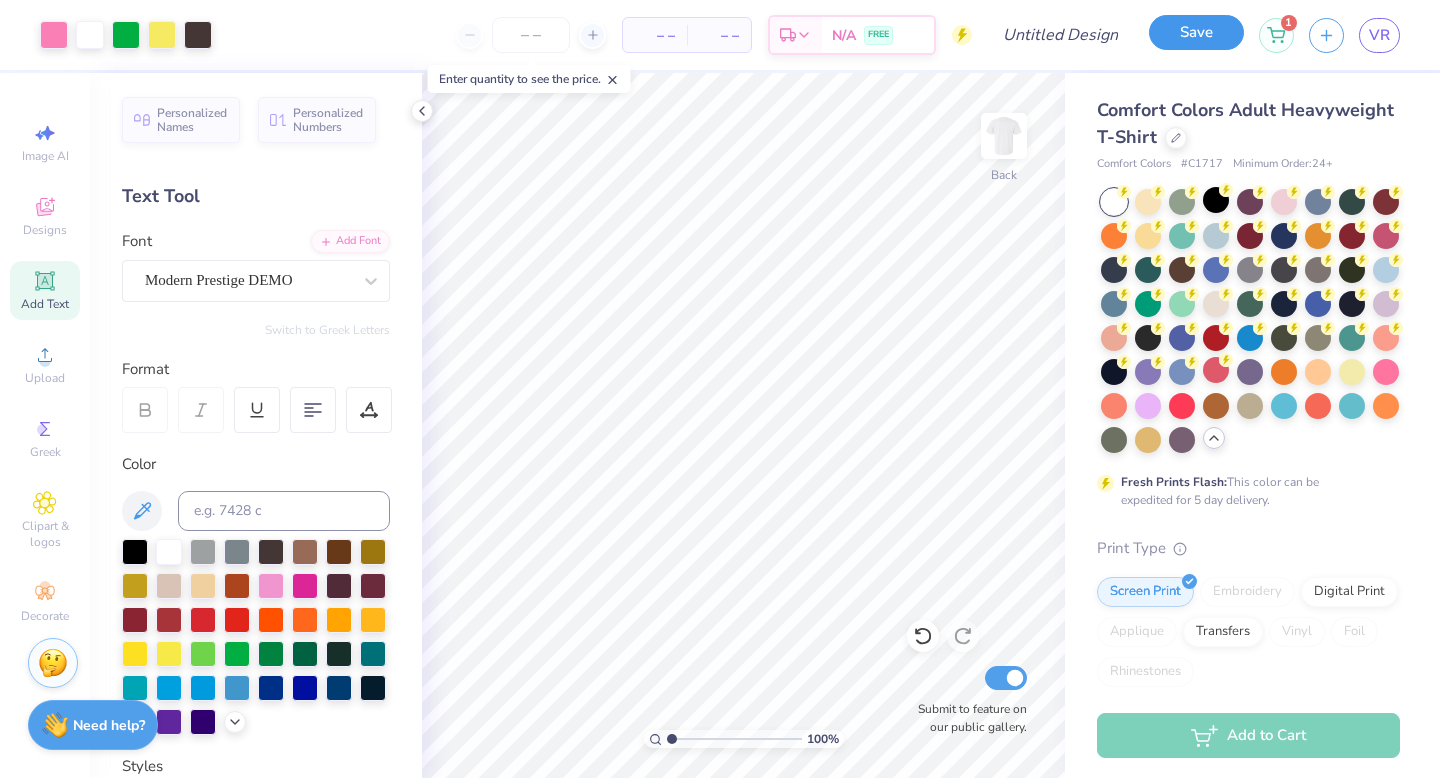 click on "Save" at bounding box center (1196, 32) 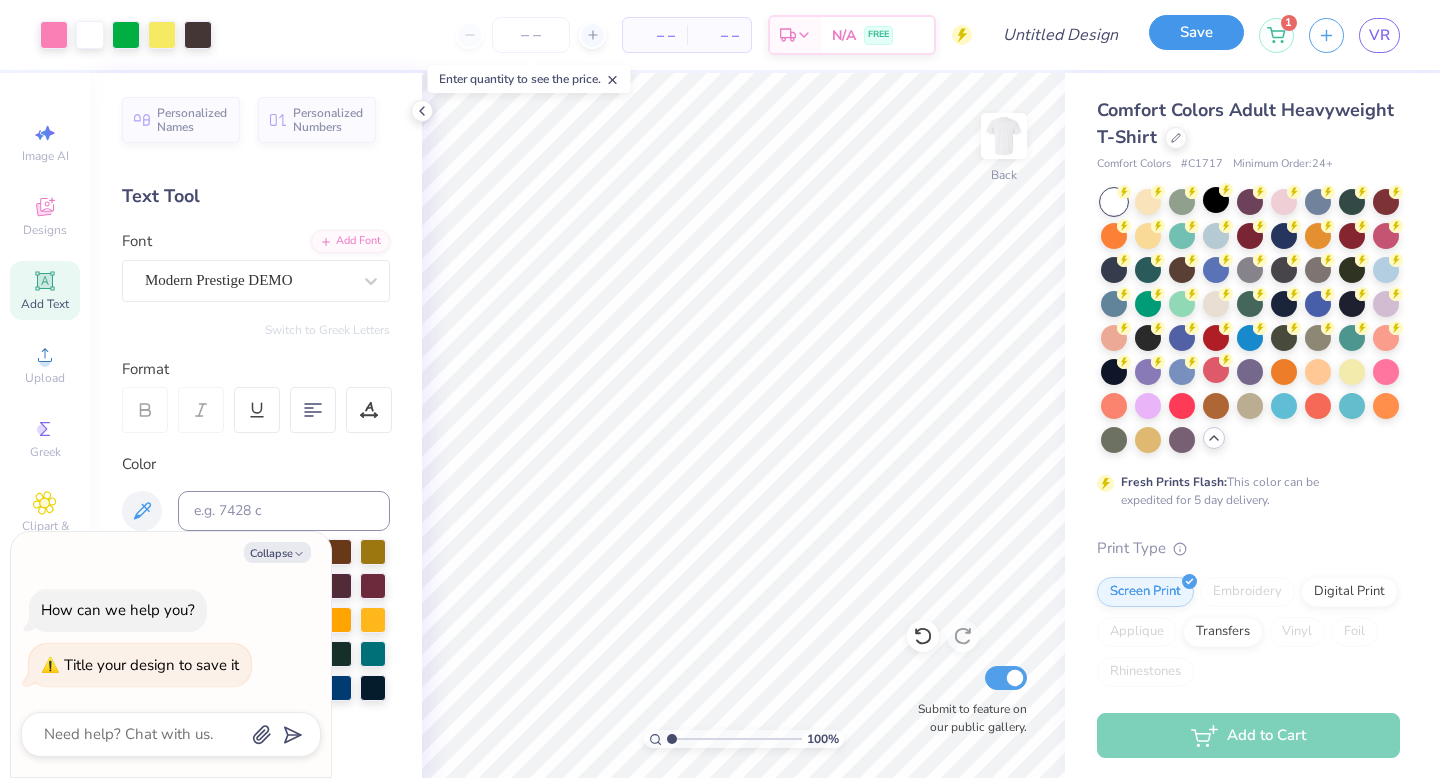 click on "Save" at bounding box center (1196, 32) 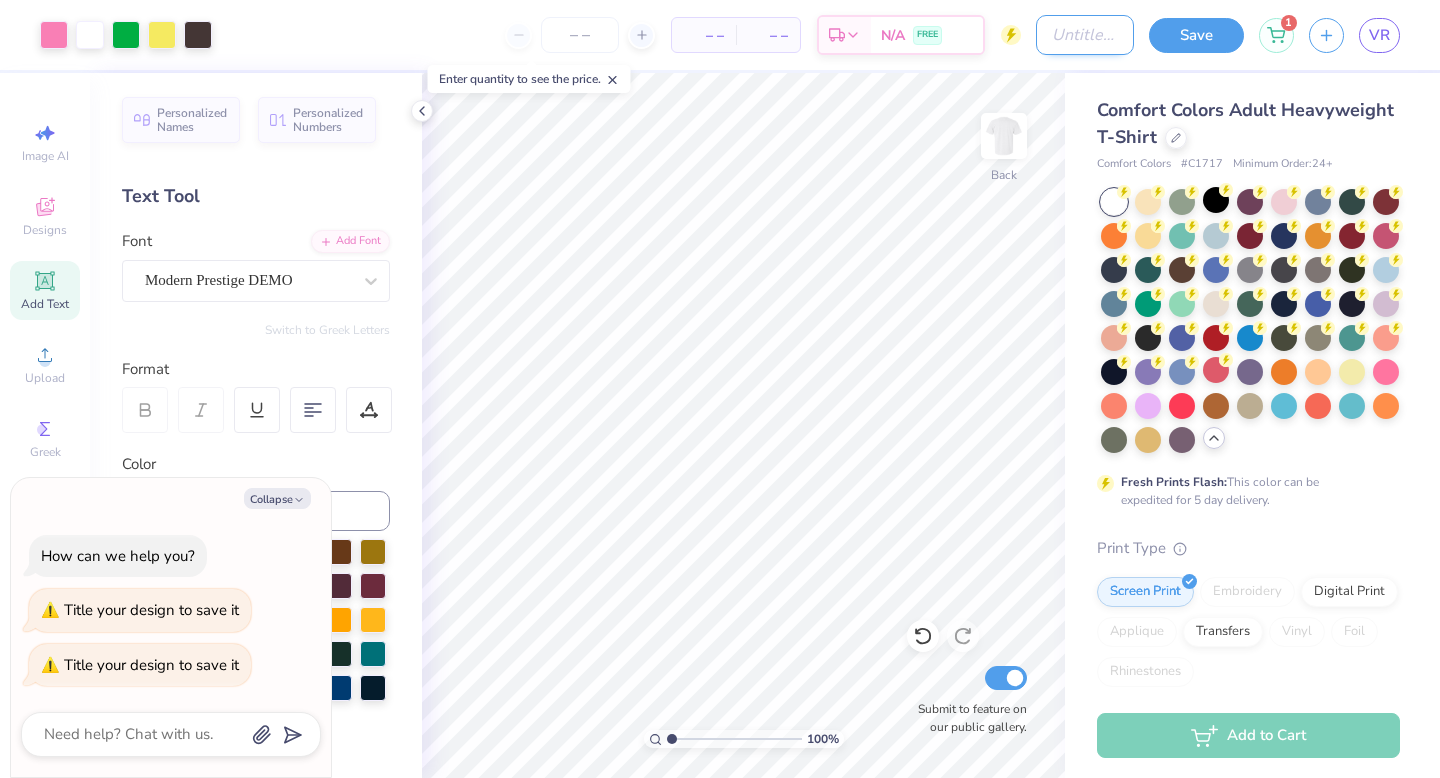 type on "x" 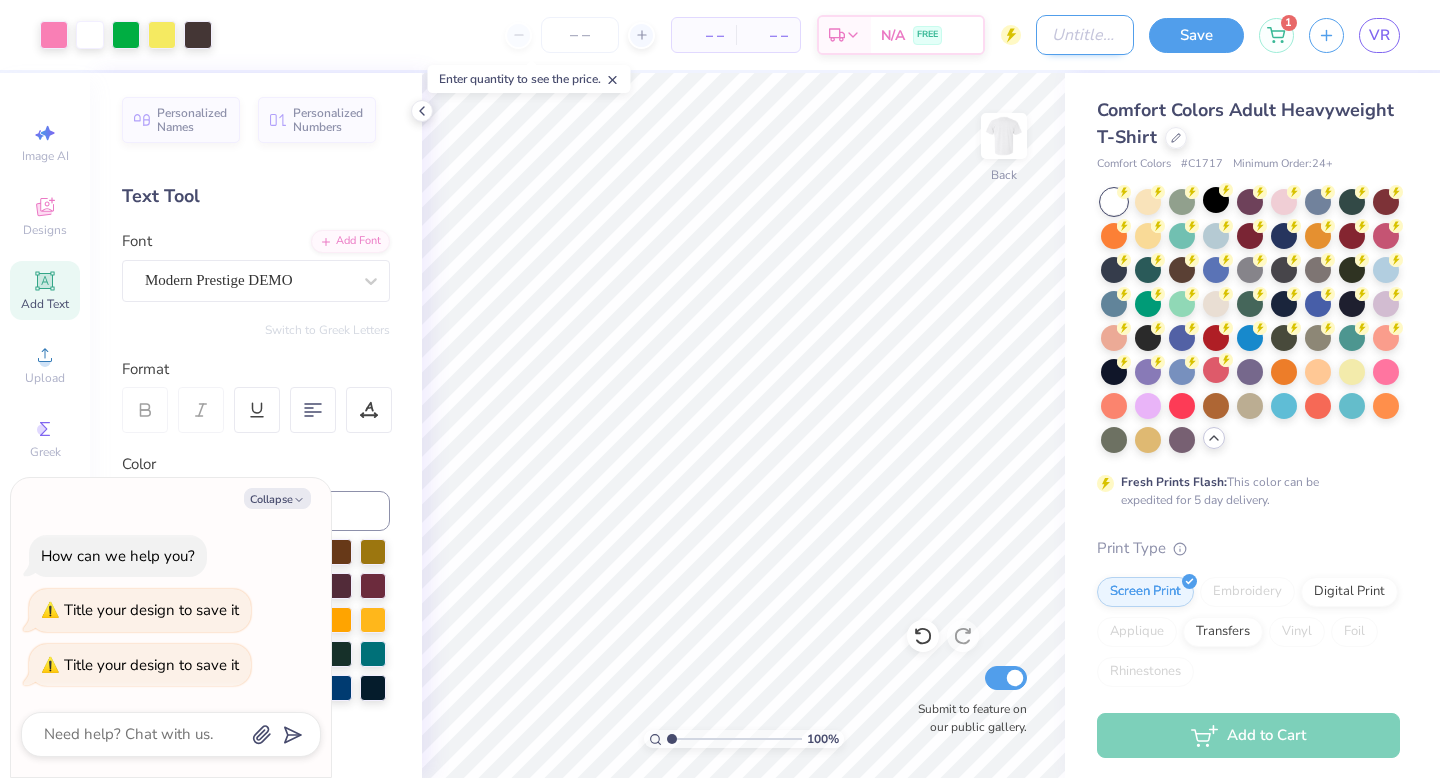 click on "Design Title" at bounding box center (1085, 35) 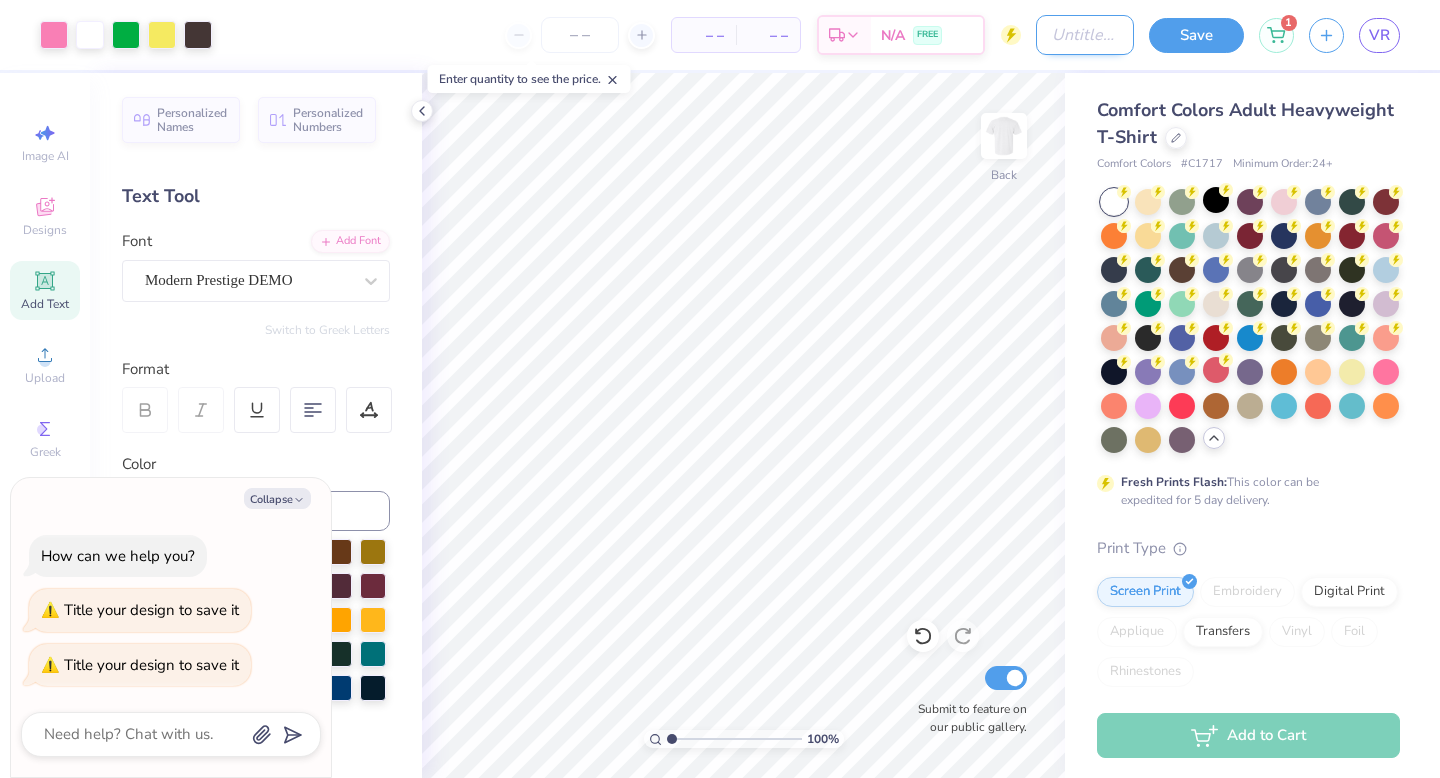 type on "f" 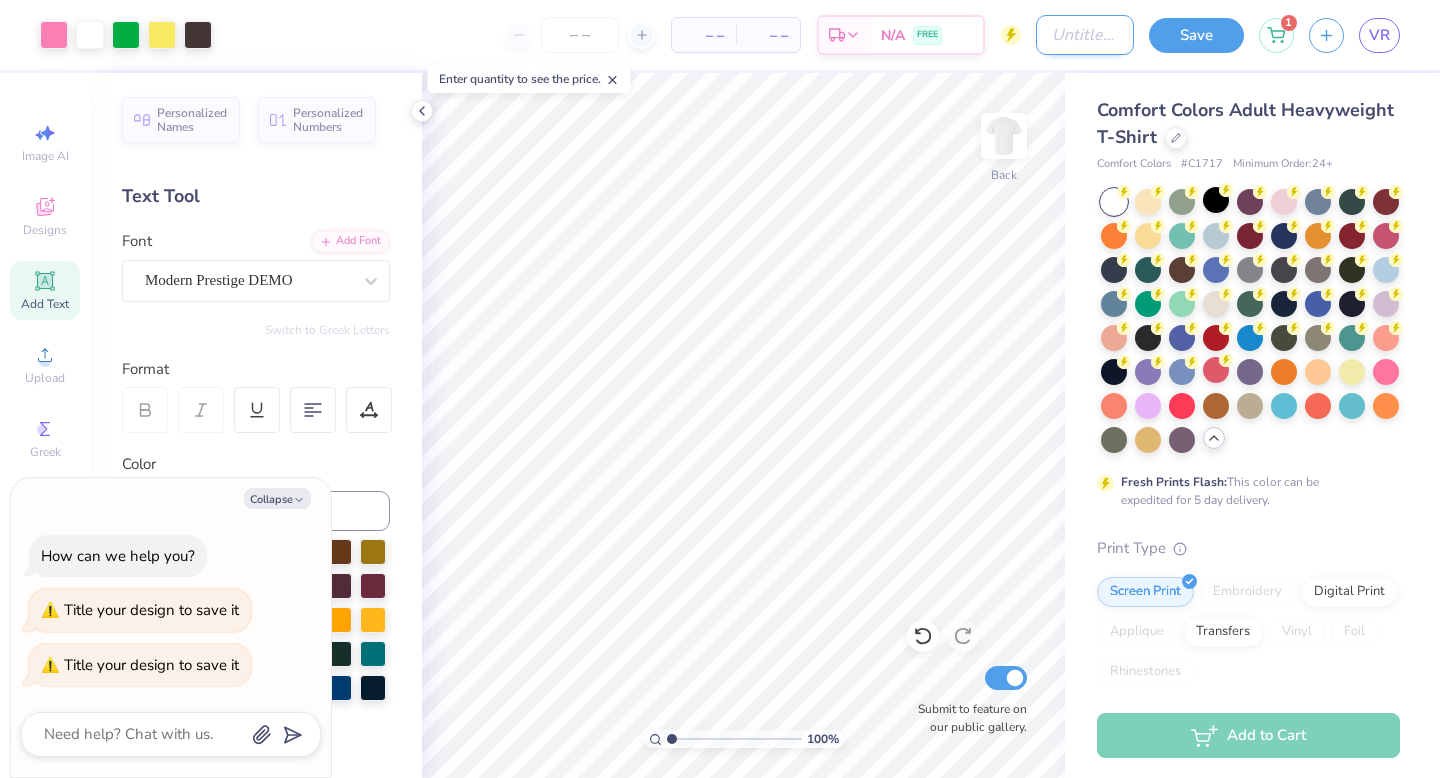 type on "x" 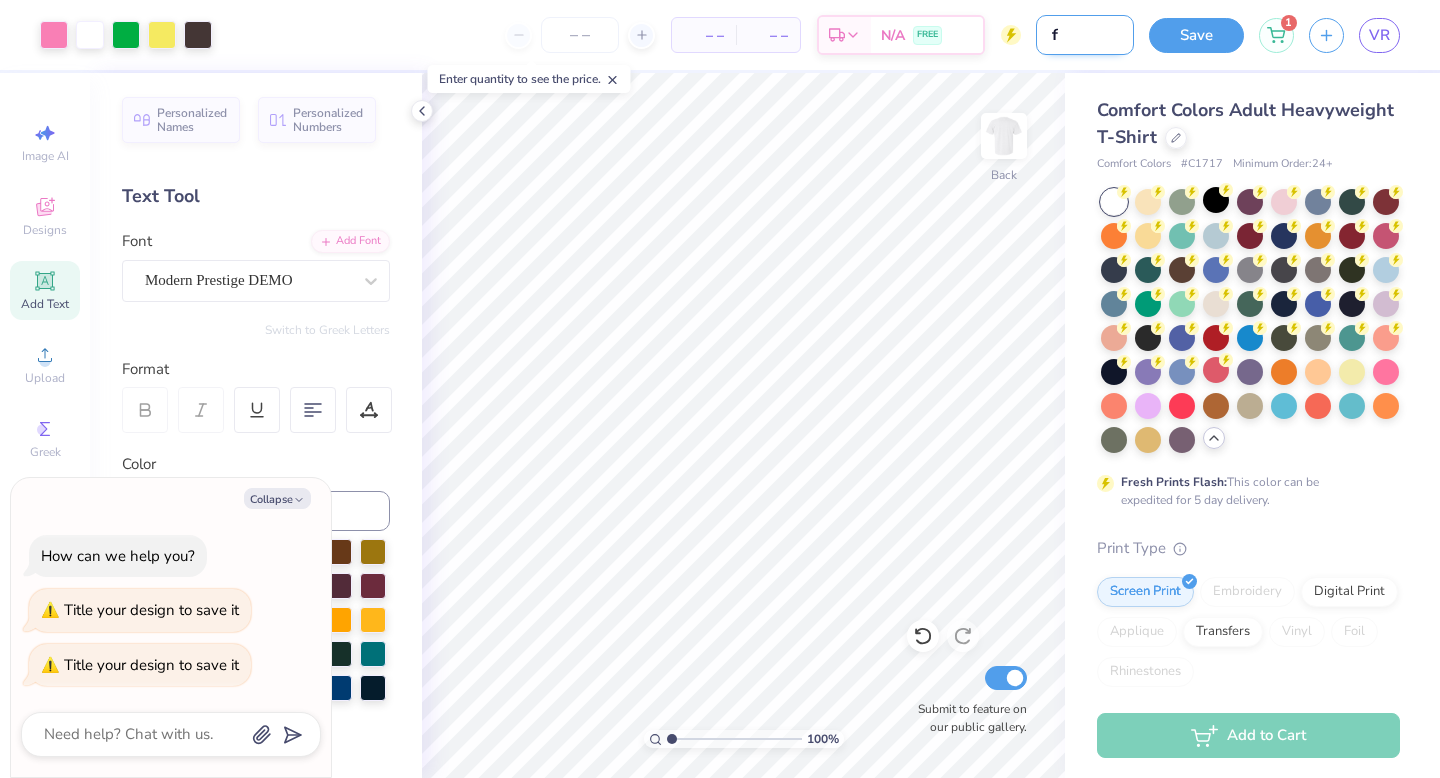 type on "fl" 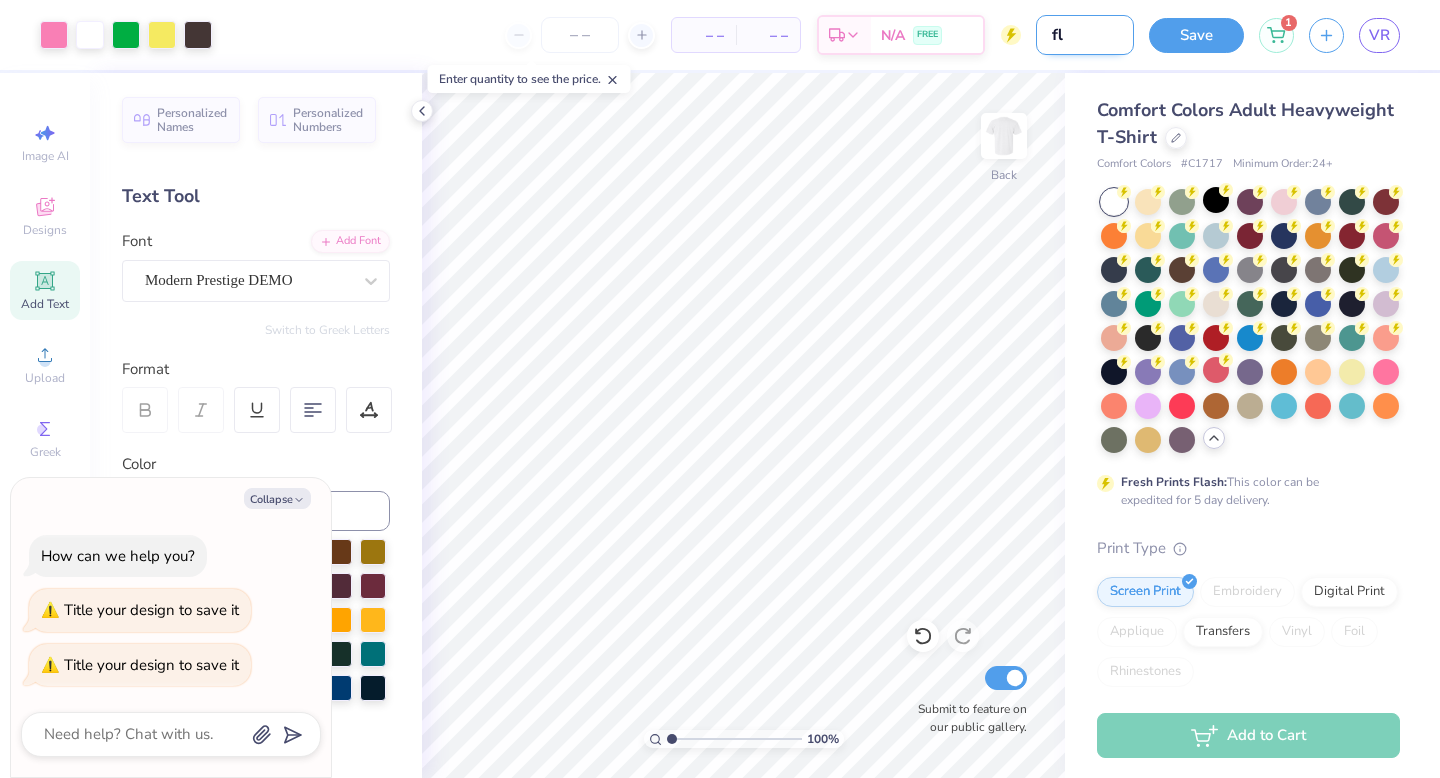 type on "flo" 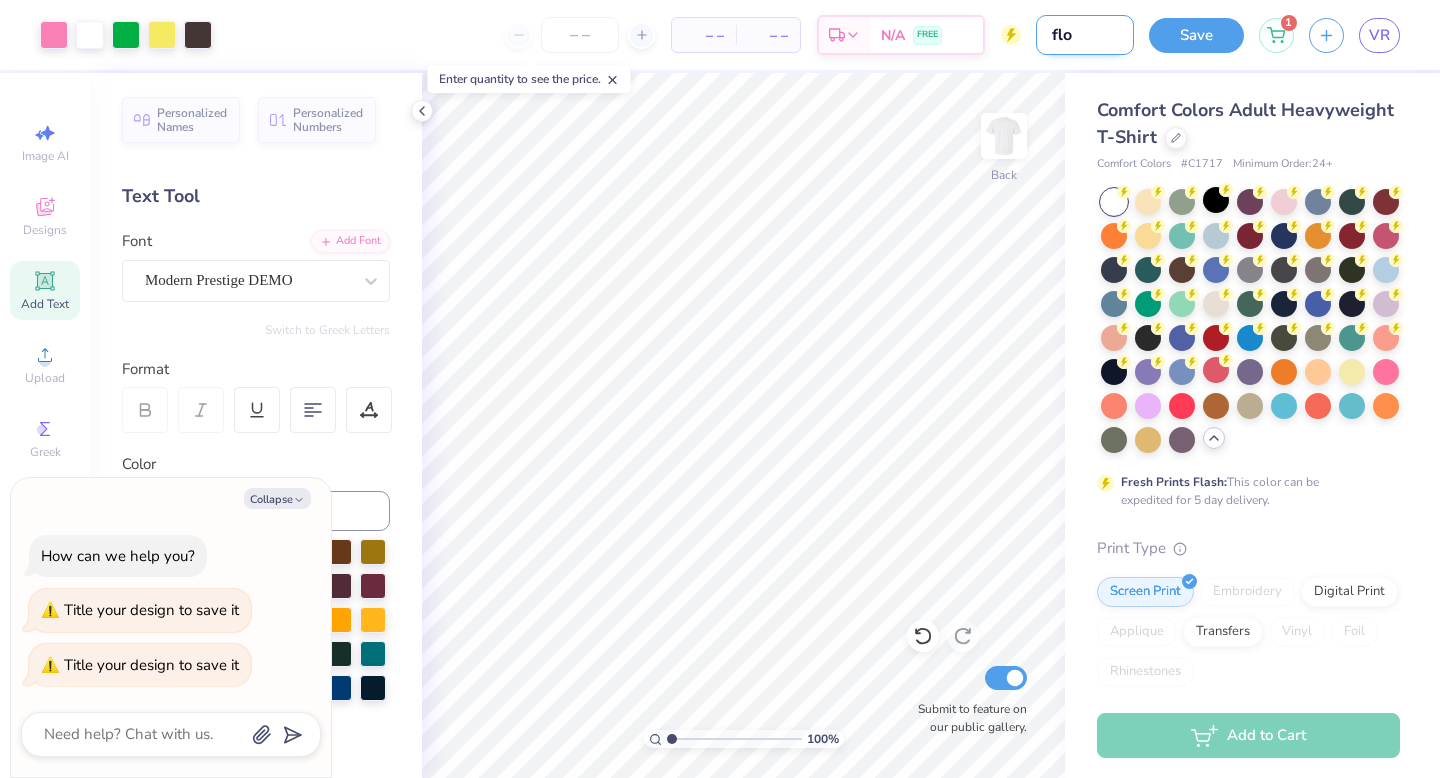 type on "flow" 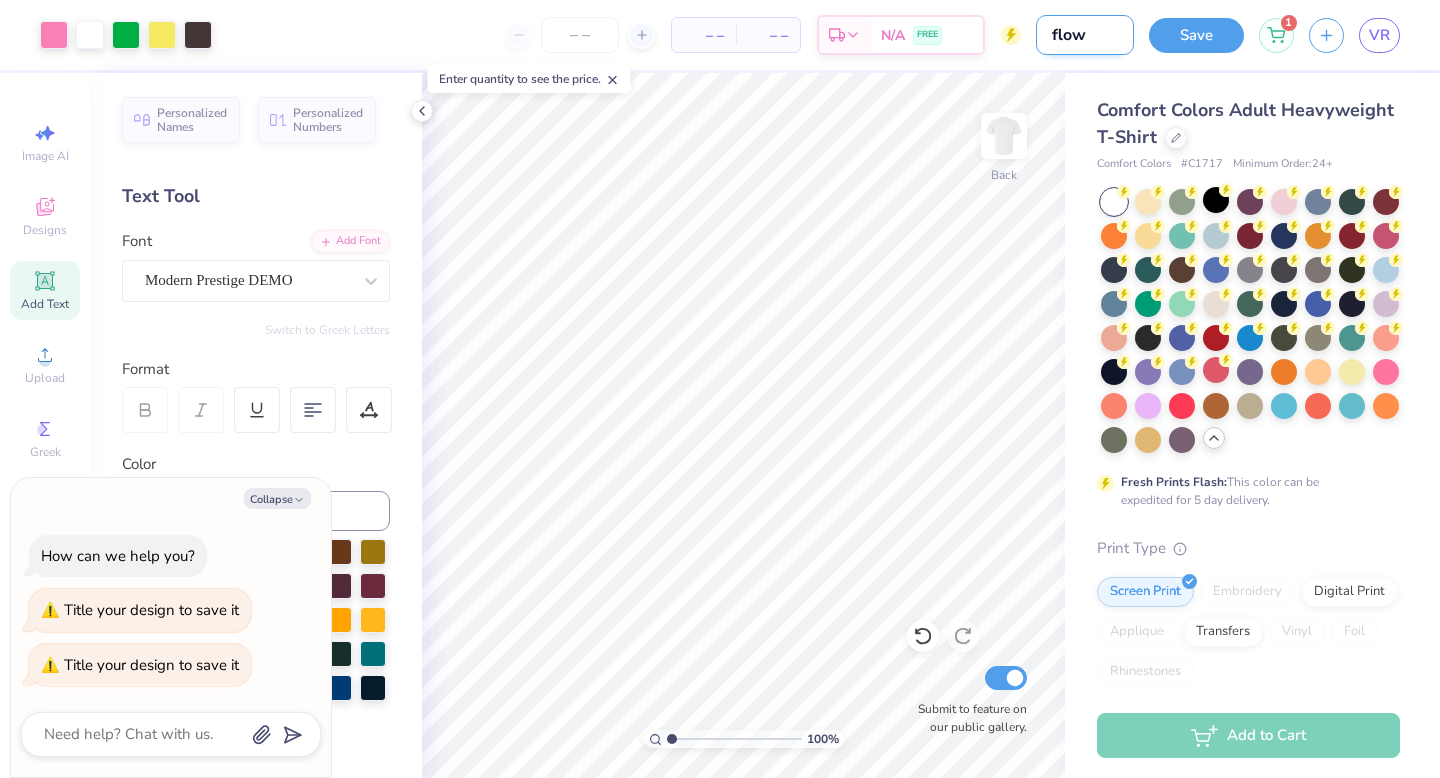 type on "flowe" 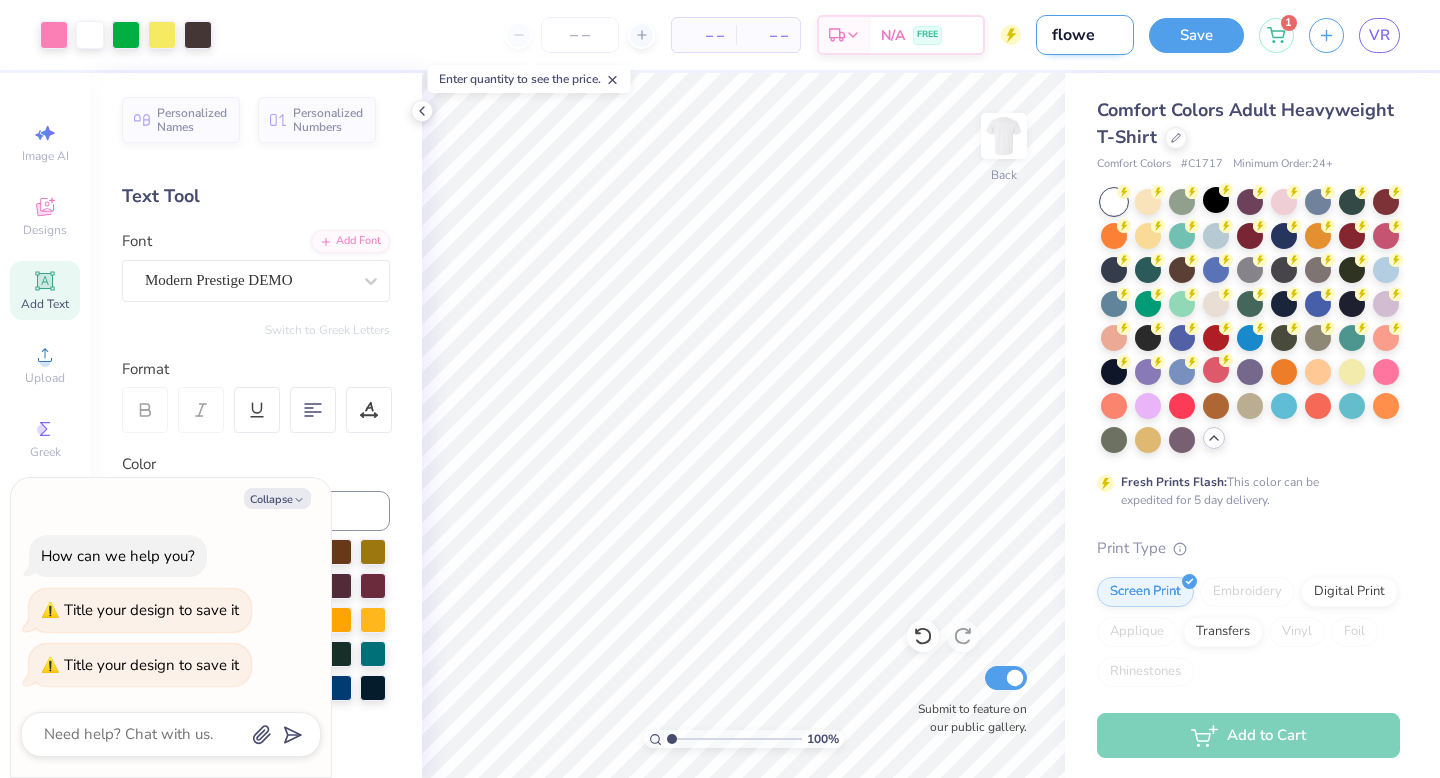 type on "flower" 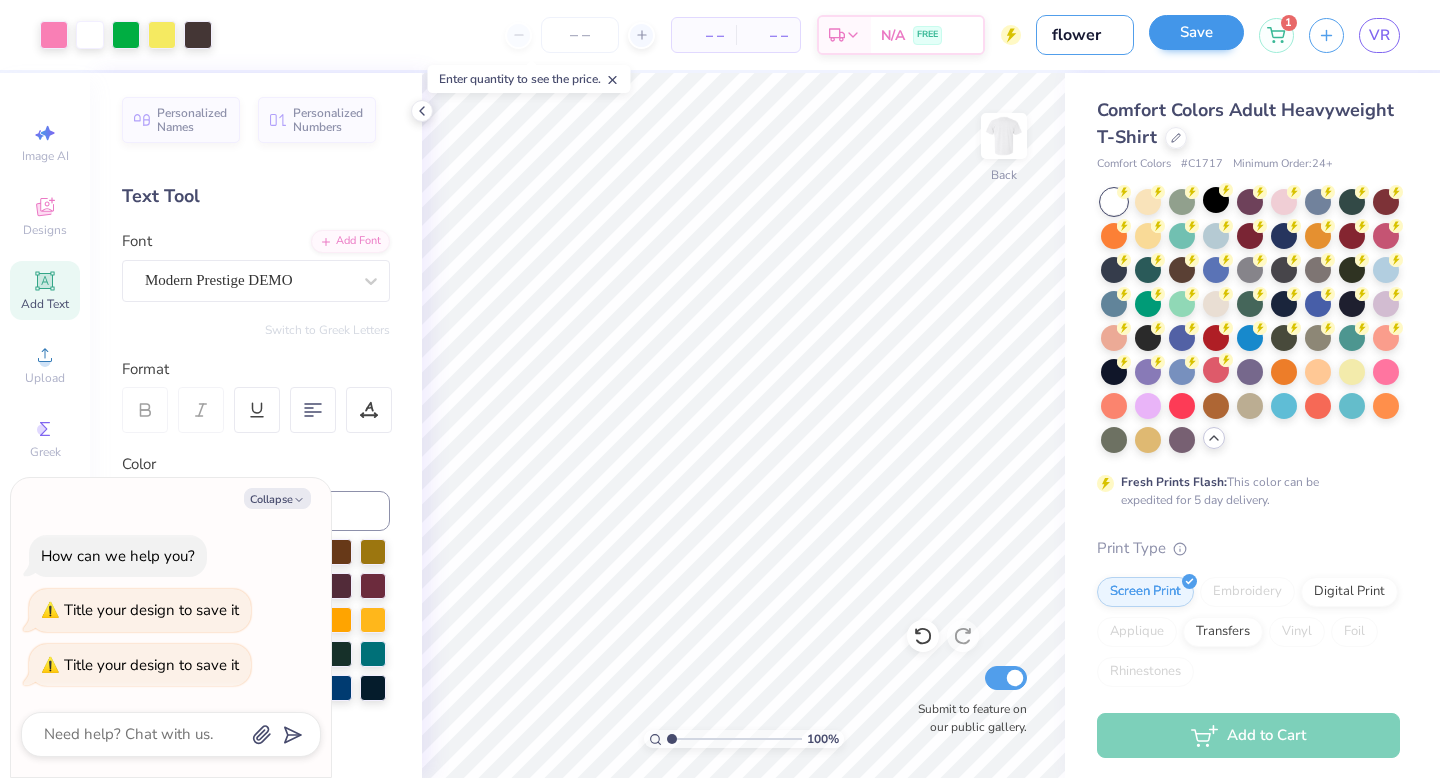 type on "flower" 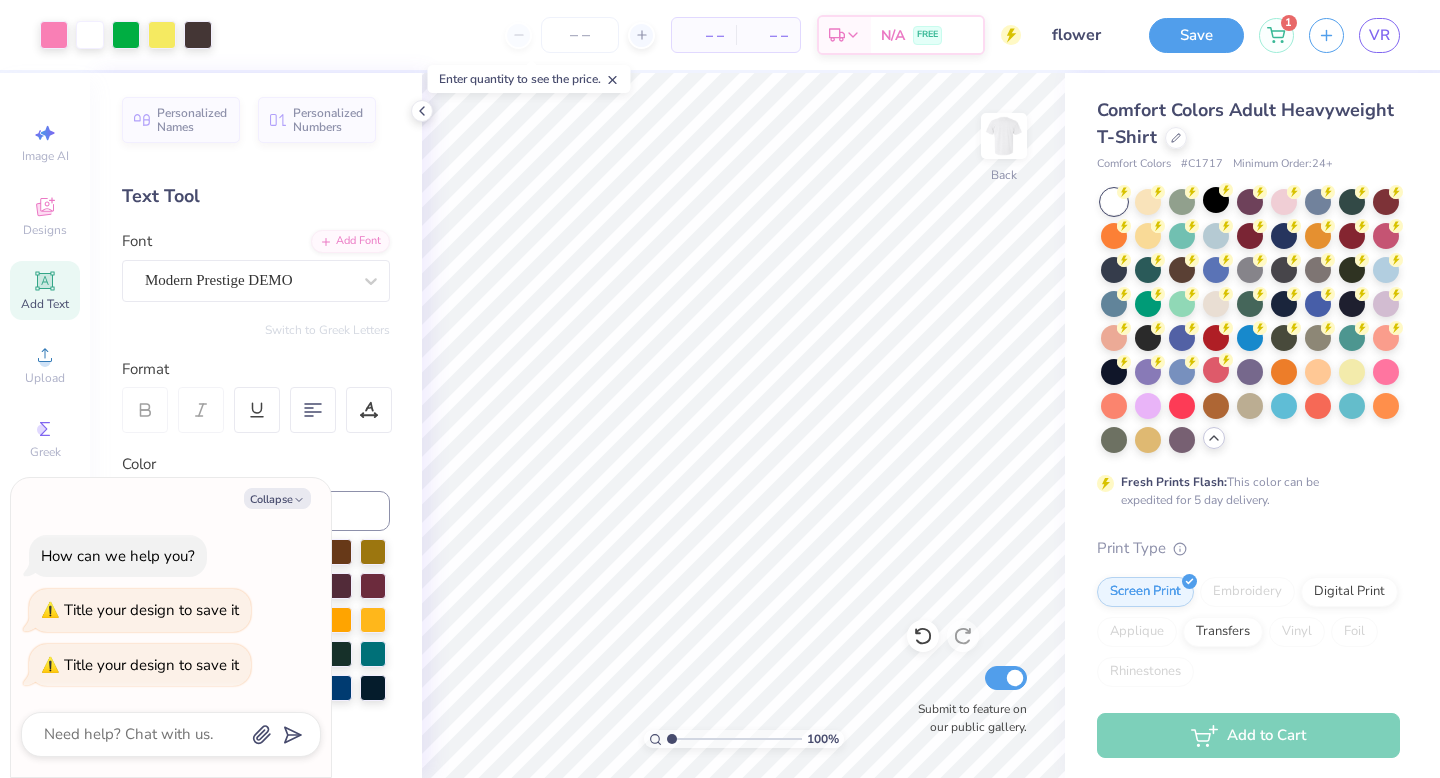 drag, startPoint x: 1203, startPoint y: 33, endPoint x: 115, endPoint y: 3, distance: 1088.4136 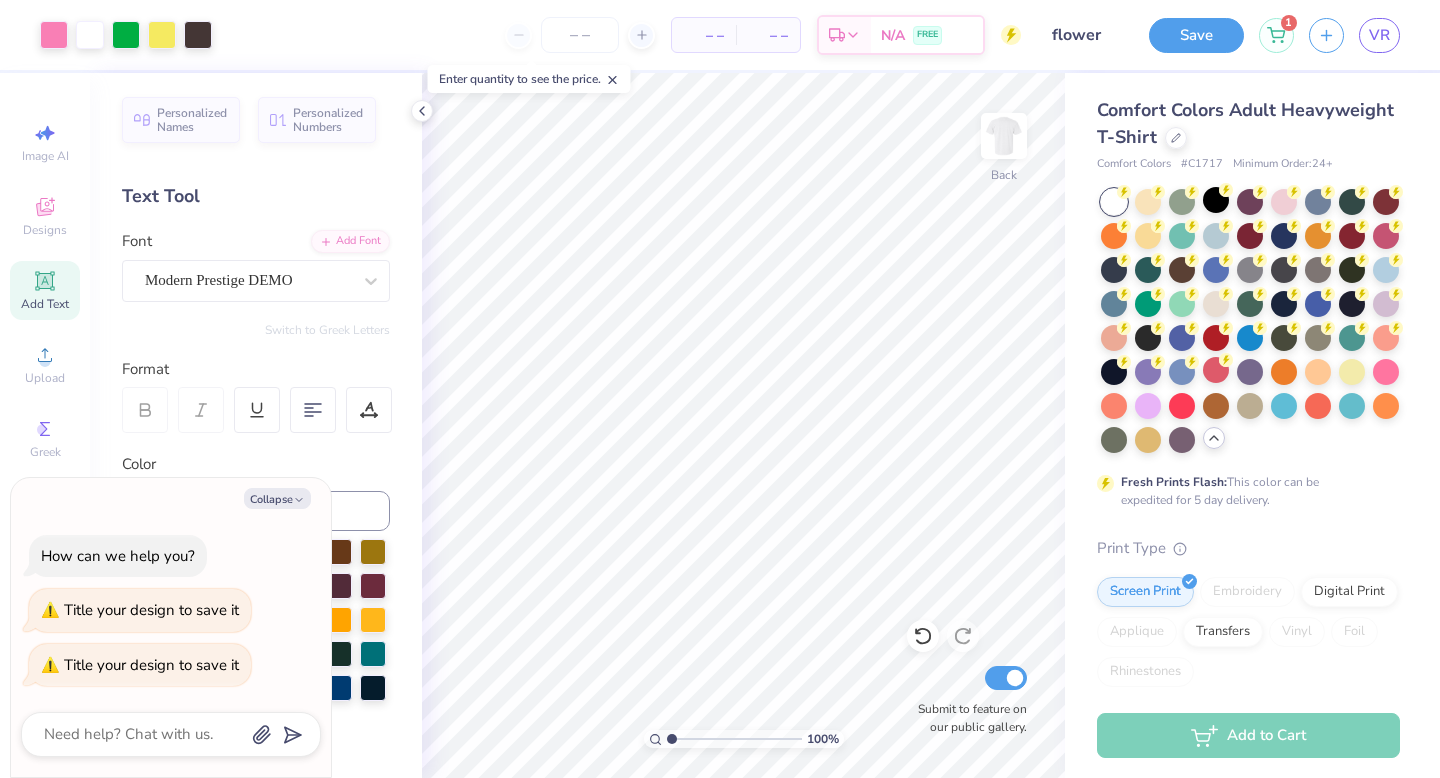 click on "Save" at bounding box center [1196, 35] 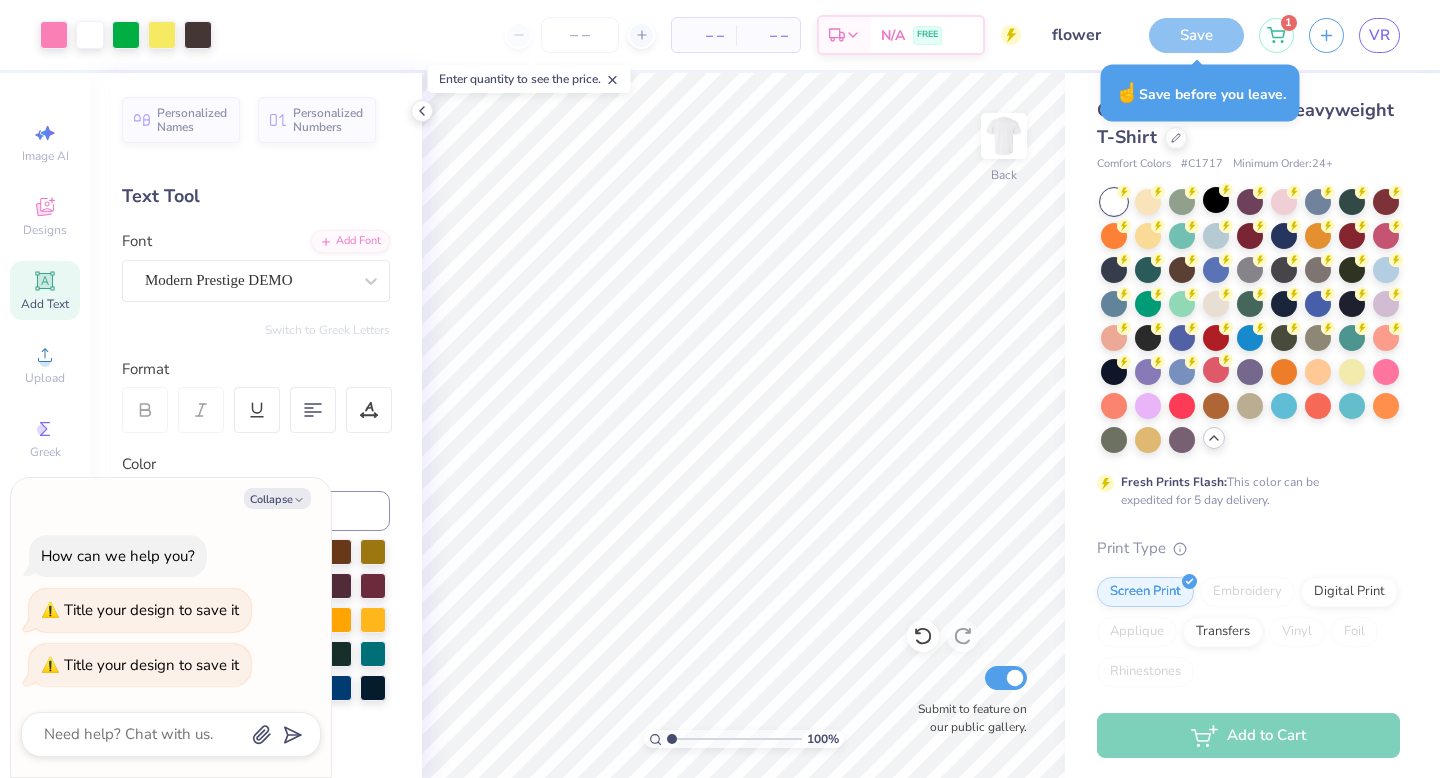 click on "Save 1 VR" at bounding box center (1294, 35) 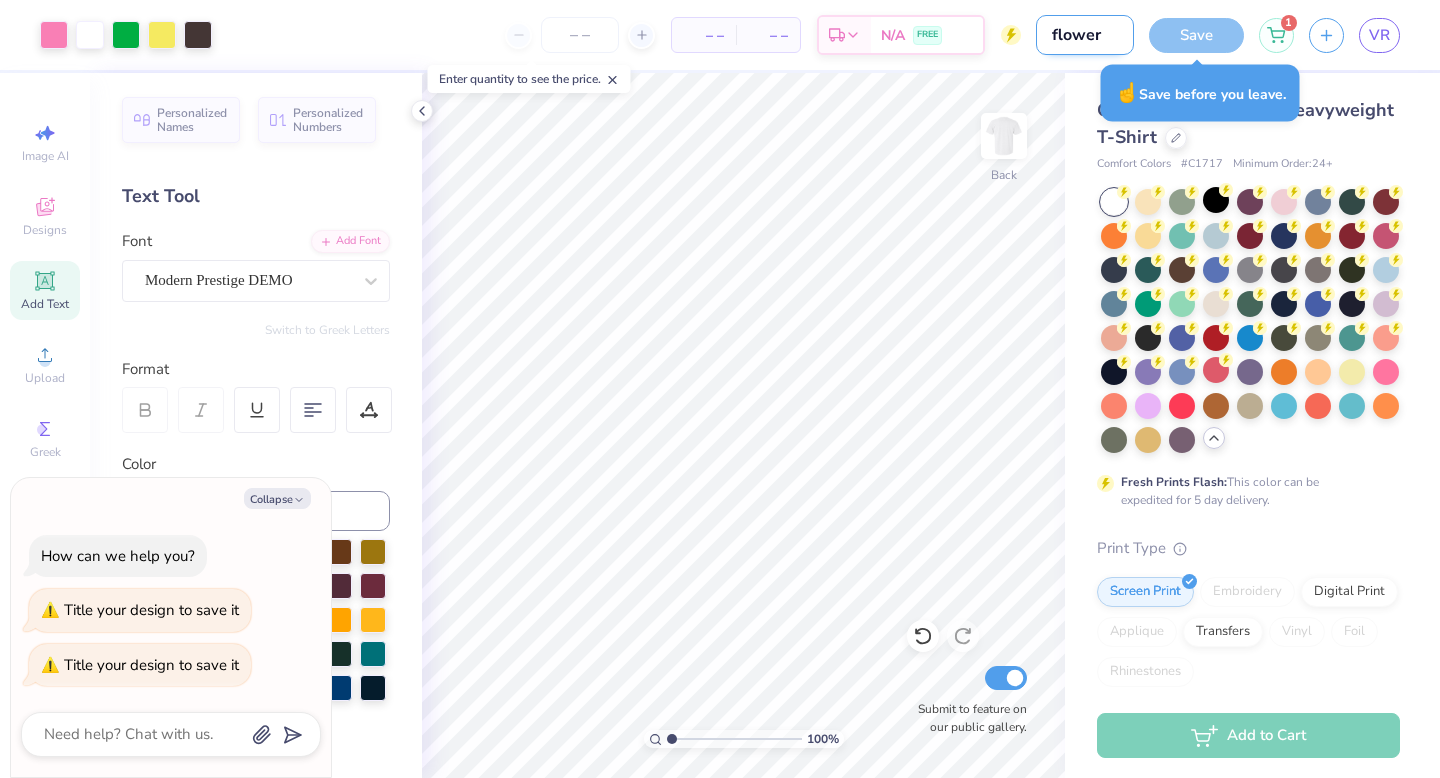 click on "flower" at bounding box center [1085, 35] 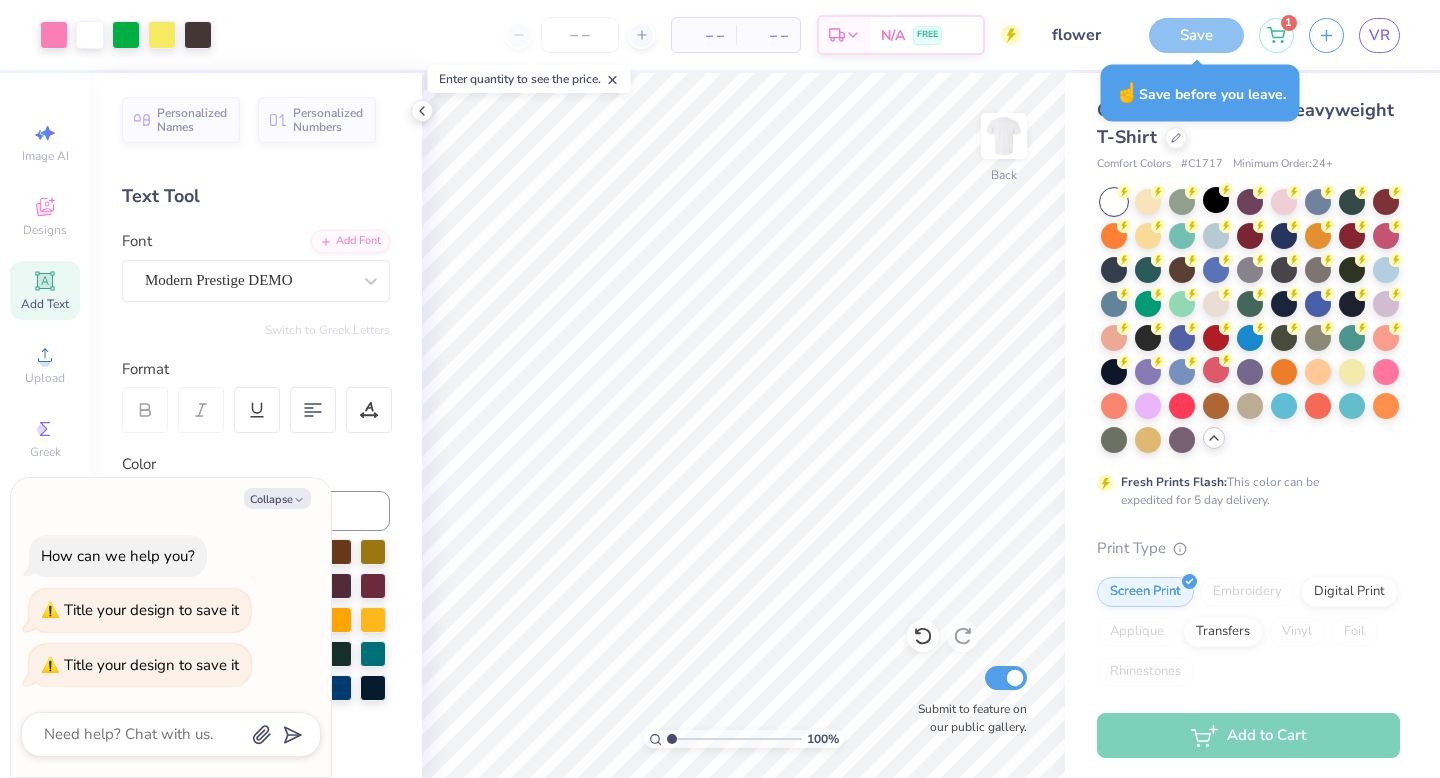 click on "Save" at bounding box center (1196, 35) 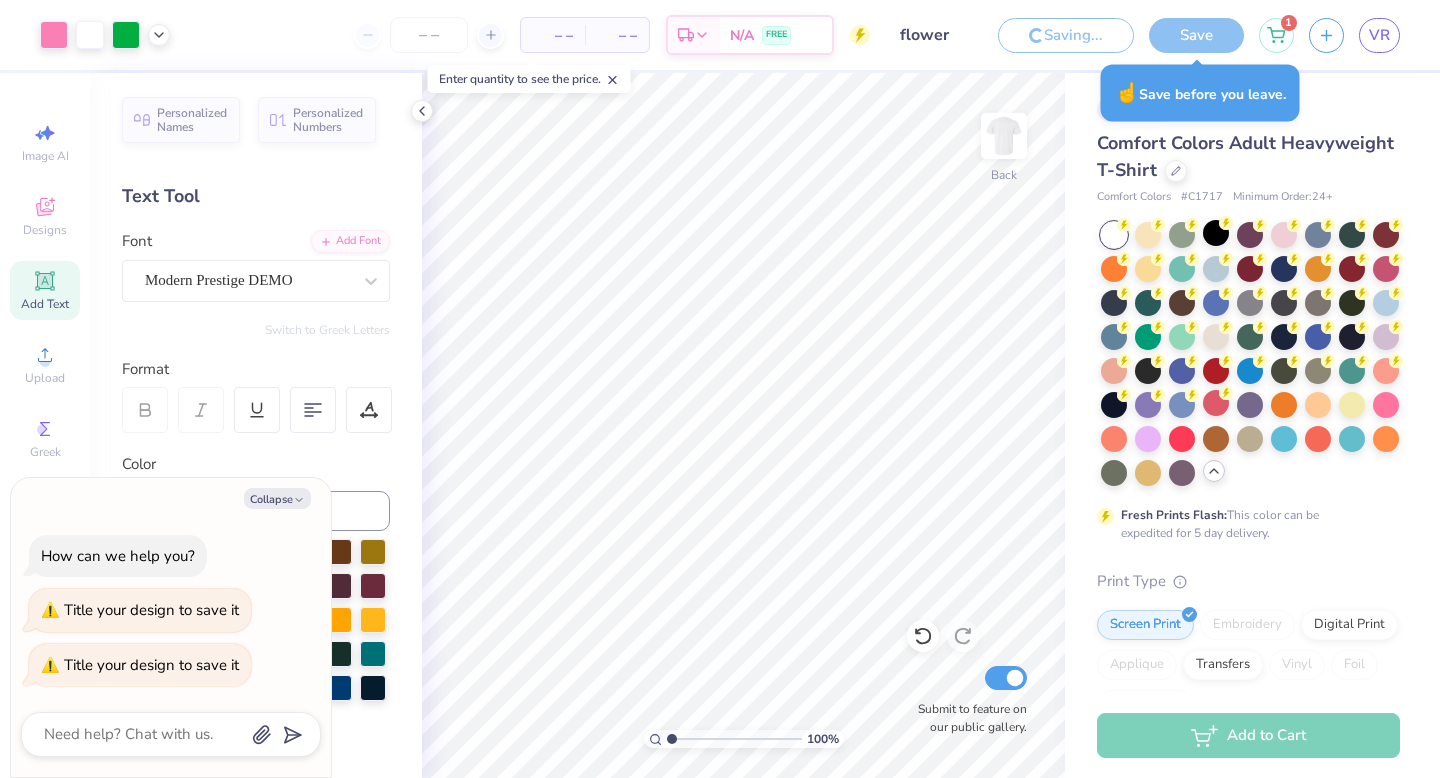 type on "x" 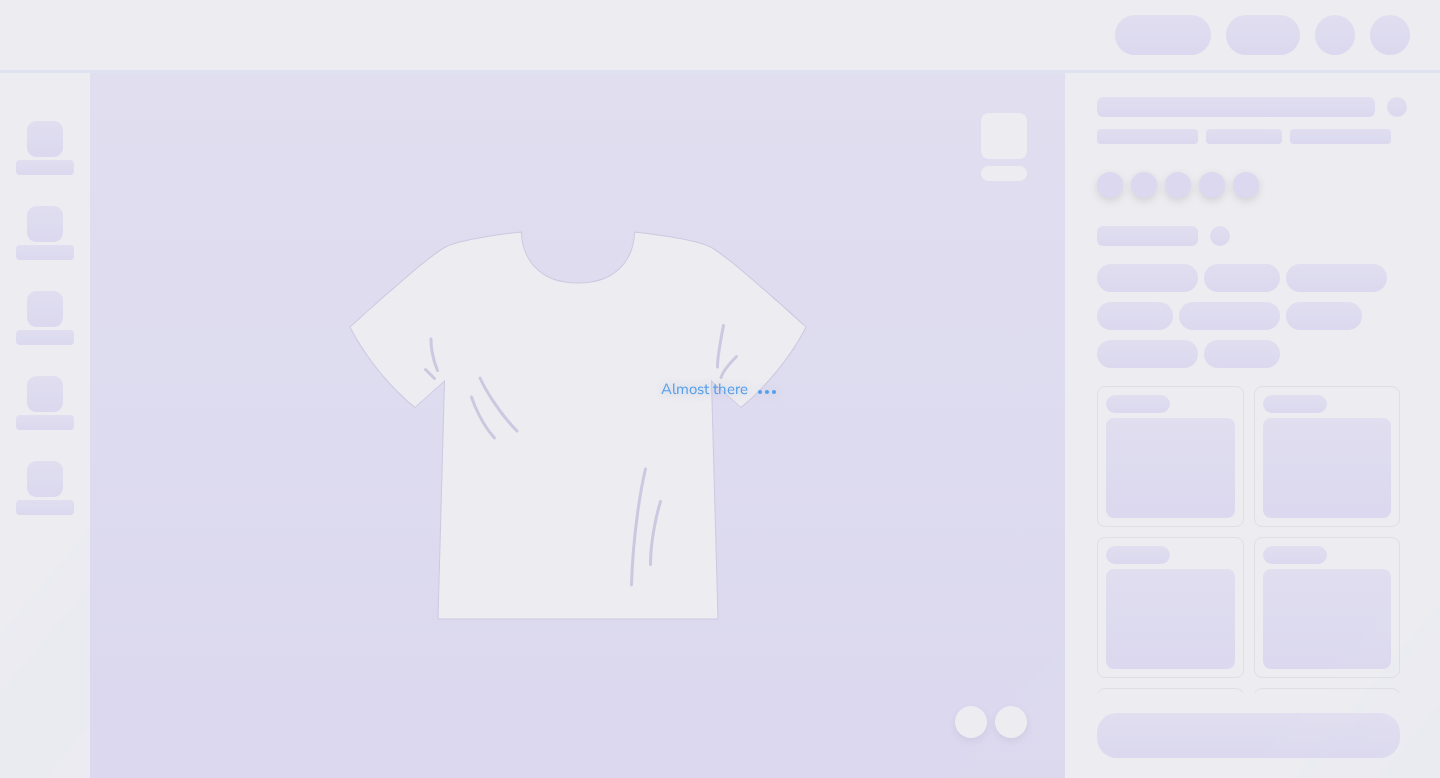 scroll, scrollTop: 0, scrollLeft: 0, axis: both 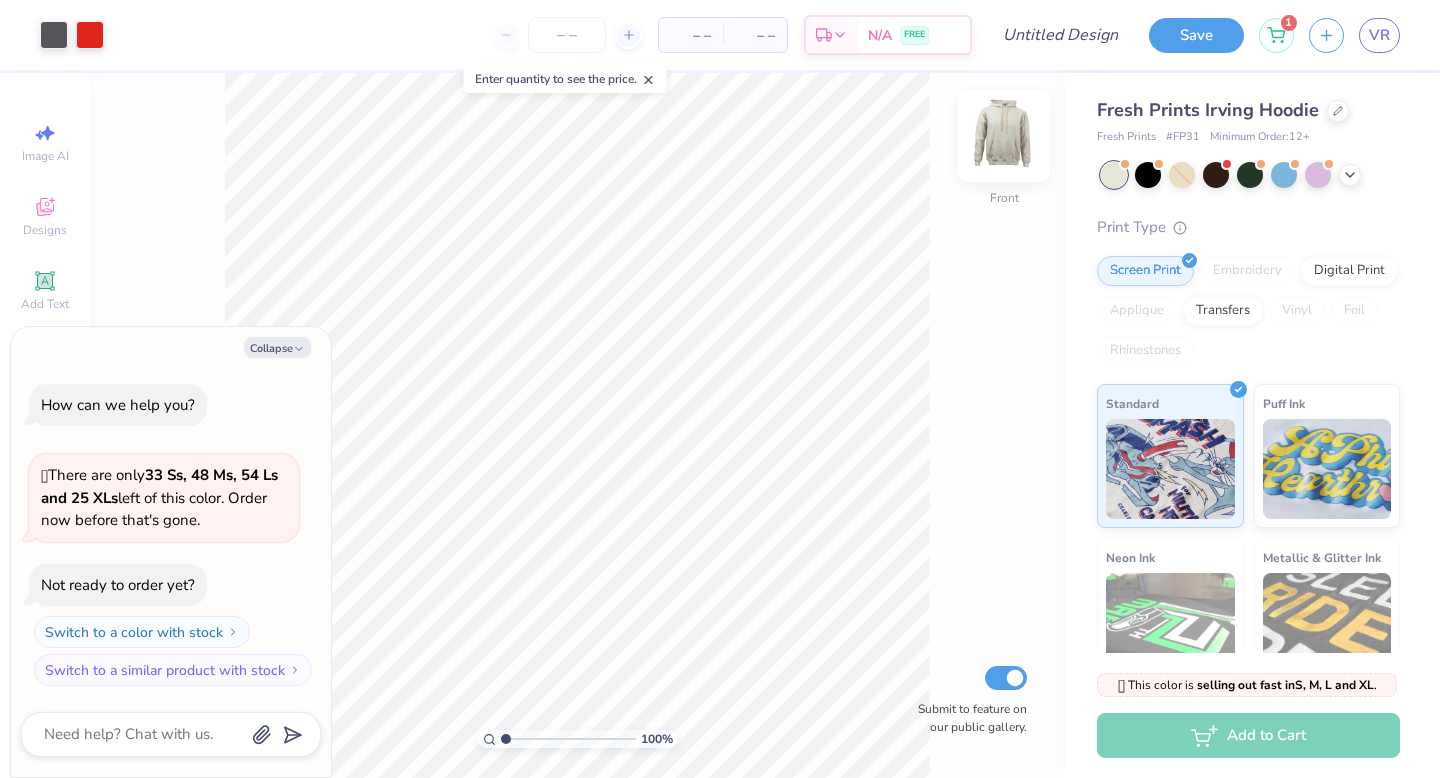 click at bounding box center [1004, 136] 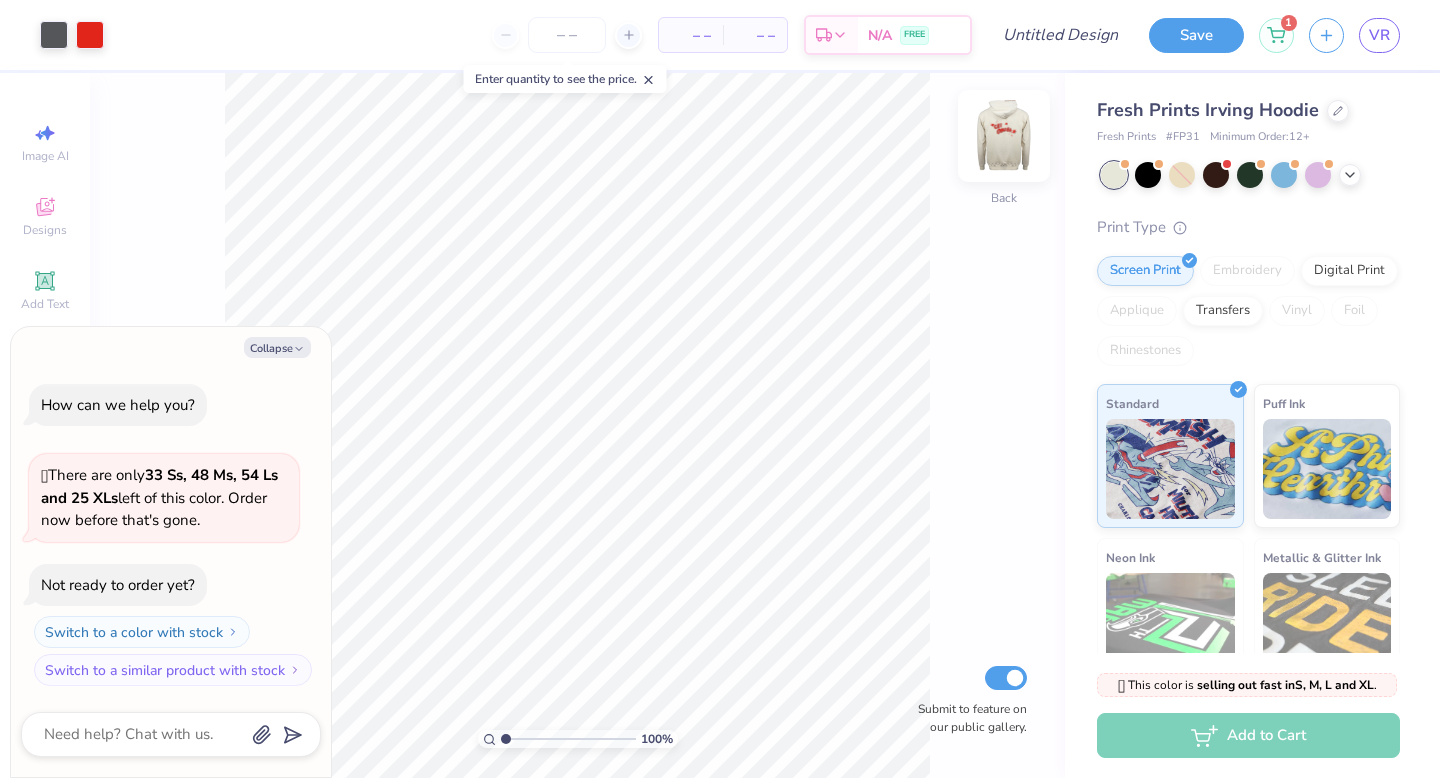 click at bounding box center (1004, 136) 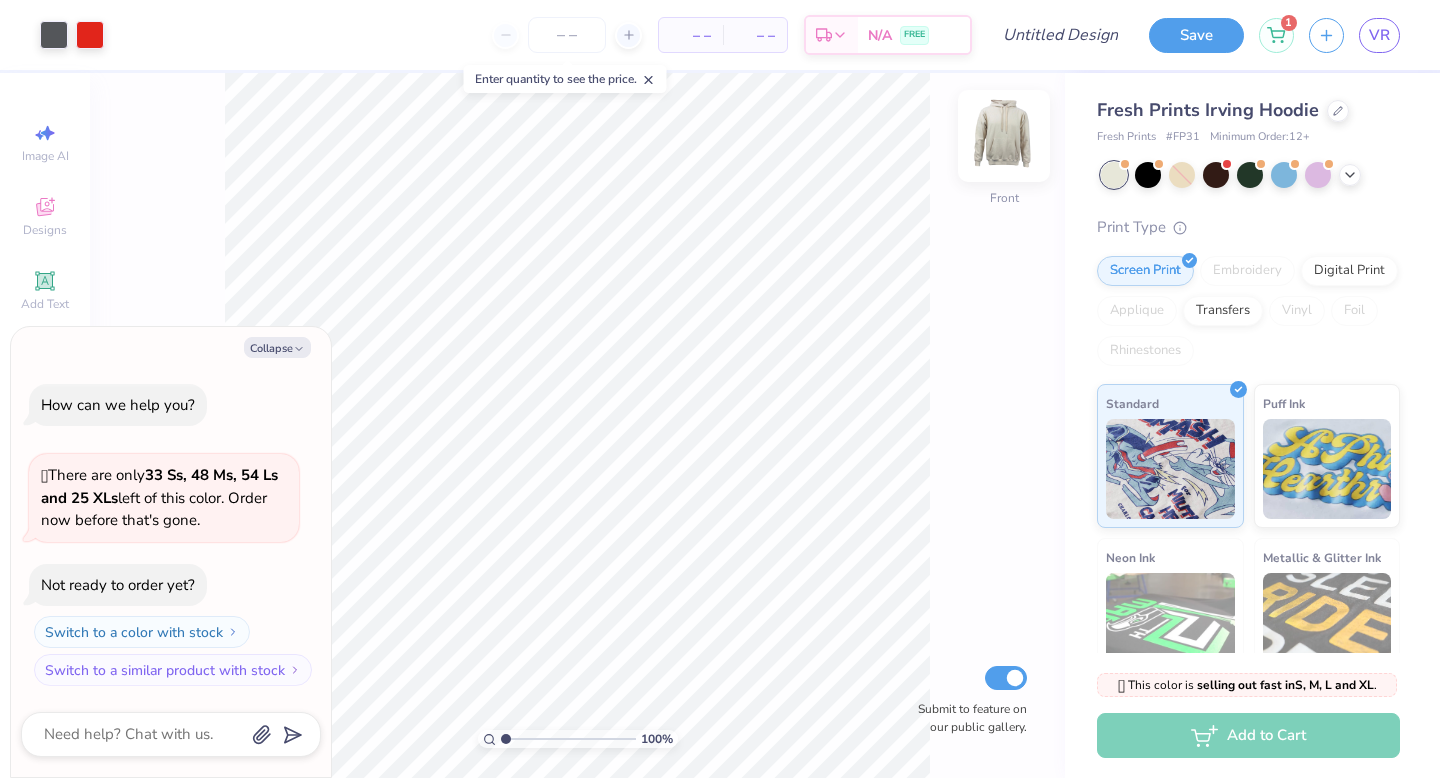 click at bounding box center [1004, 136] 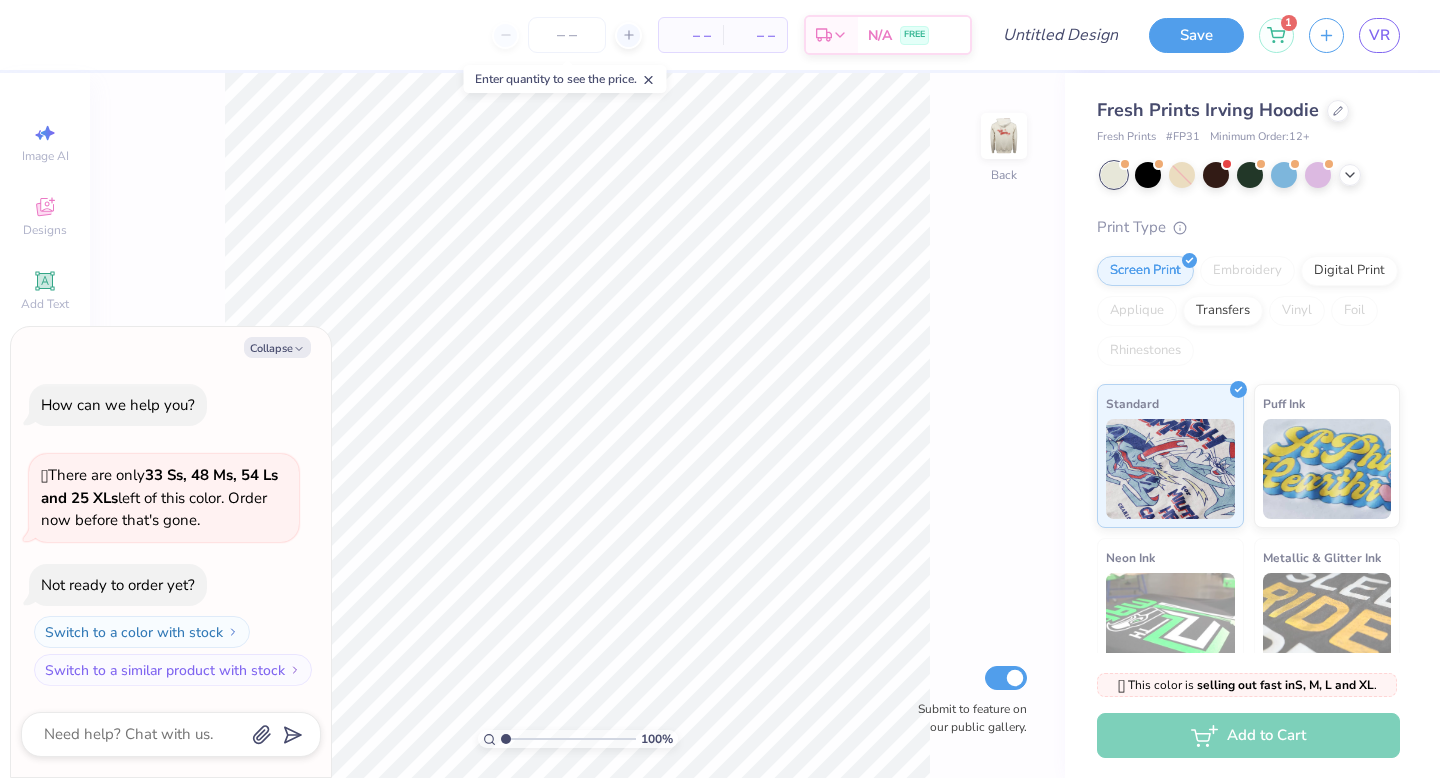 click at bounding box center (1004, 136) 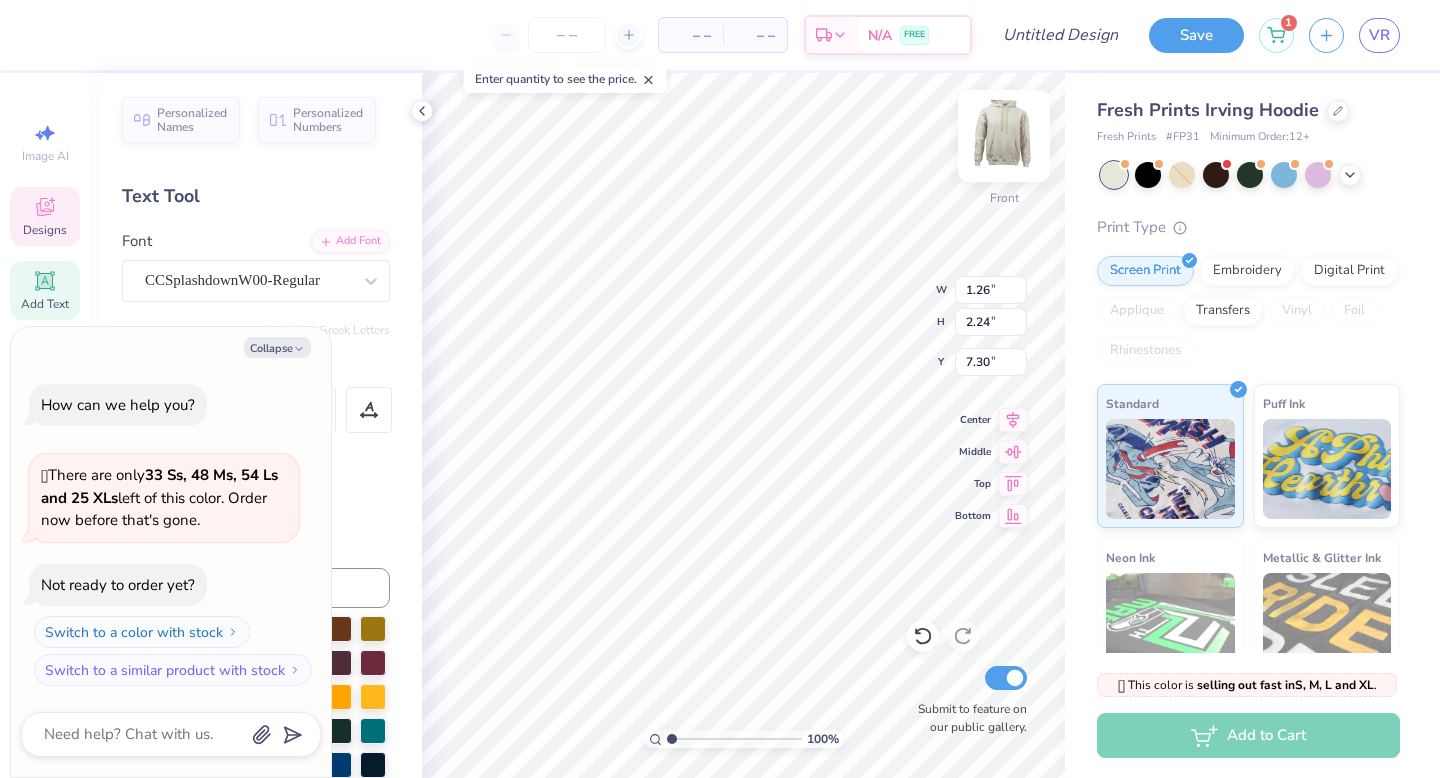 type on "x" 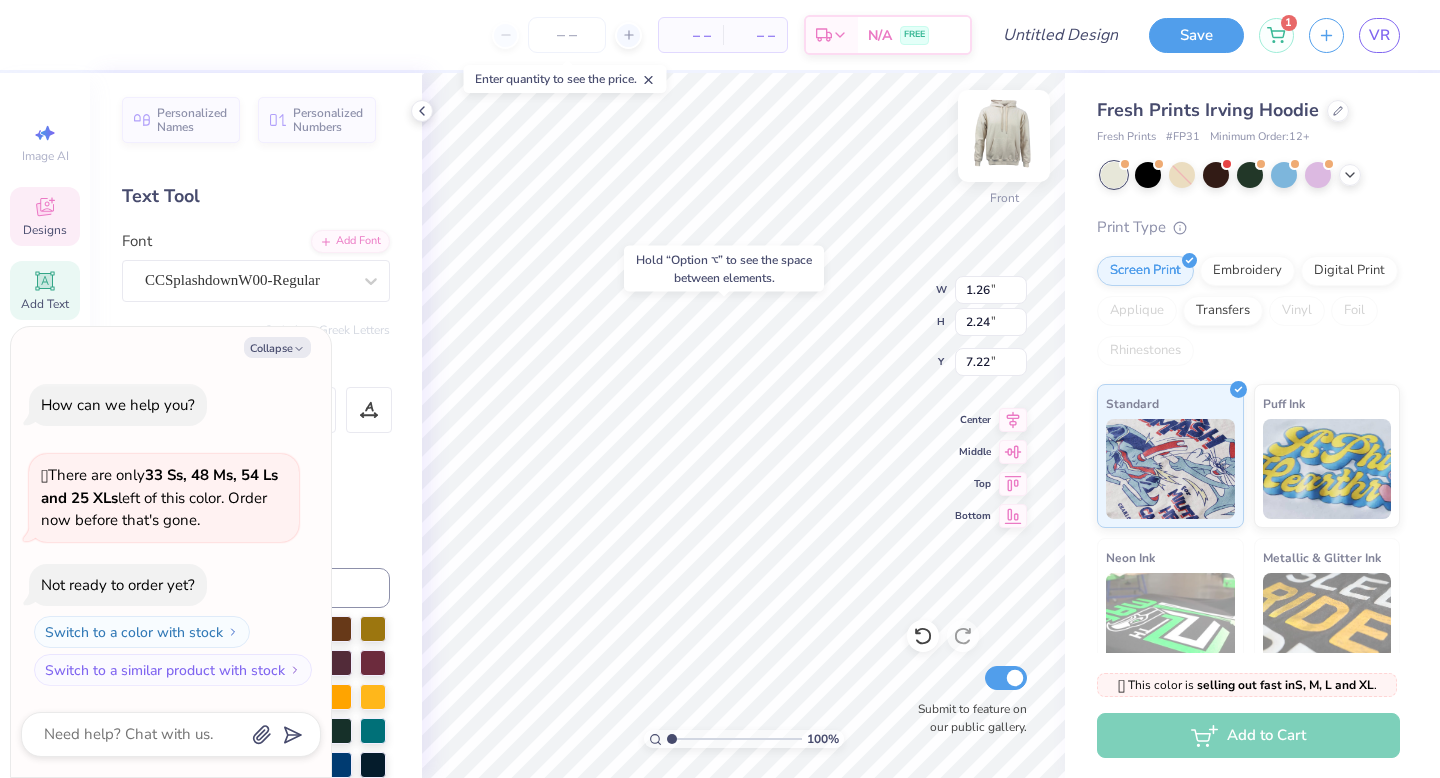 type on "x" 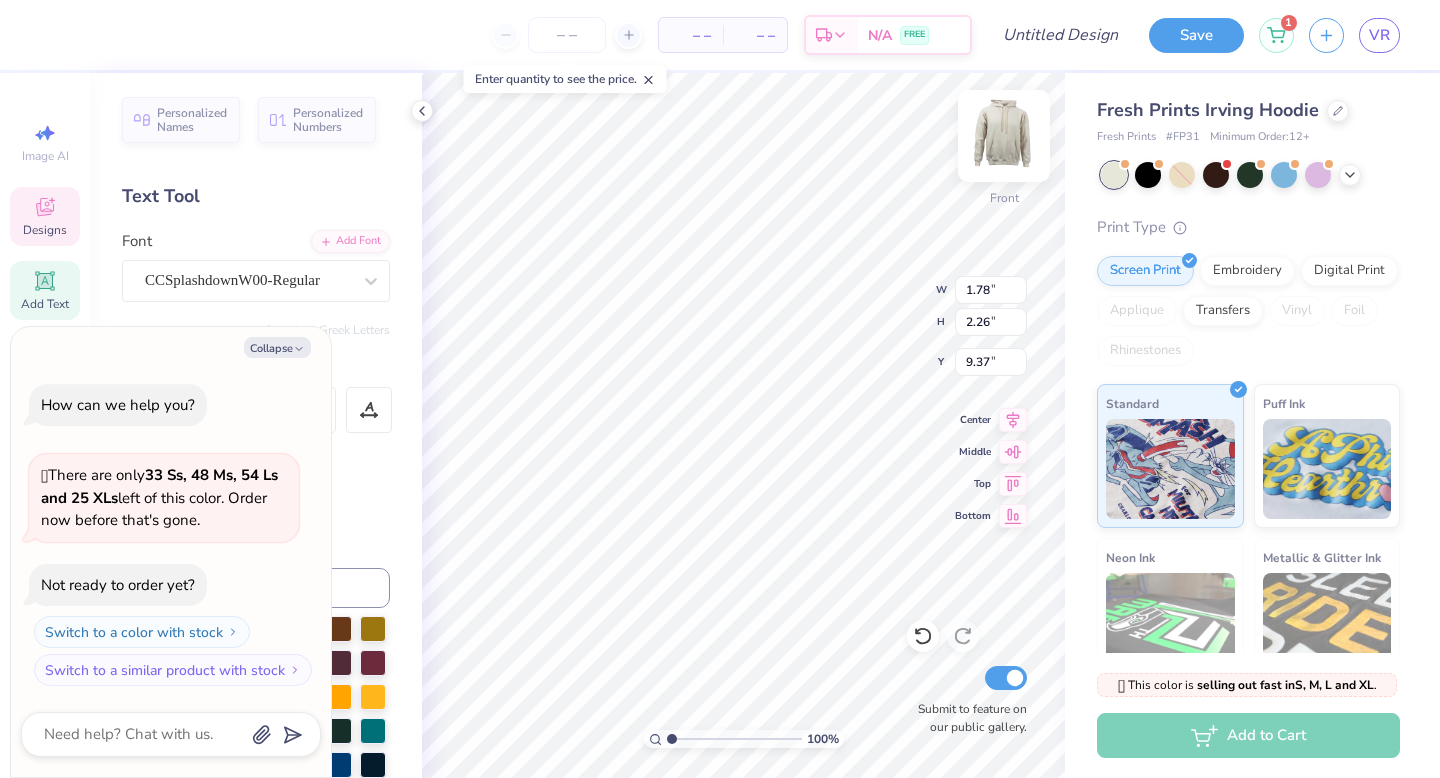 type on "x" 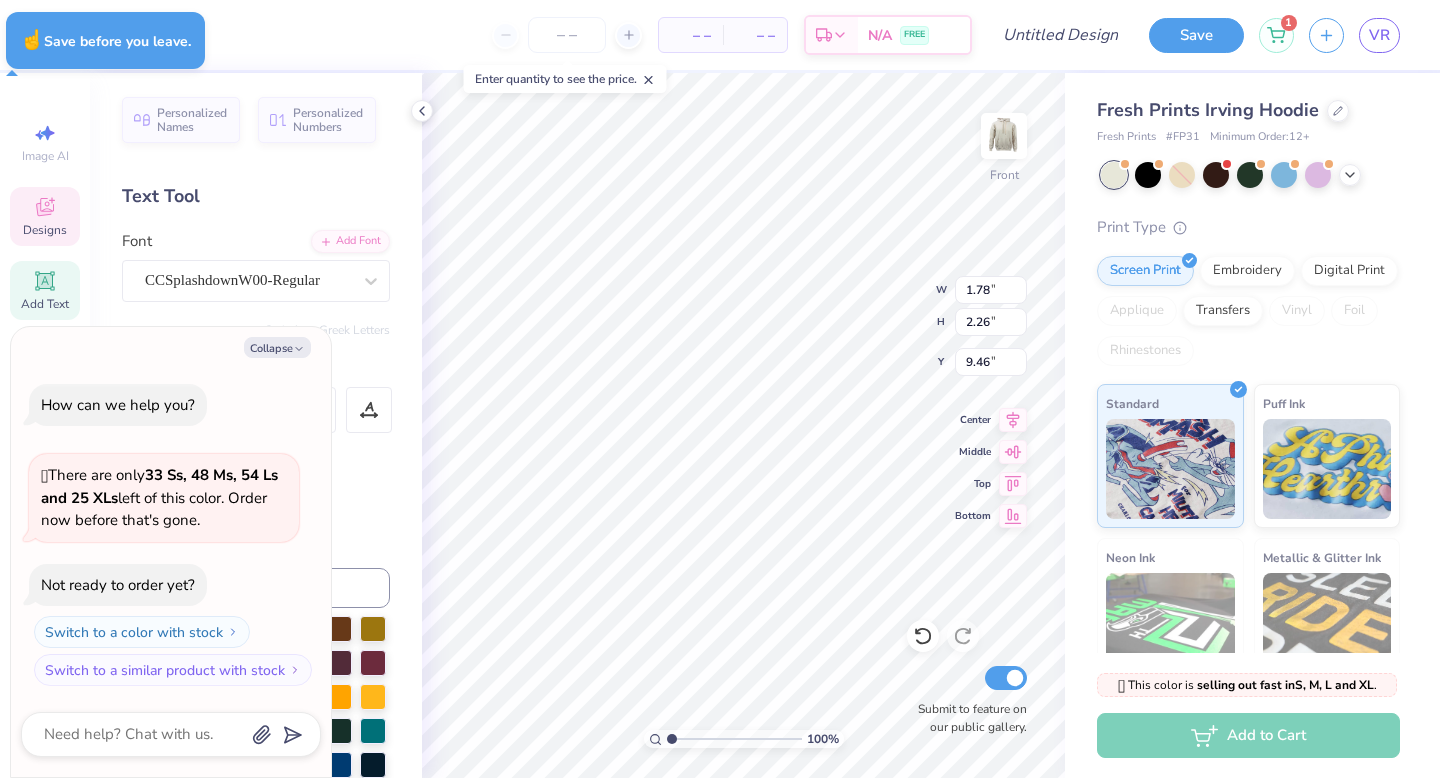 type on "x" 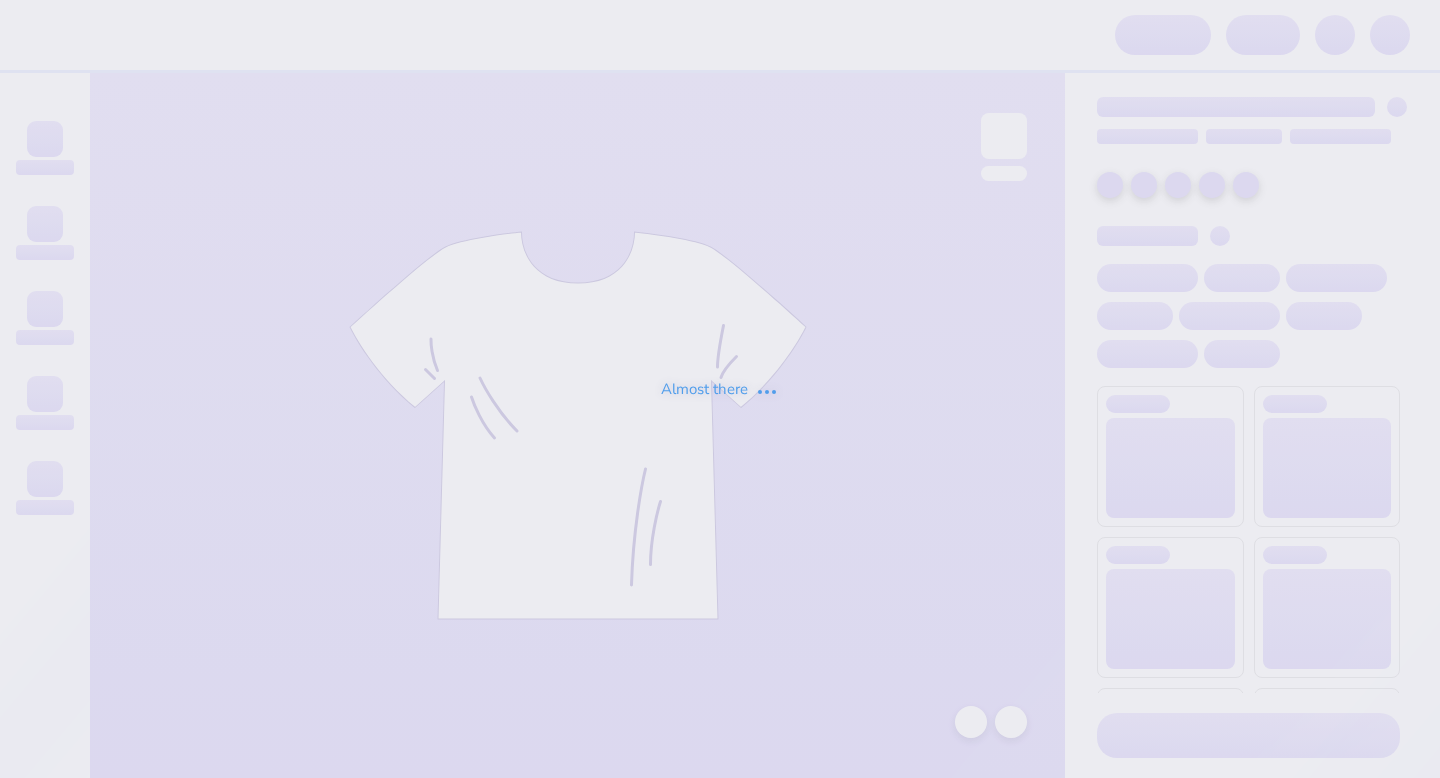 scroll, scrollTop: 0, scrollLeft: 0, axis: both 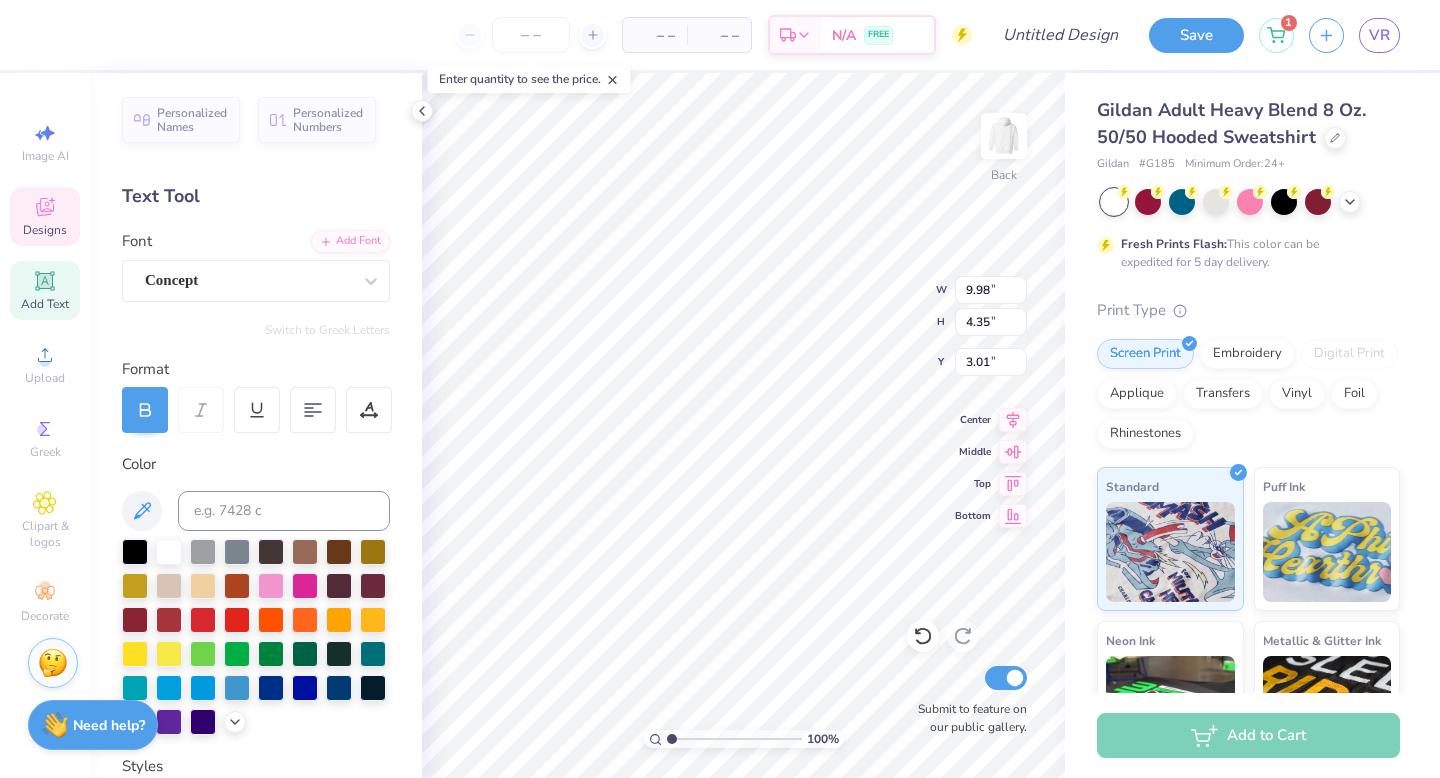 type on "Born to be a" 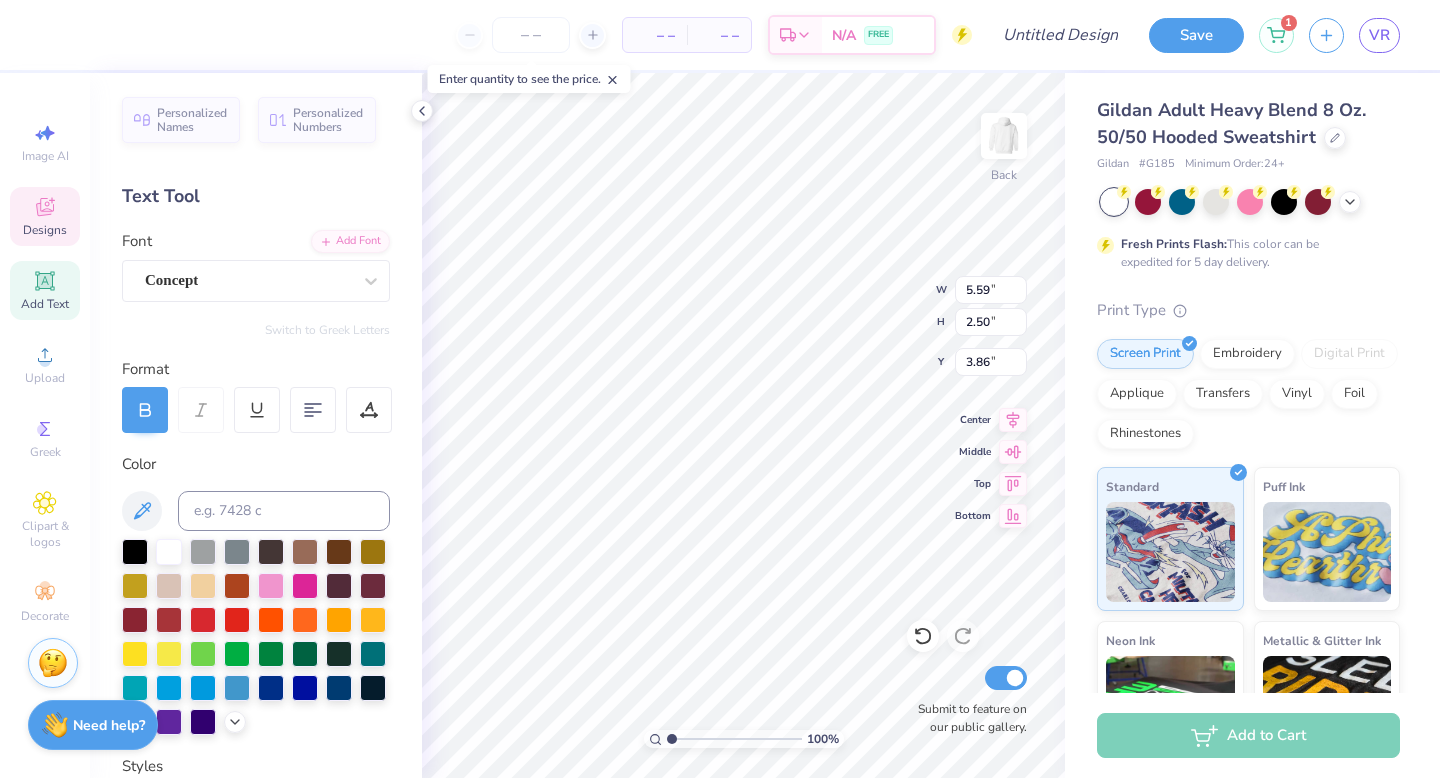scroll, scrollTop: 0, scrollLeft: 3, axis: horizontal 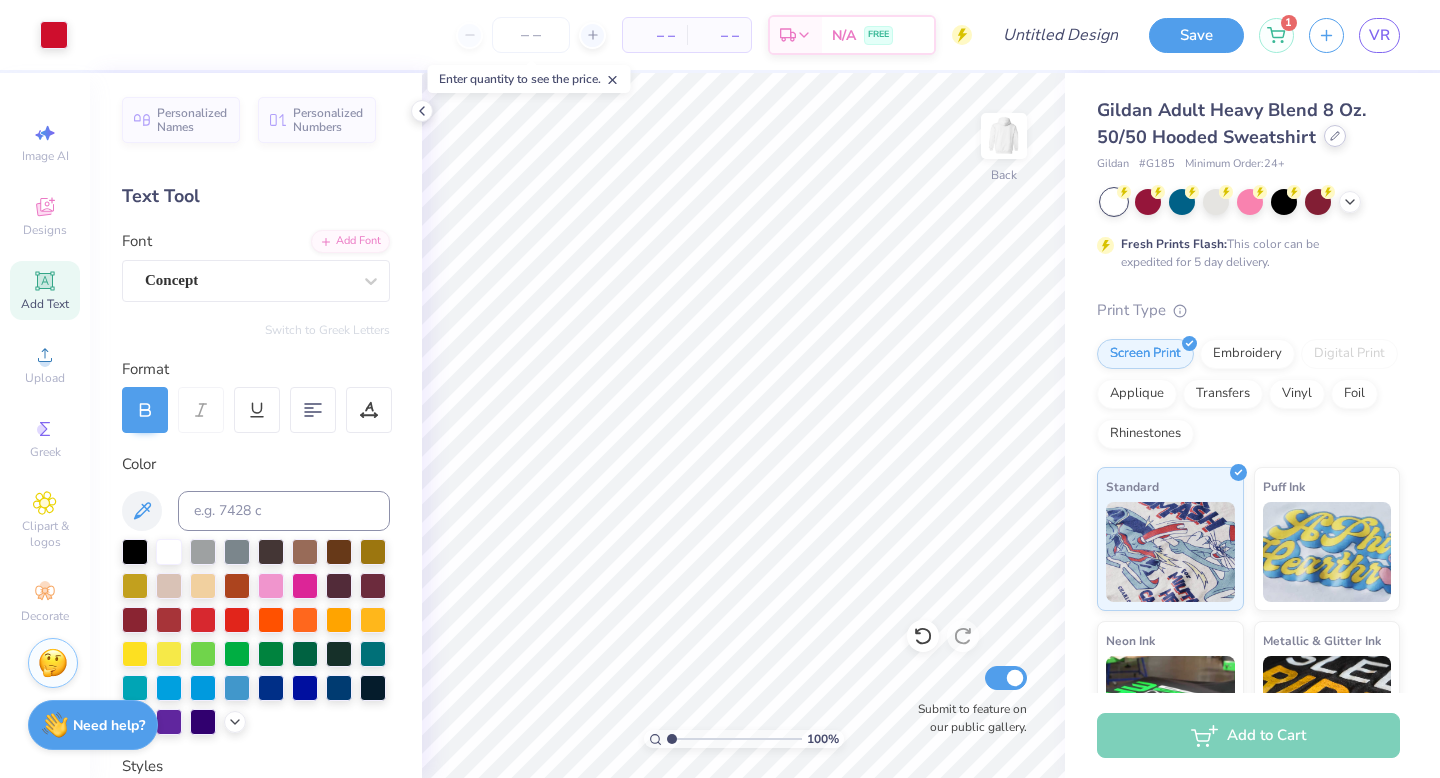 click at bounding box center [1335, 136] 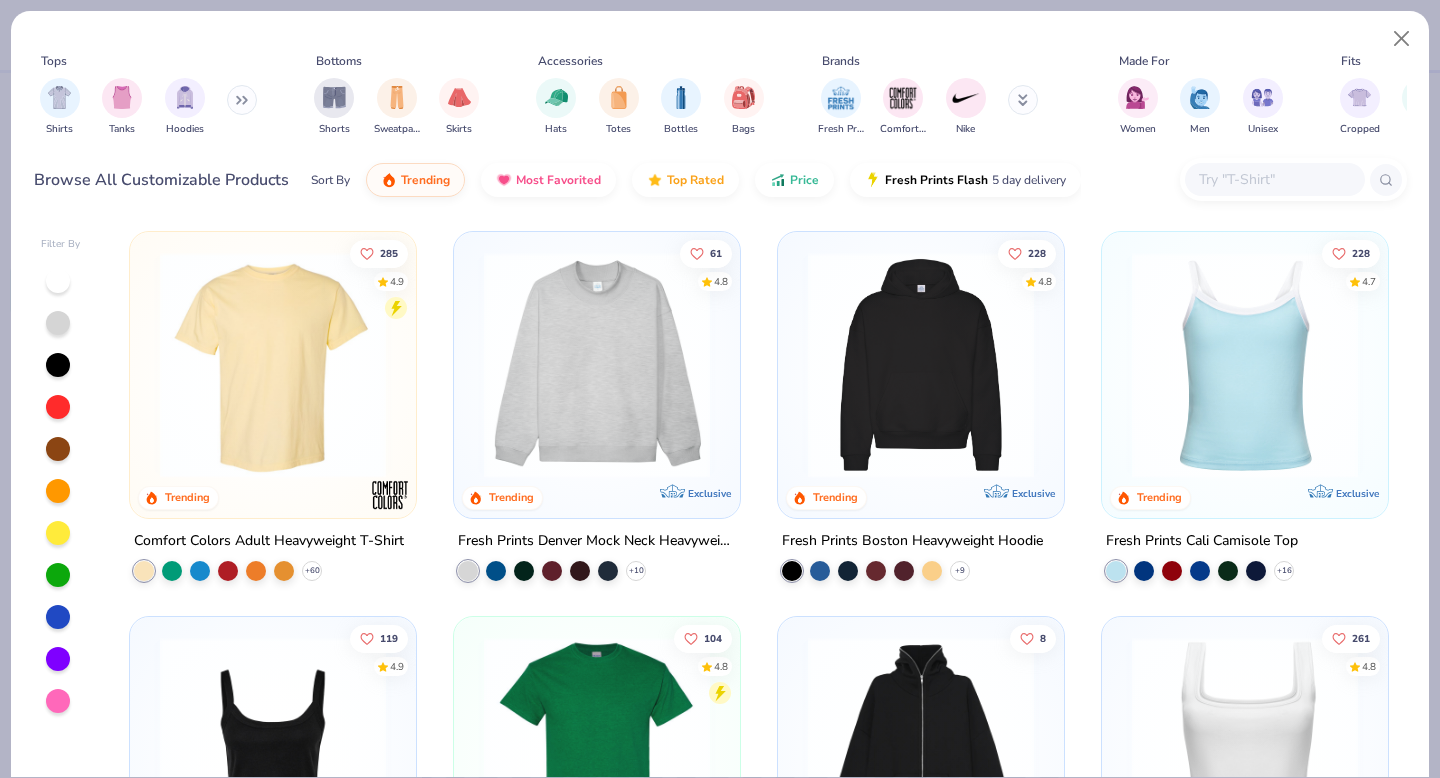 click at bounding box center [273, 365] 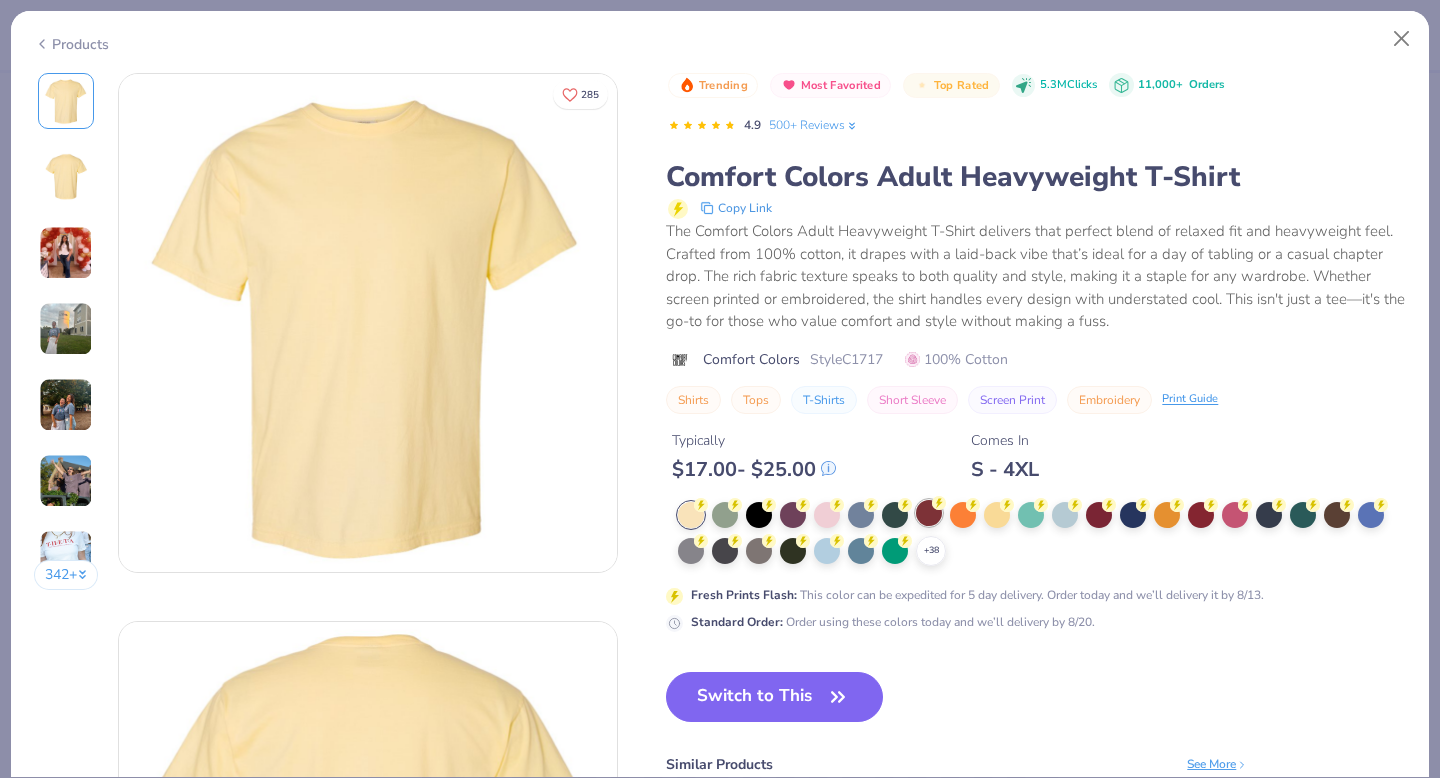 click at bounding box center (929, 513) 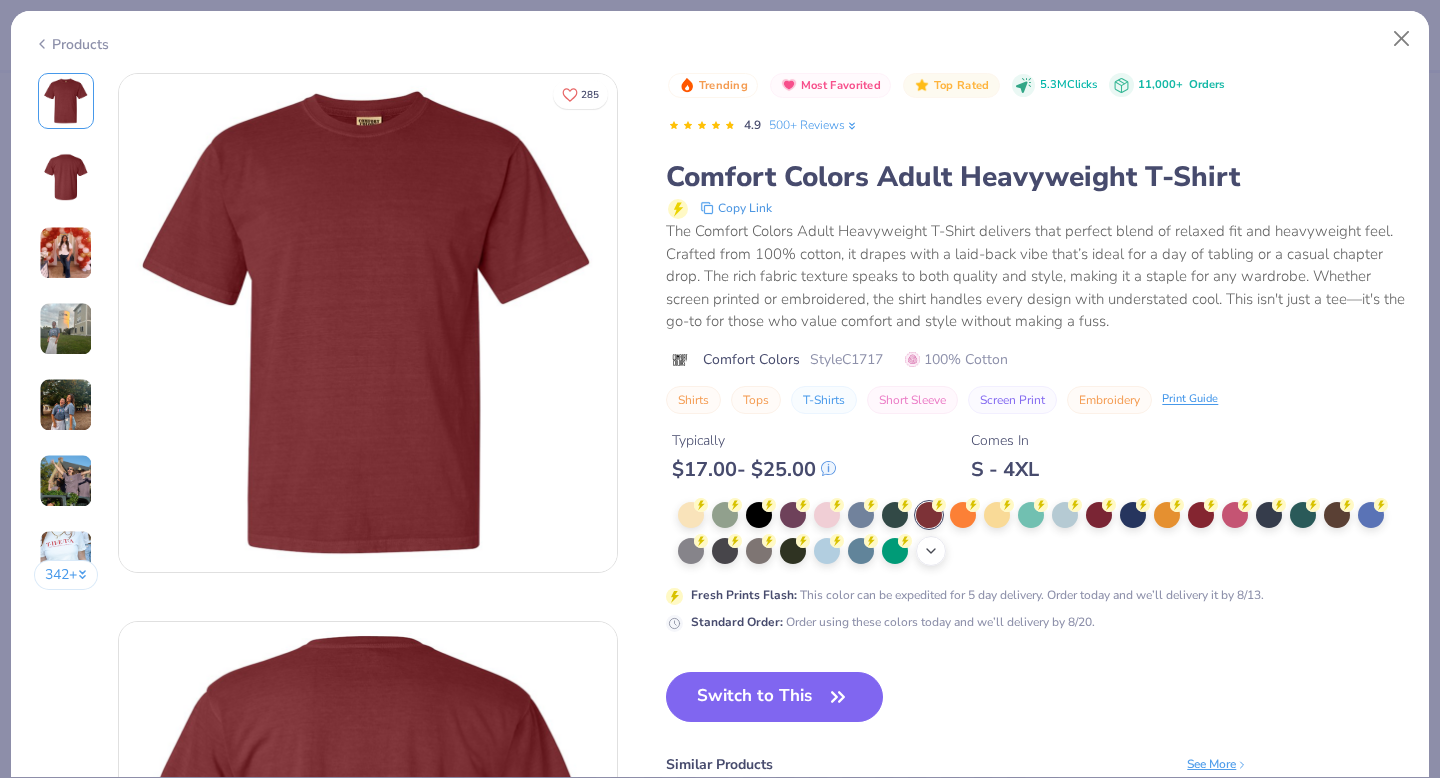 click 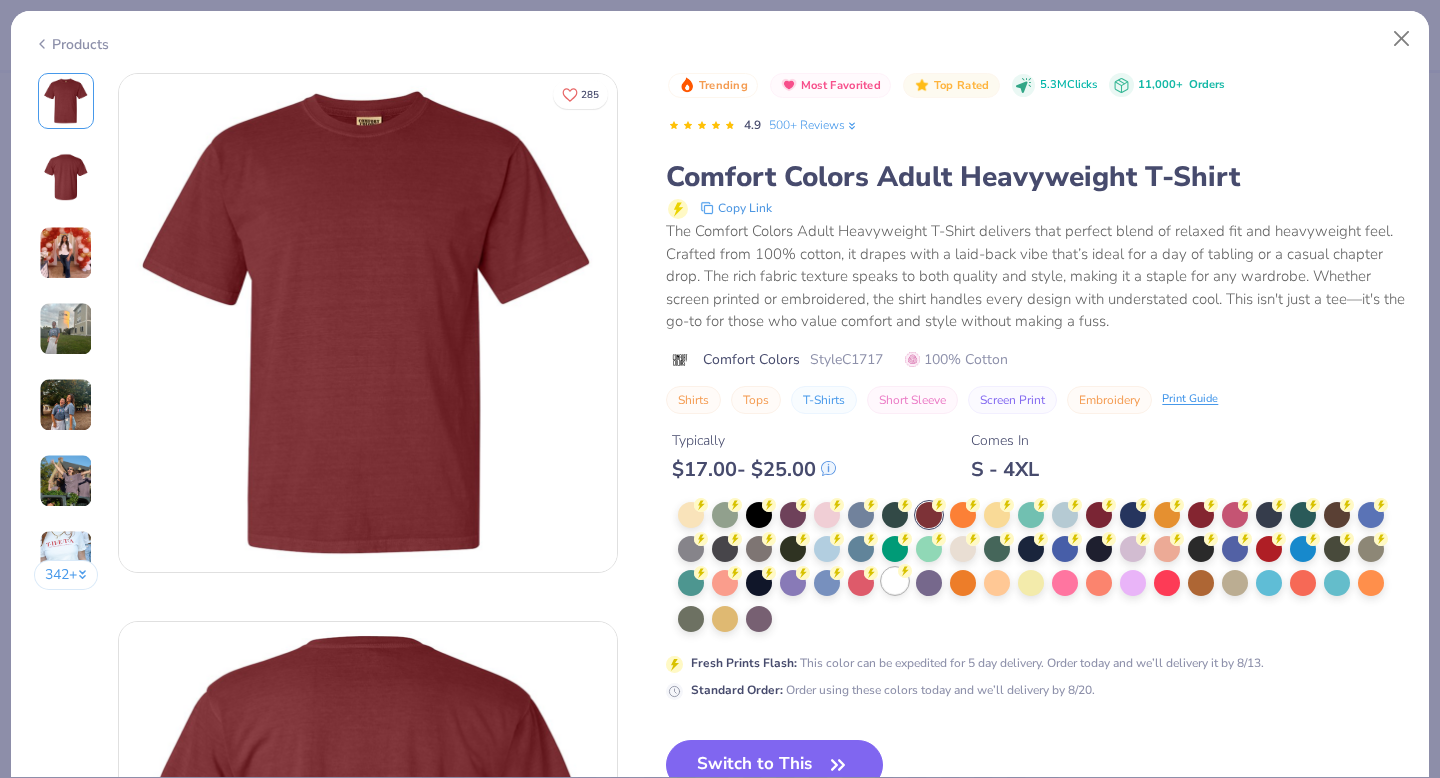 click at bounding box center (895, 581) 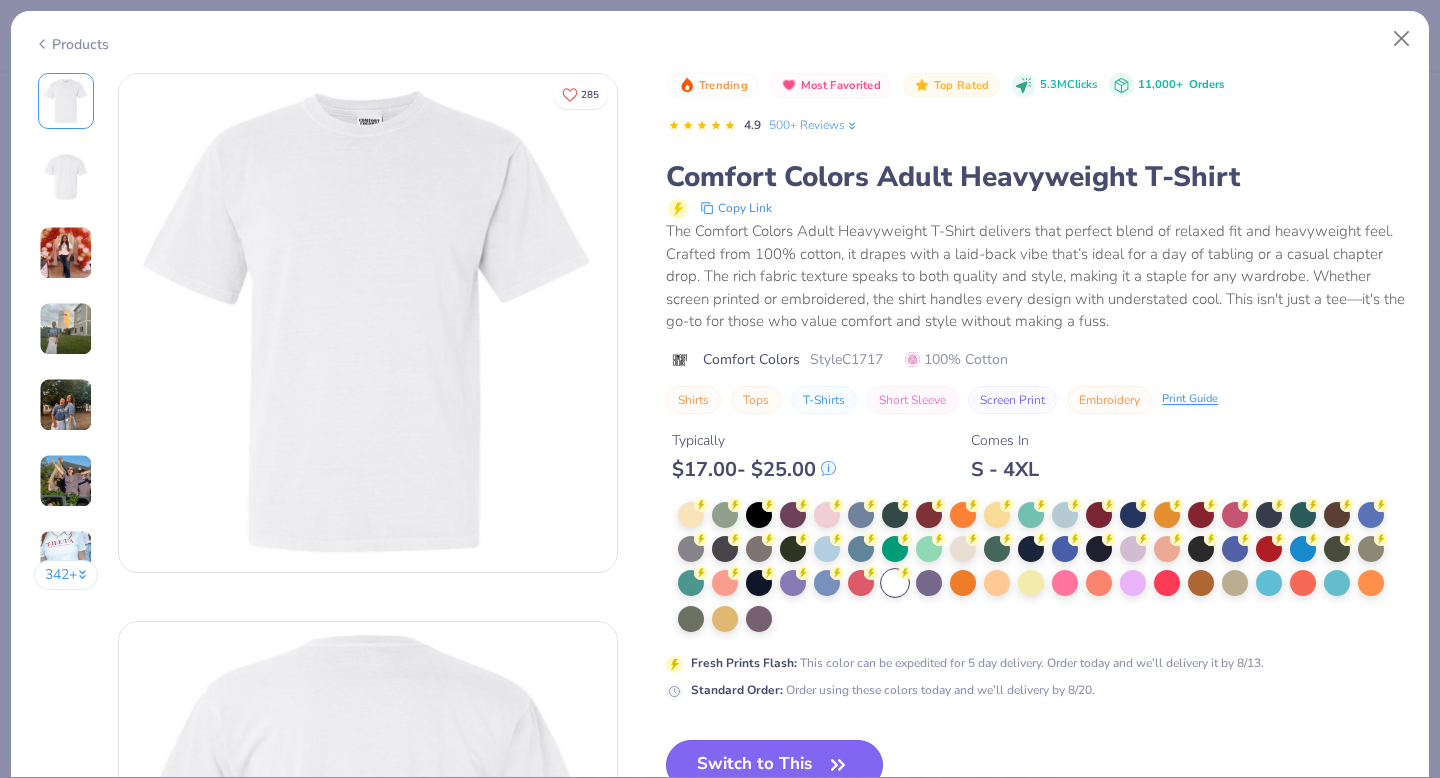 click on "Switch to This" at bounding box center [774, 765] 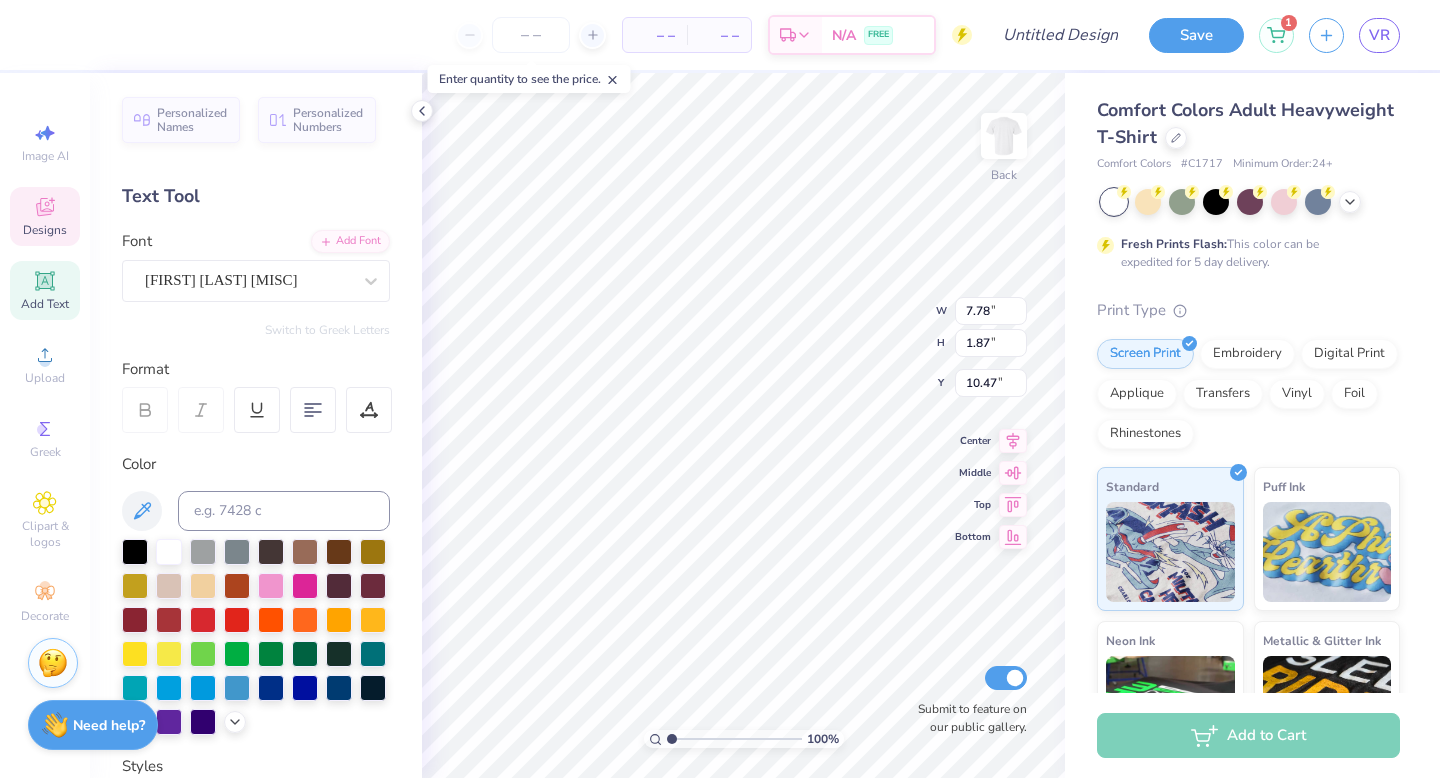 scroll, scrollTop: 0, scrollLeft: 0, axis: both 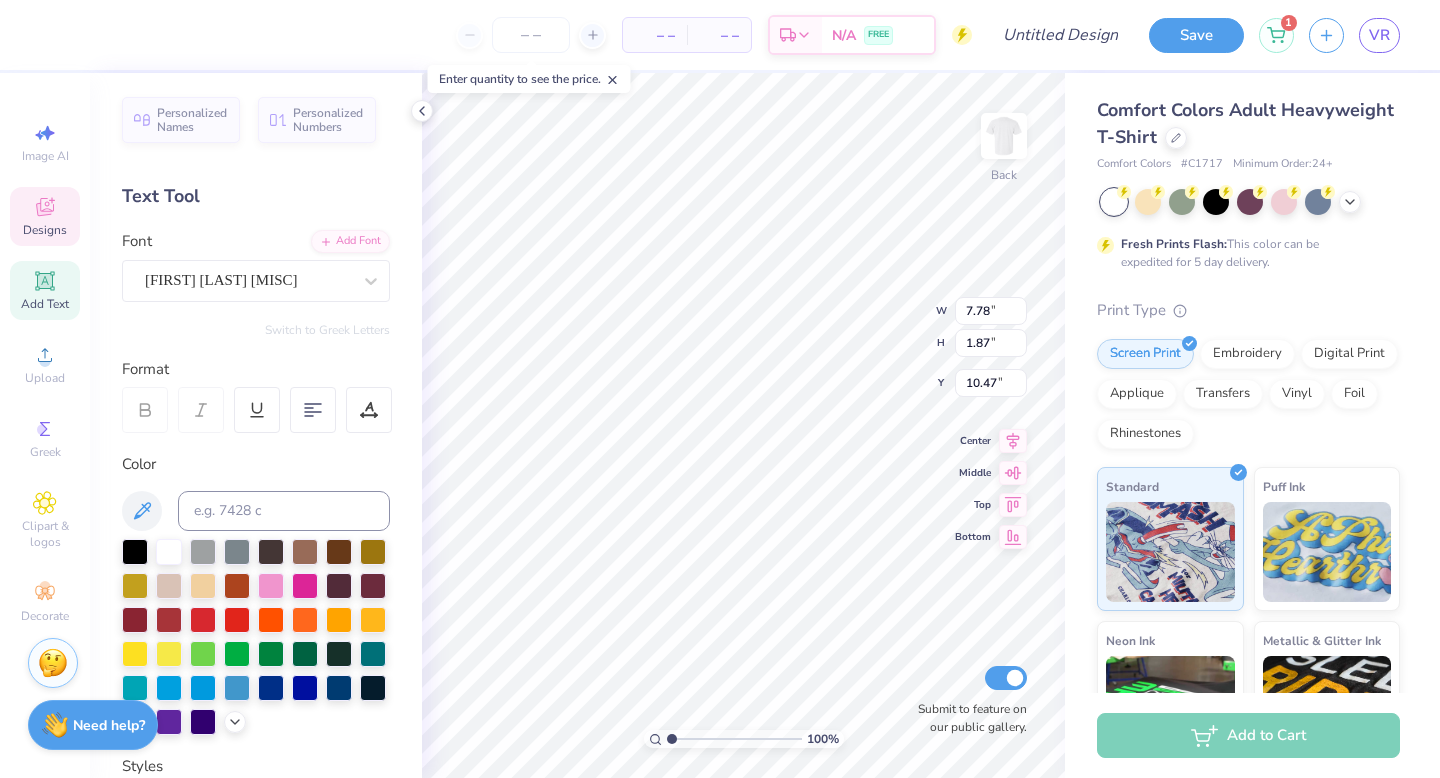 type on "Canadian Cornishams" 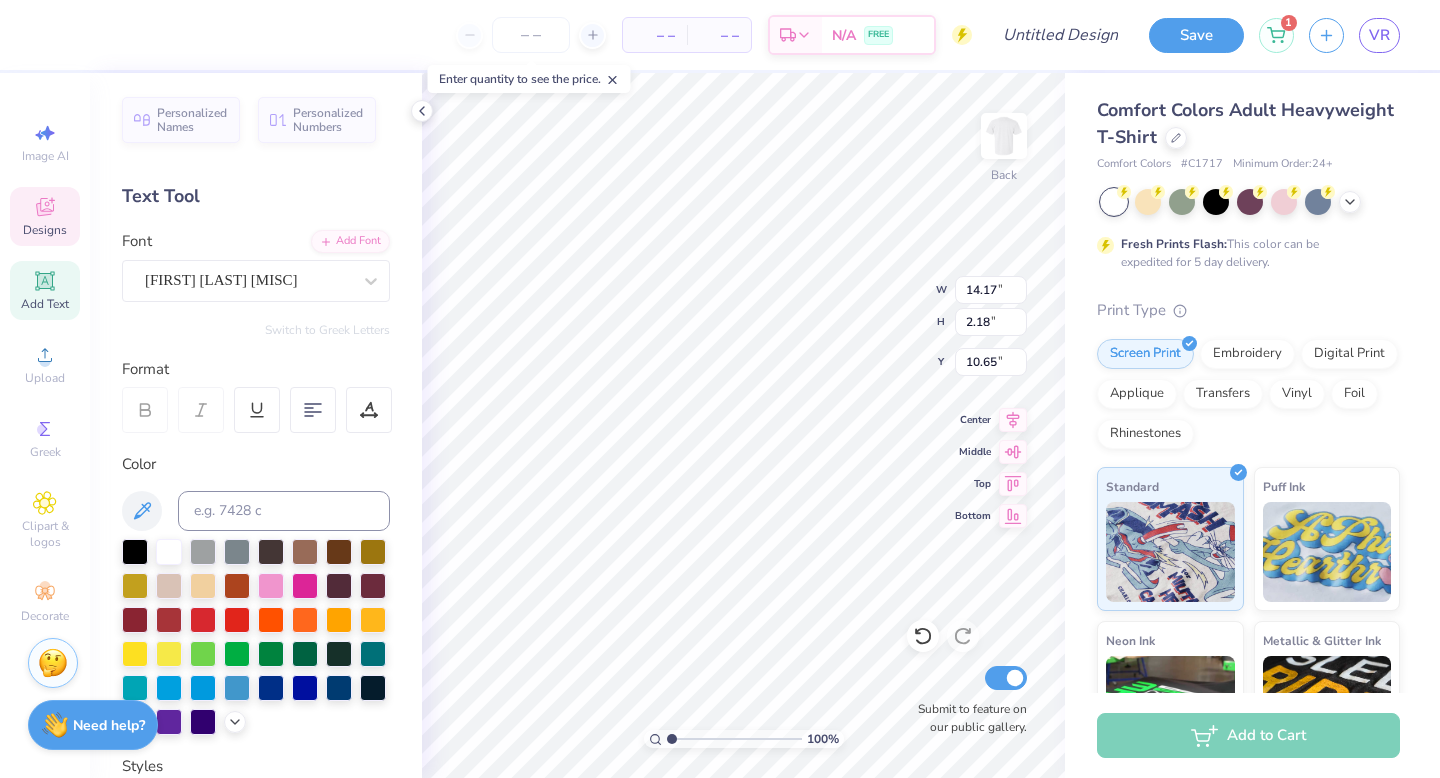 type on "11.11" 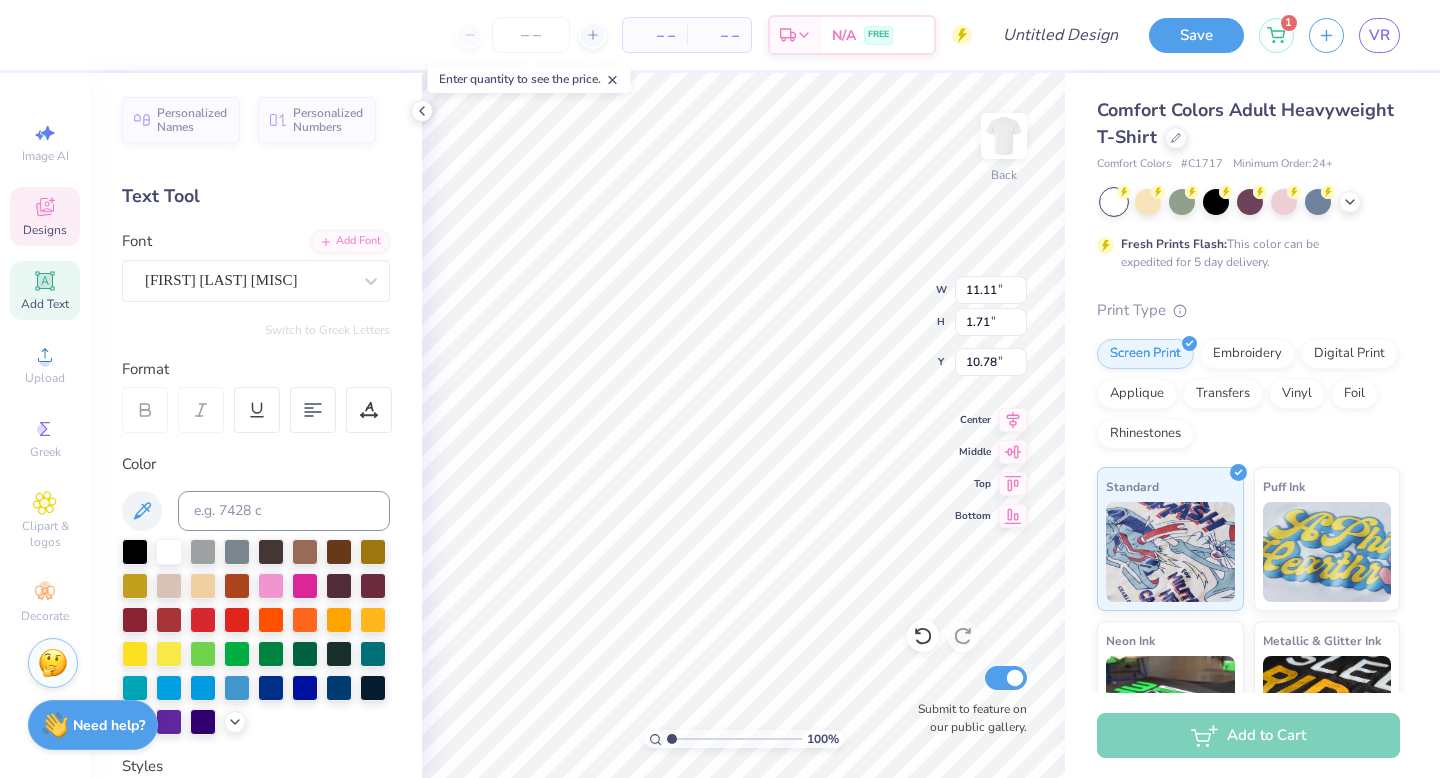 type on "10.79" 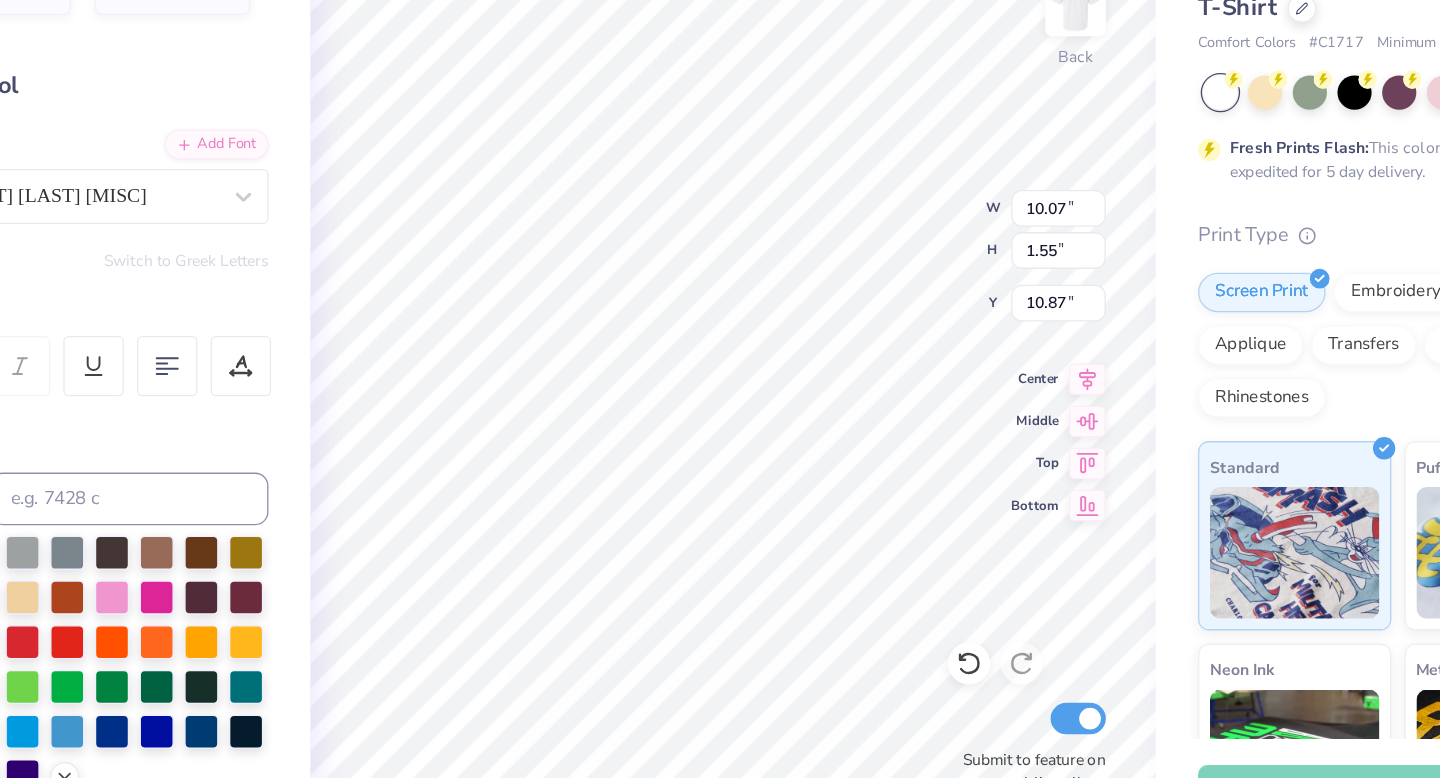 type on "10.07" 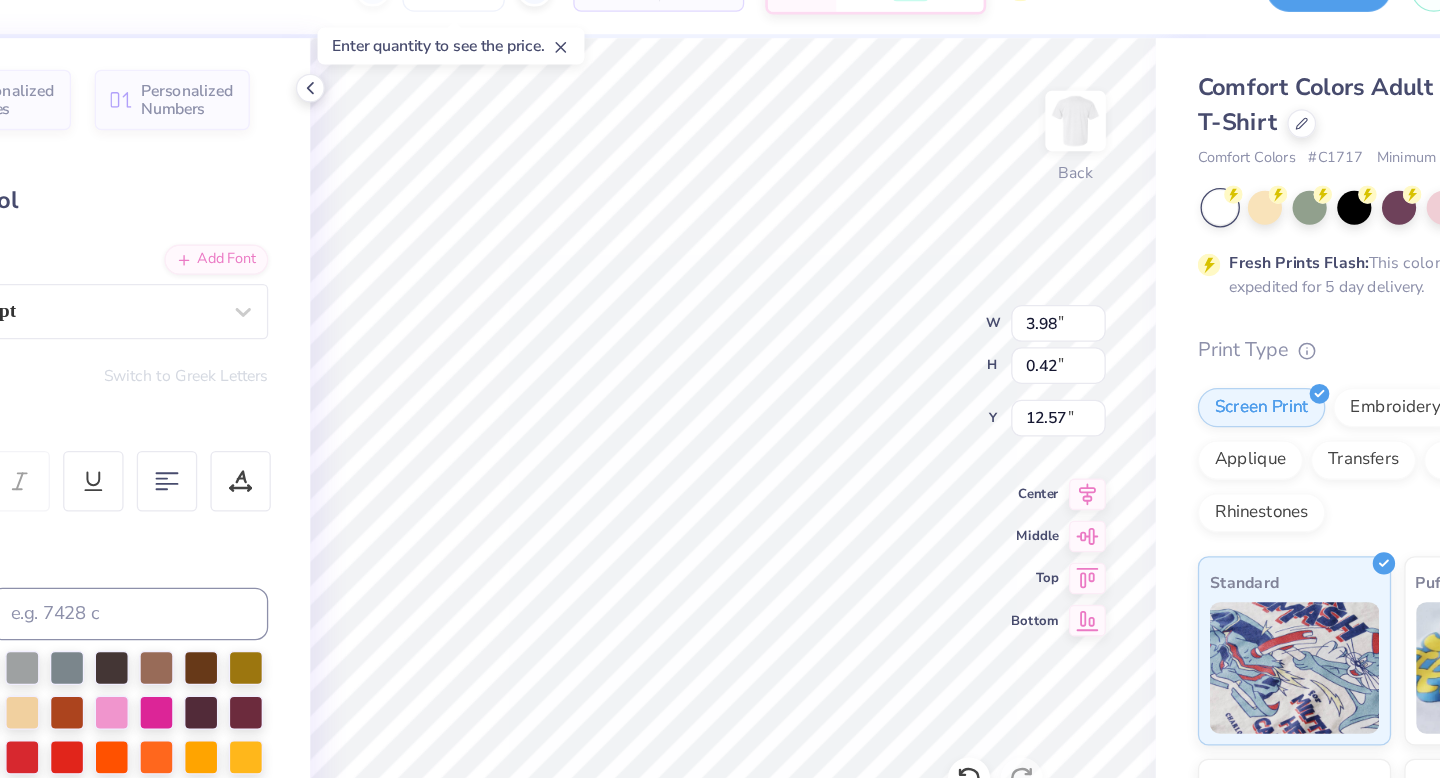 scroll, scrollTop: 0, scrollLeft: 3, axis: horizontal 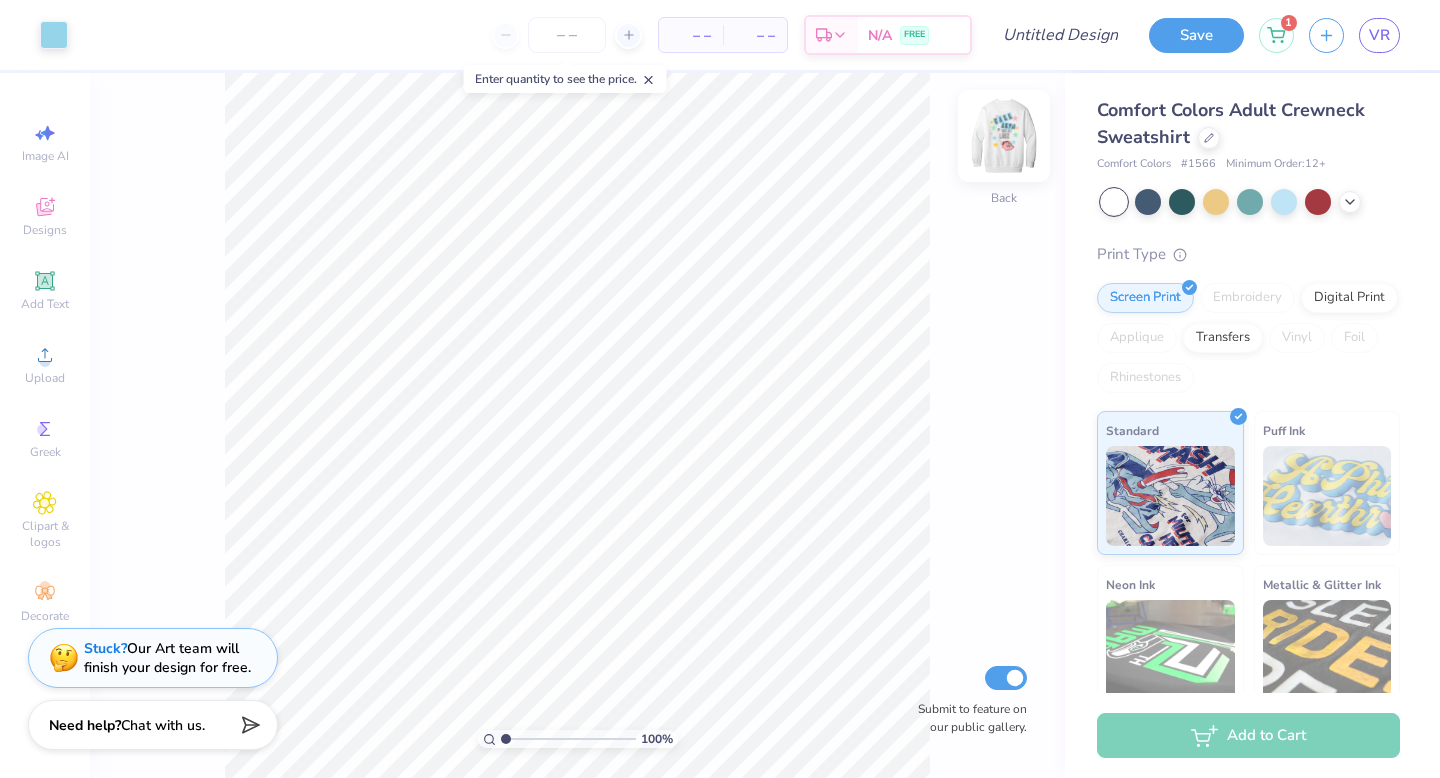 click at bounding box center (1004, 136) 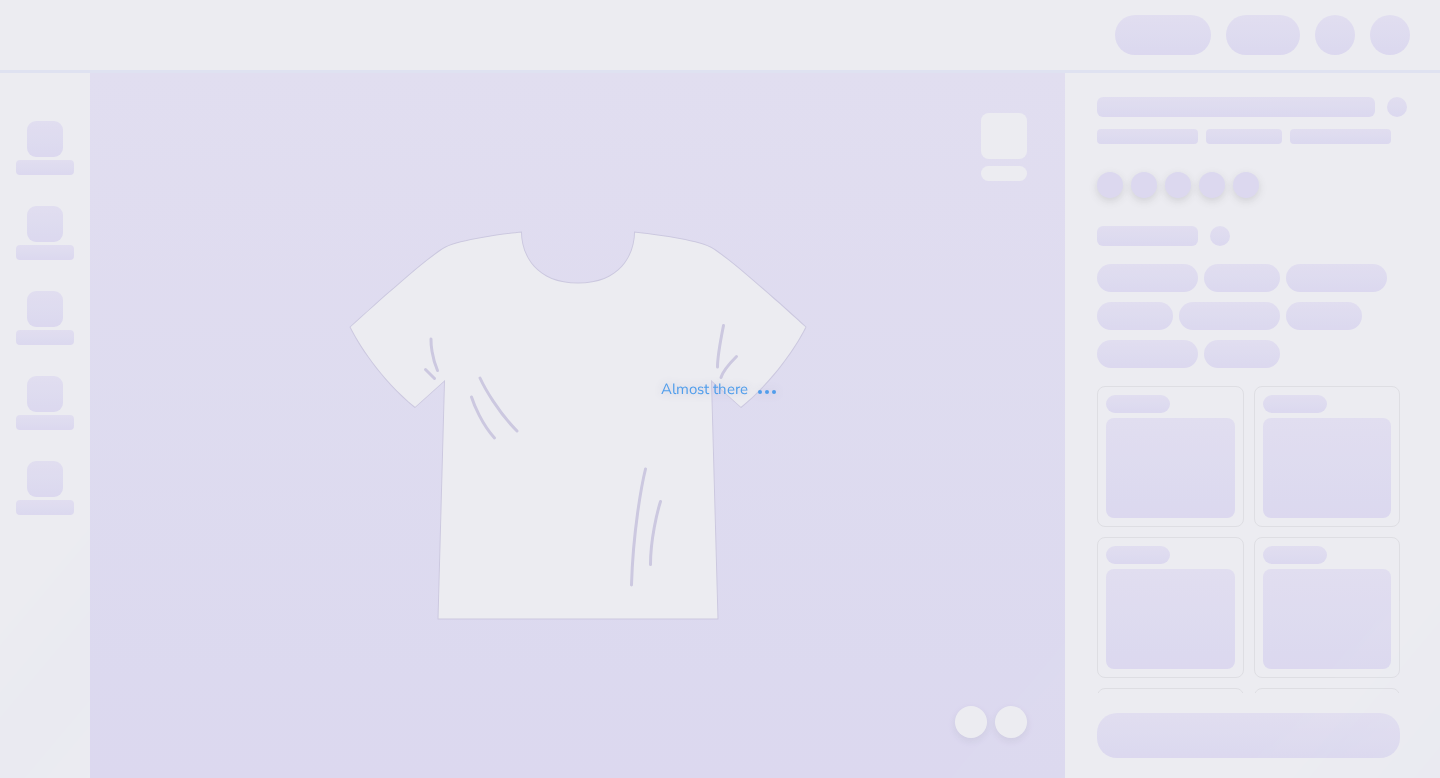 scroll, scrollTop: 0, scrollLeft: 0, axis: both 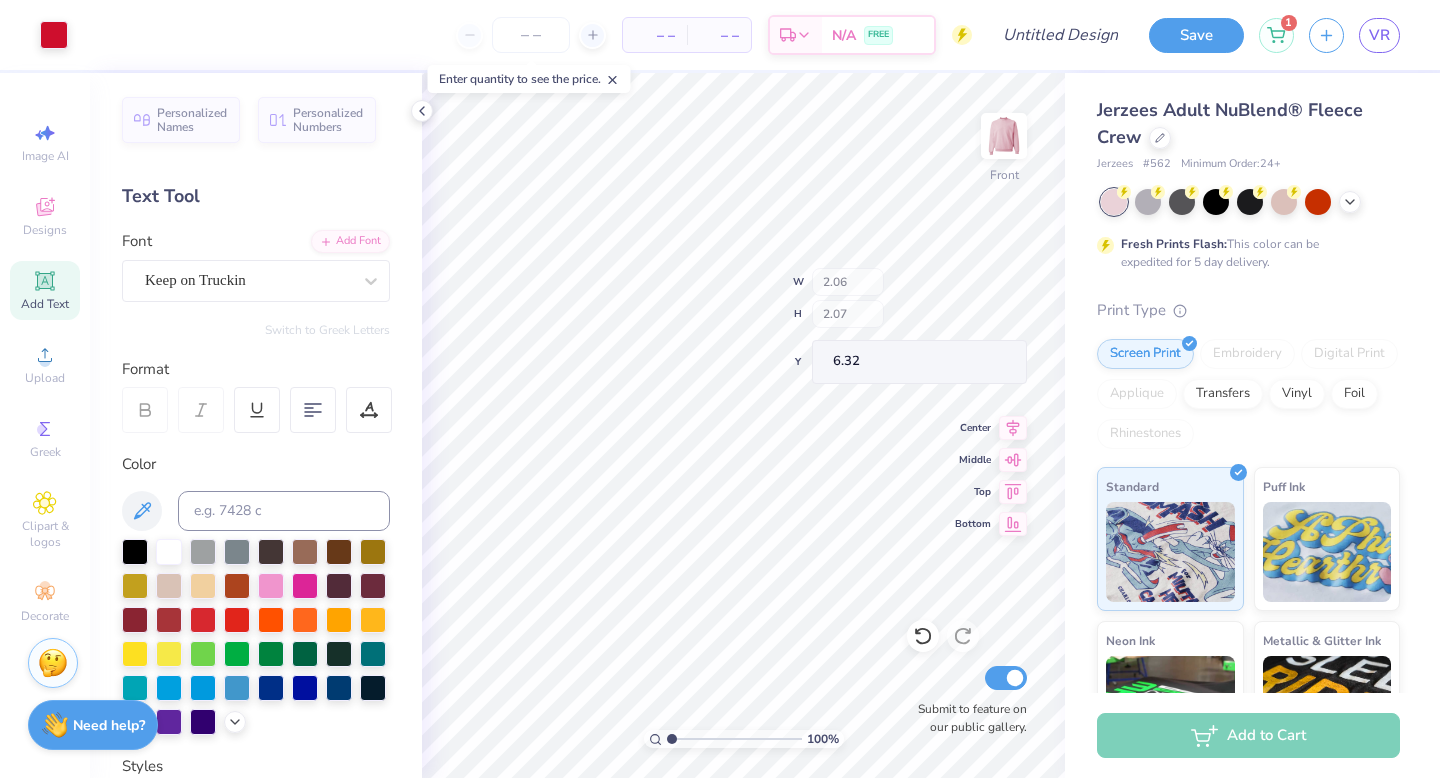 type on "2.06" 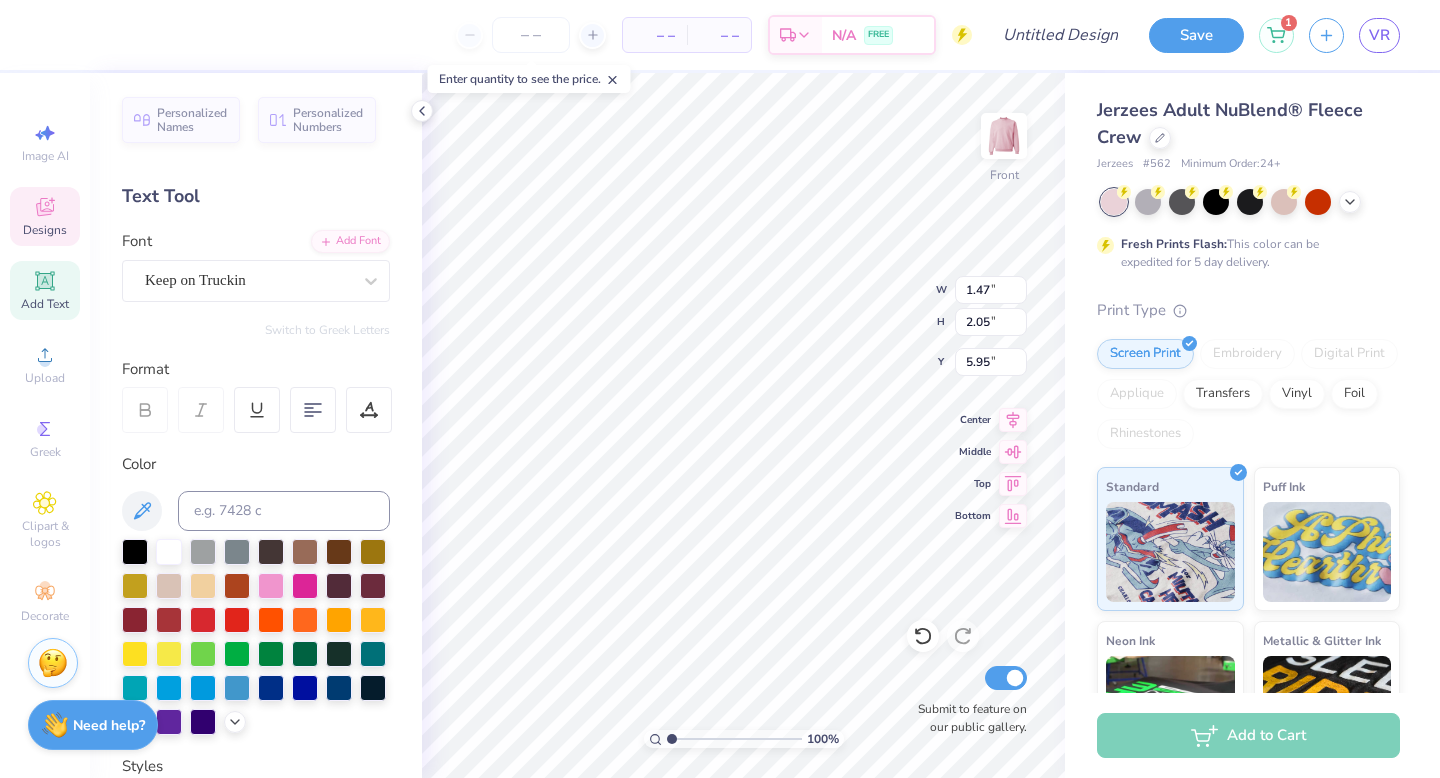type on "2.06" 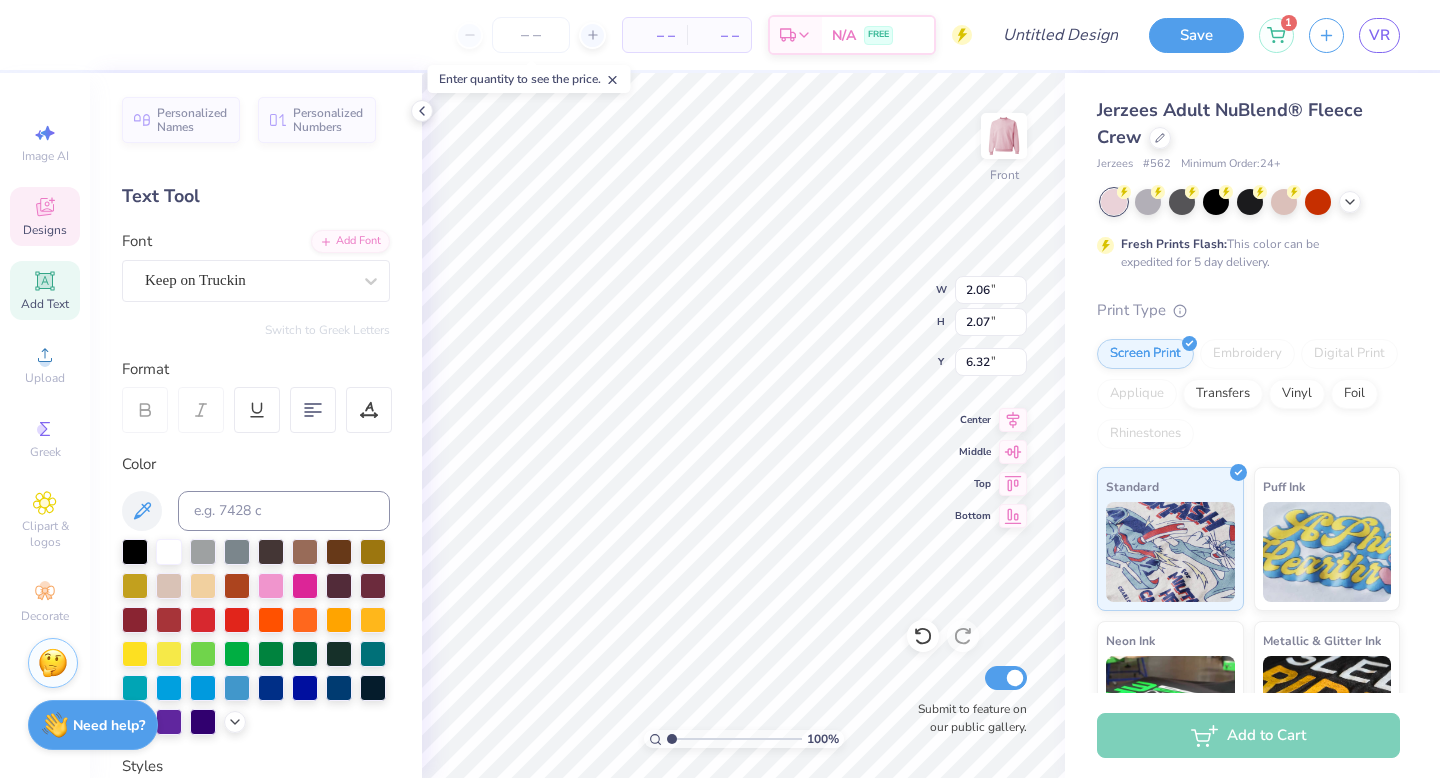 type on "C" 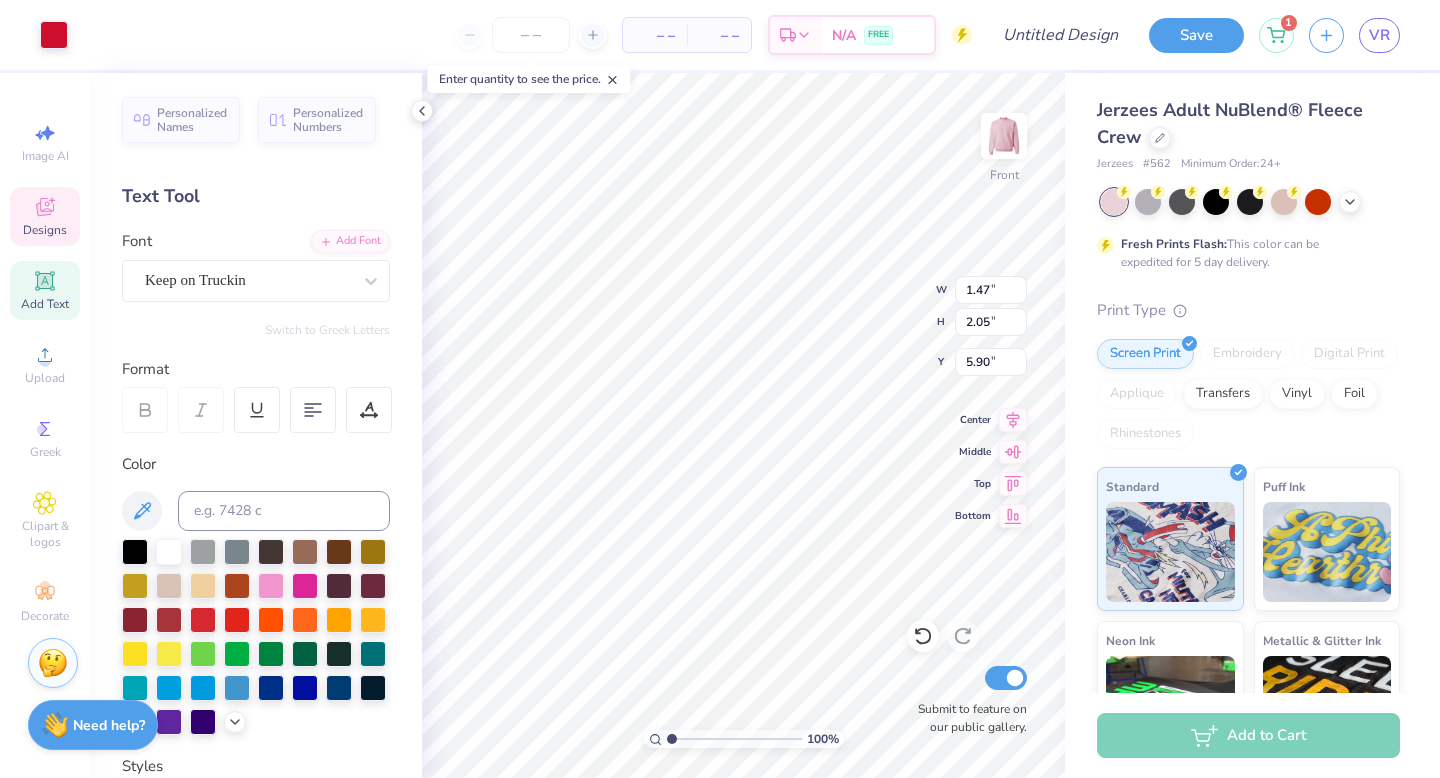 type on "5.90" 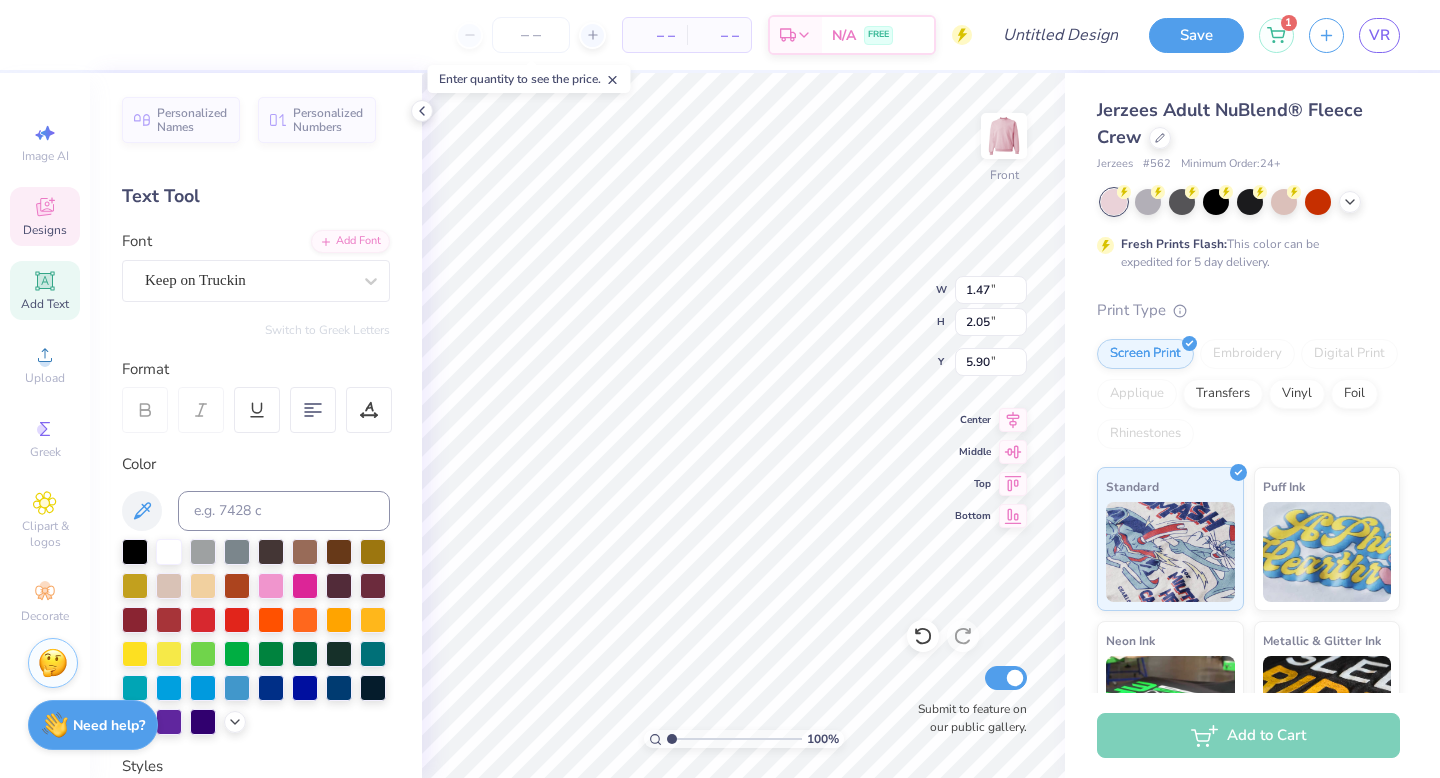 type on "C" 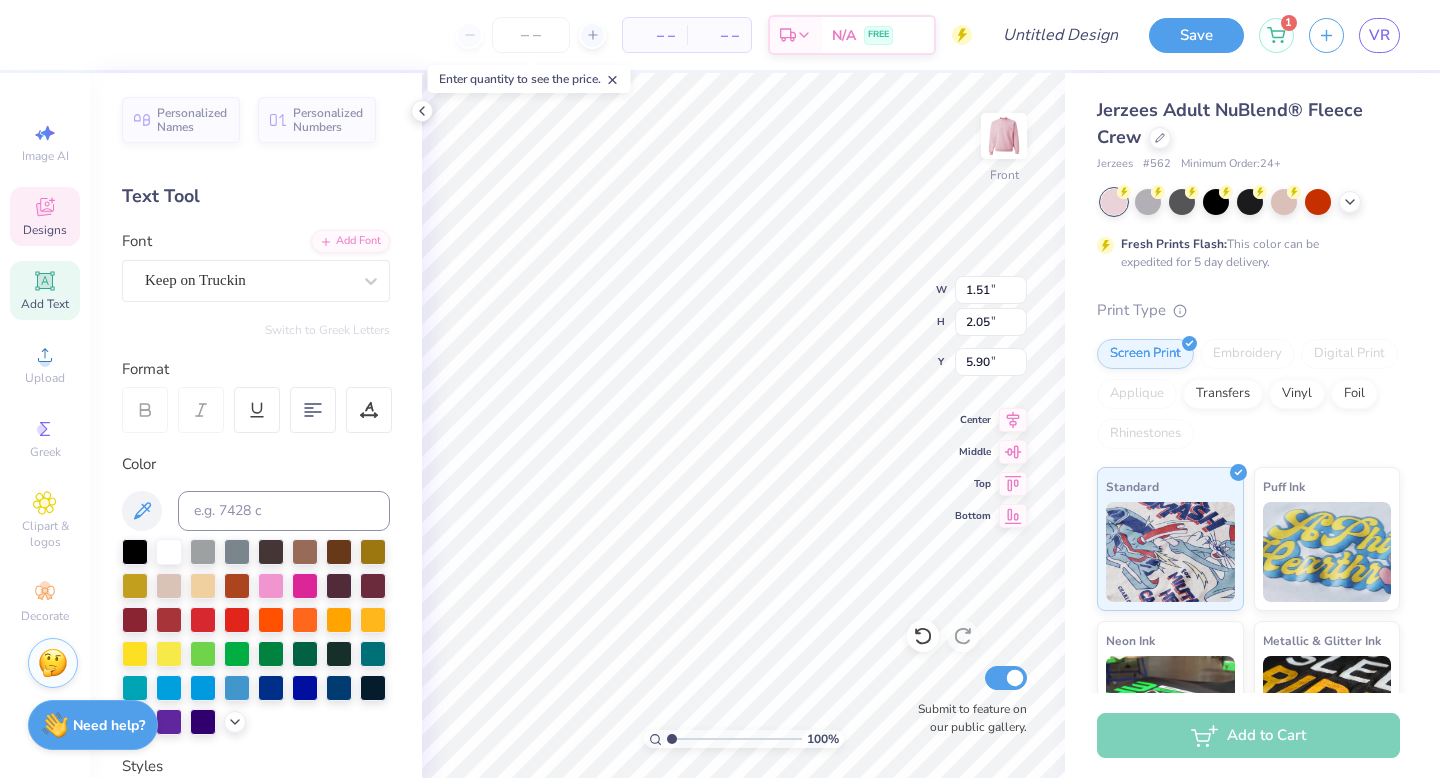 type on "5.90" 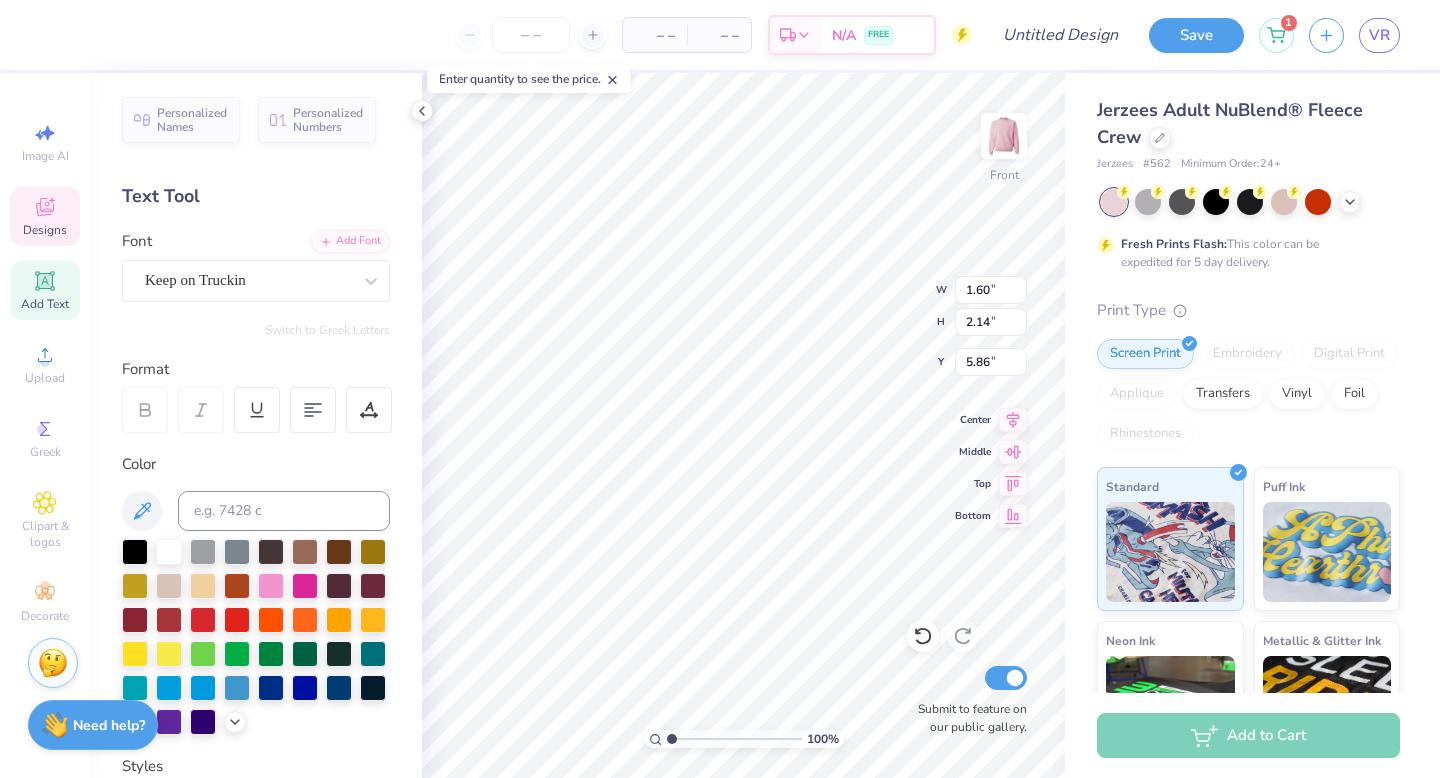 type on "H" 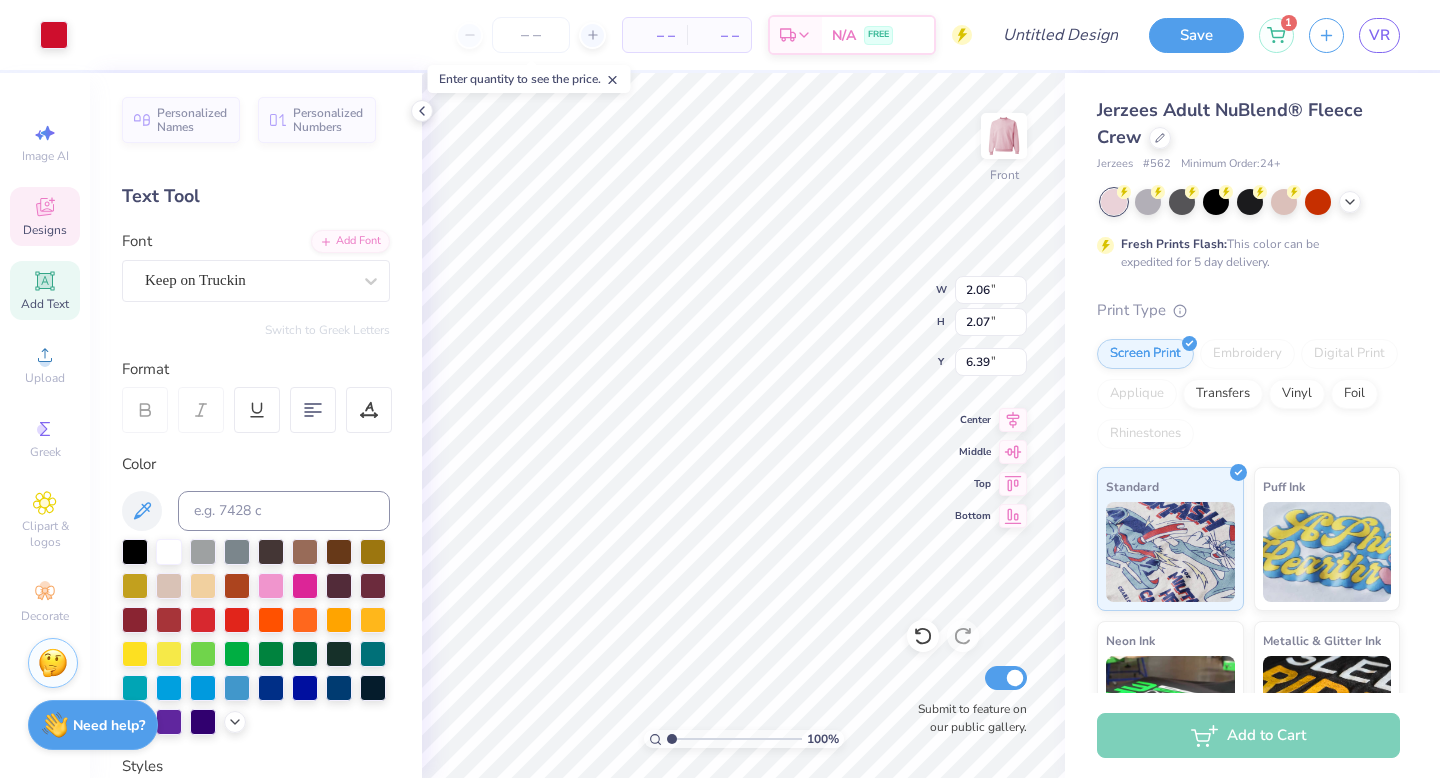 type on "6.34" 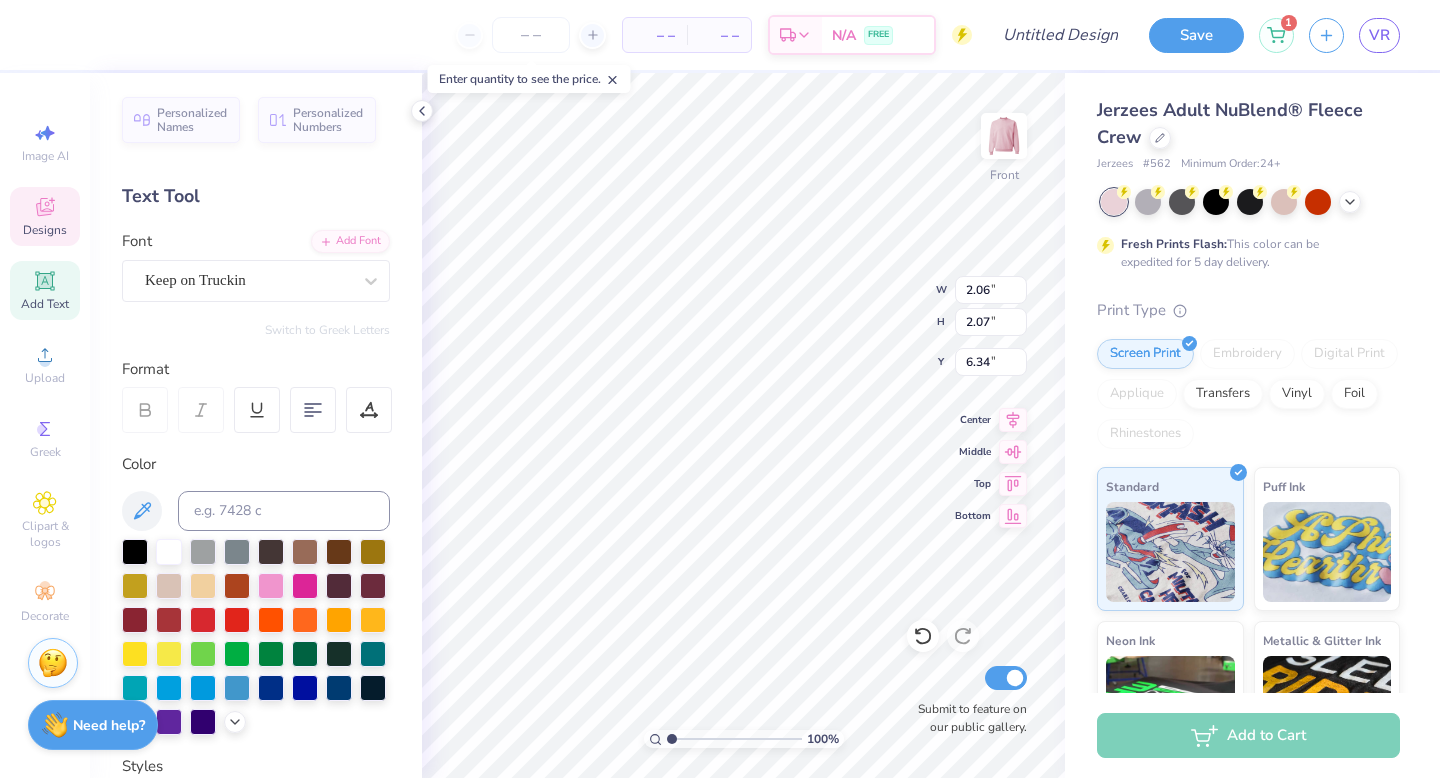 type on "2.19" 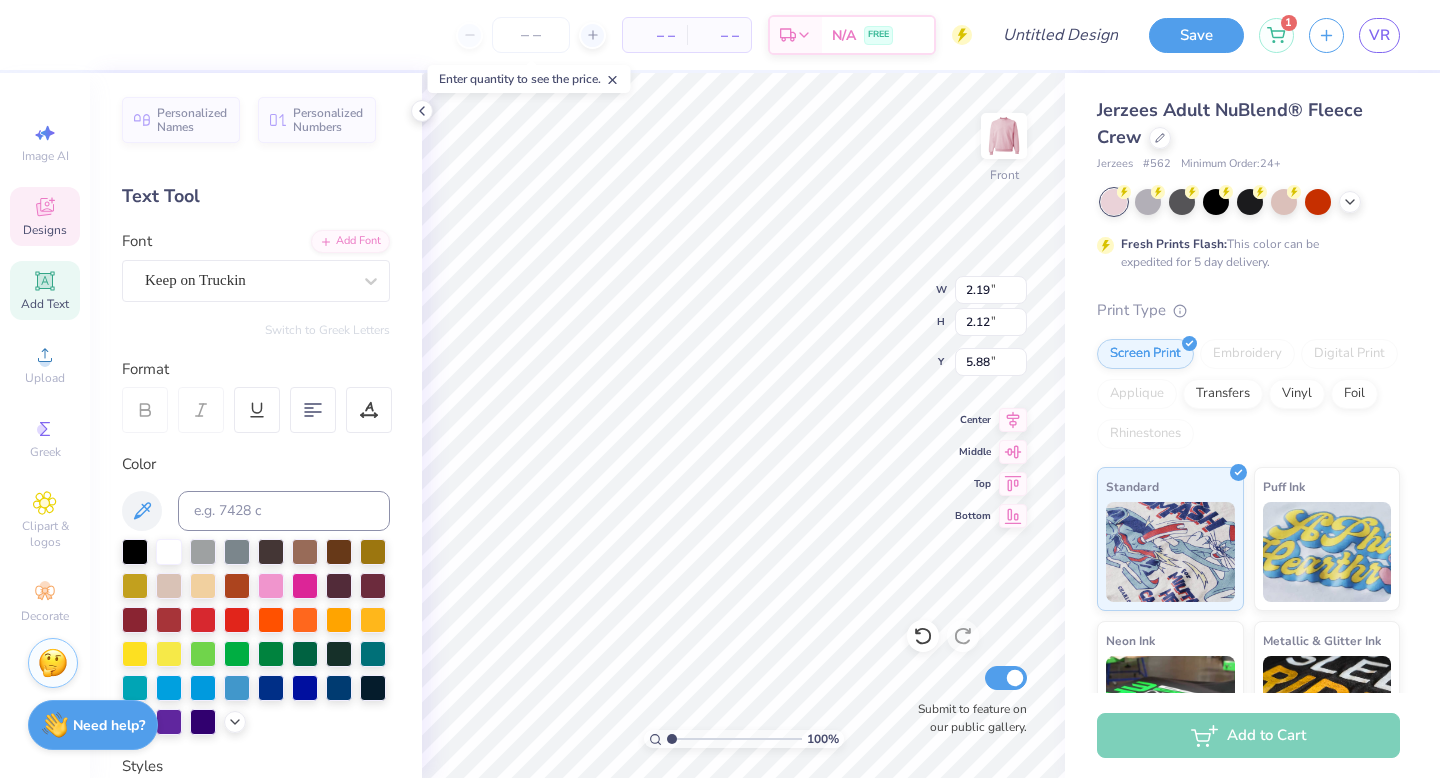 type on "5.90" 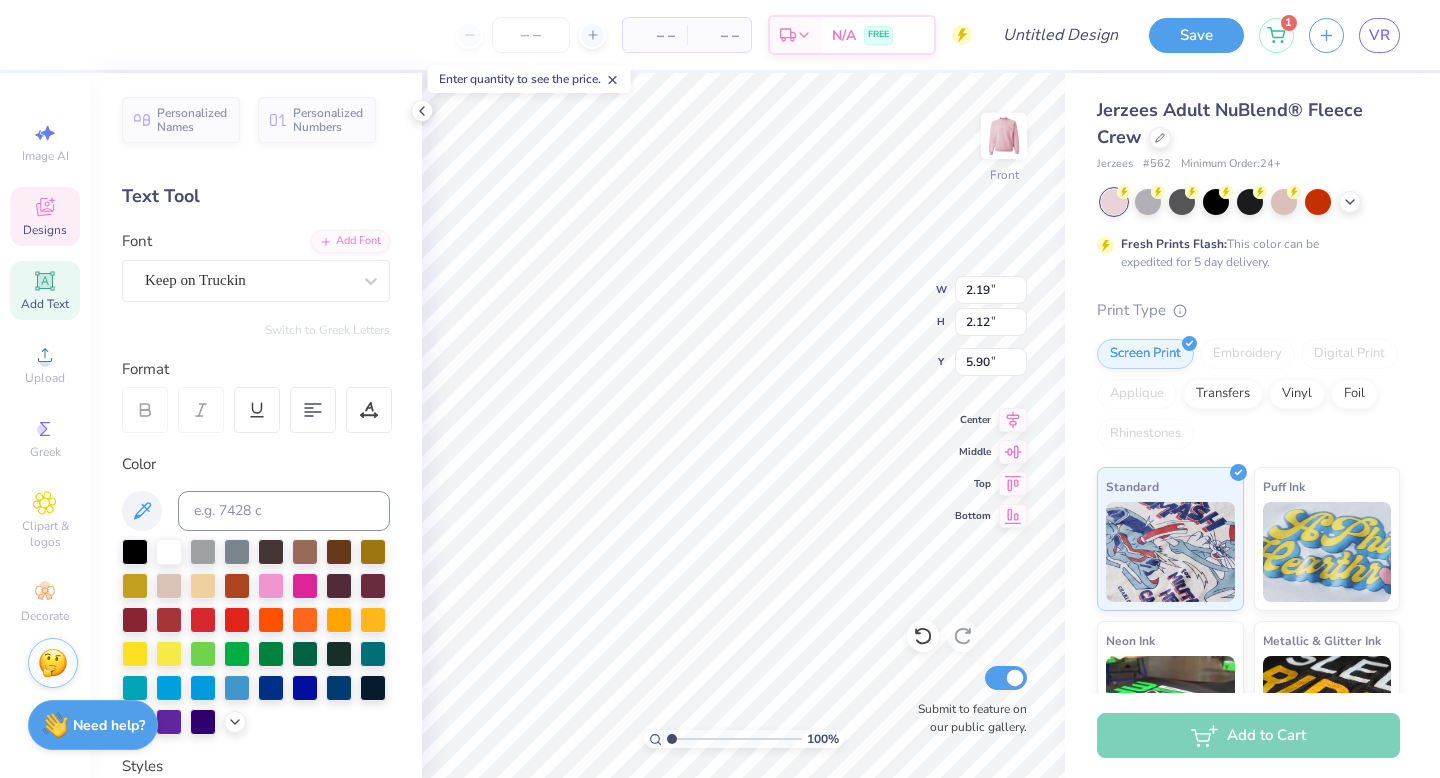 type on "1.51" 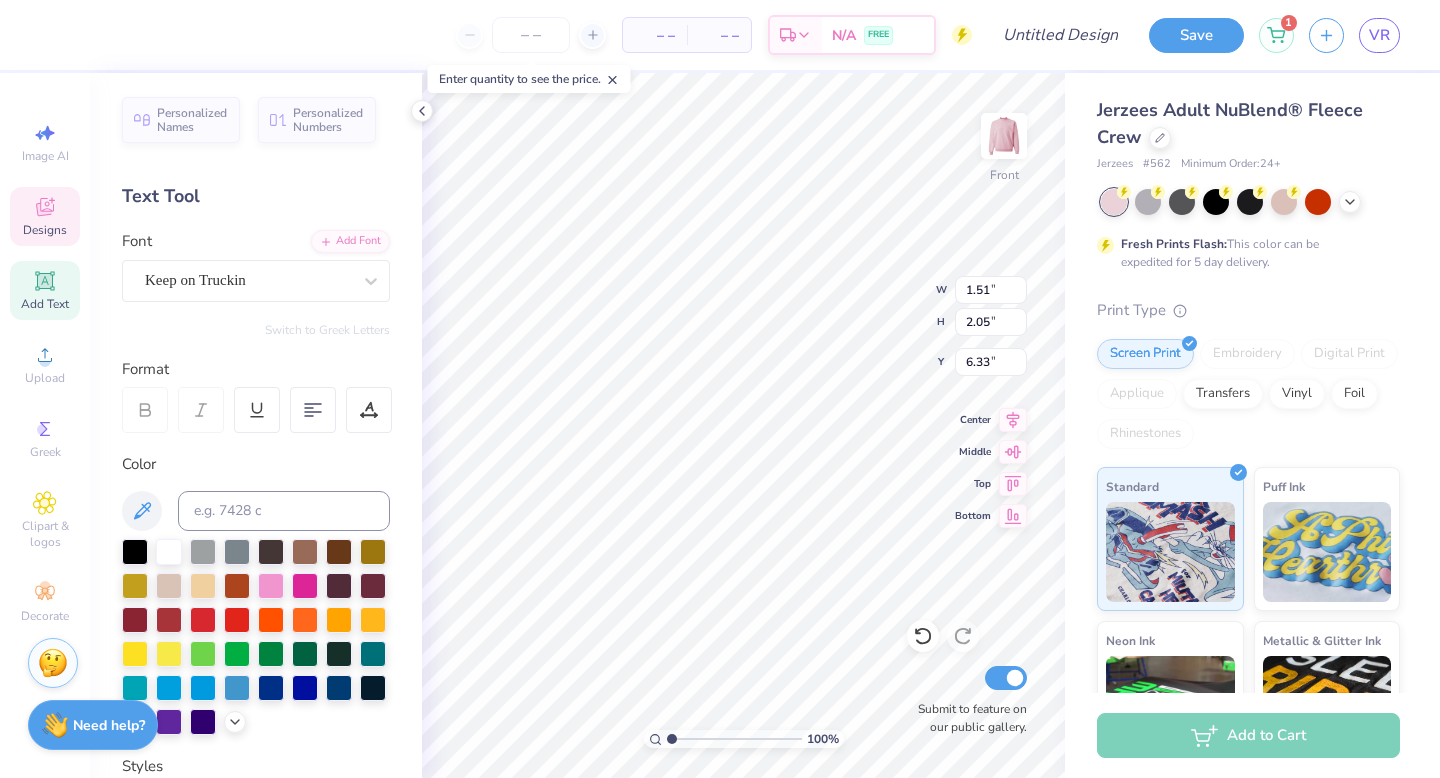 type on "5.90" 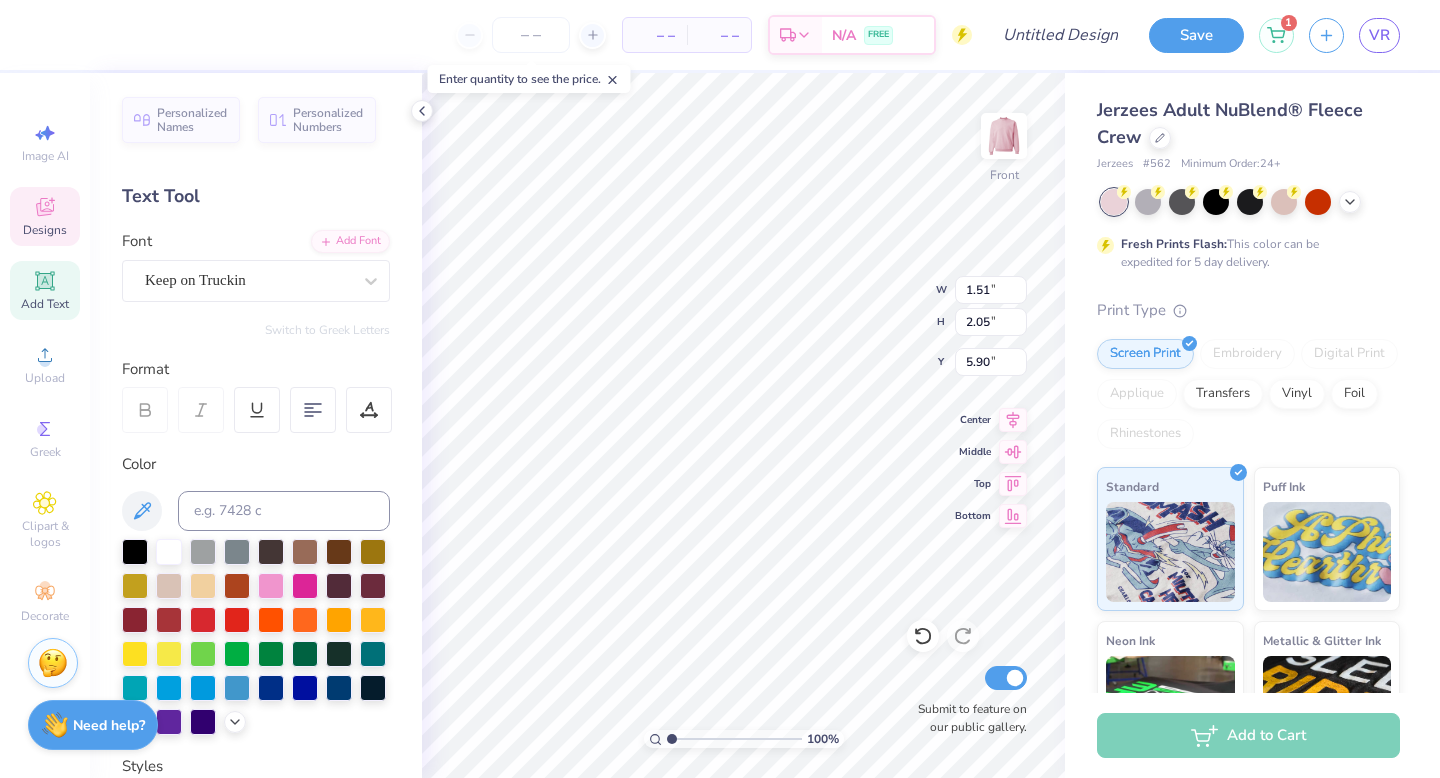 type on "2.19" 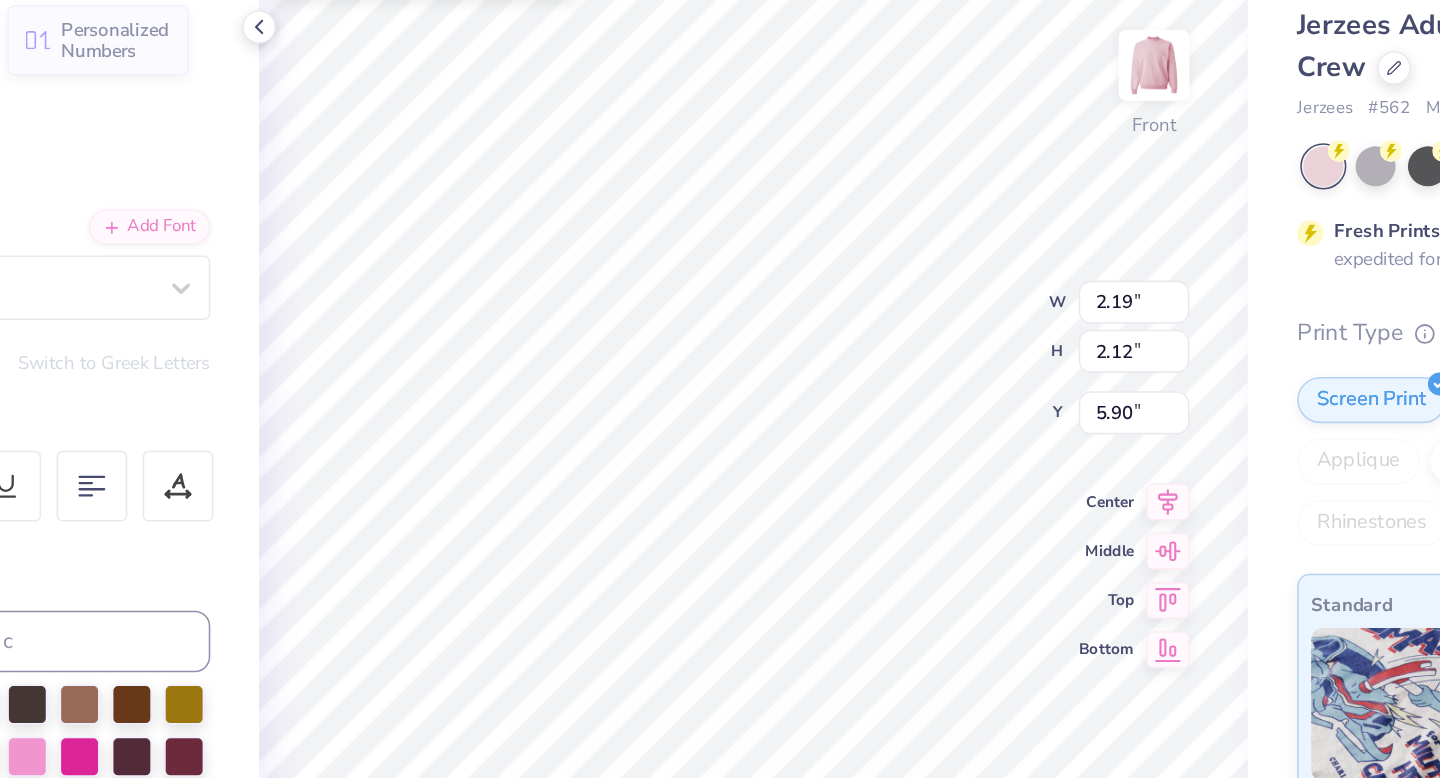 type on "1.51" 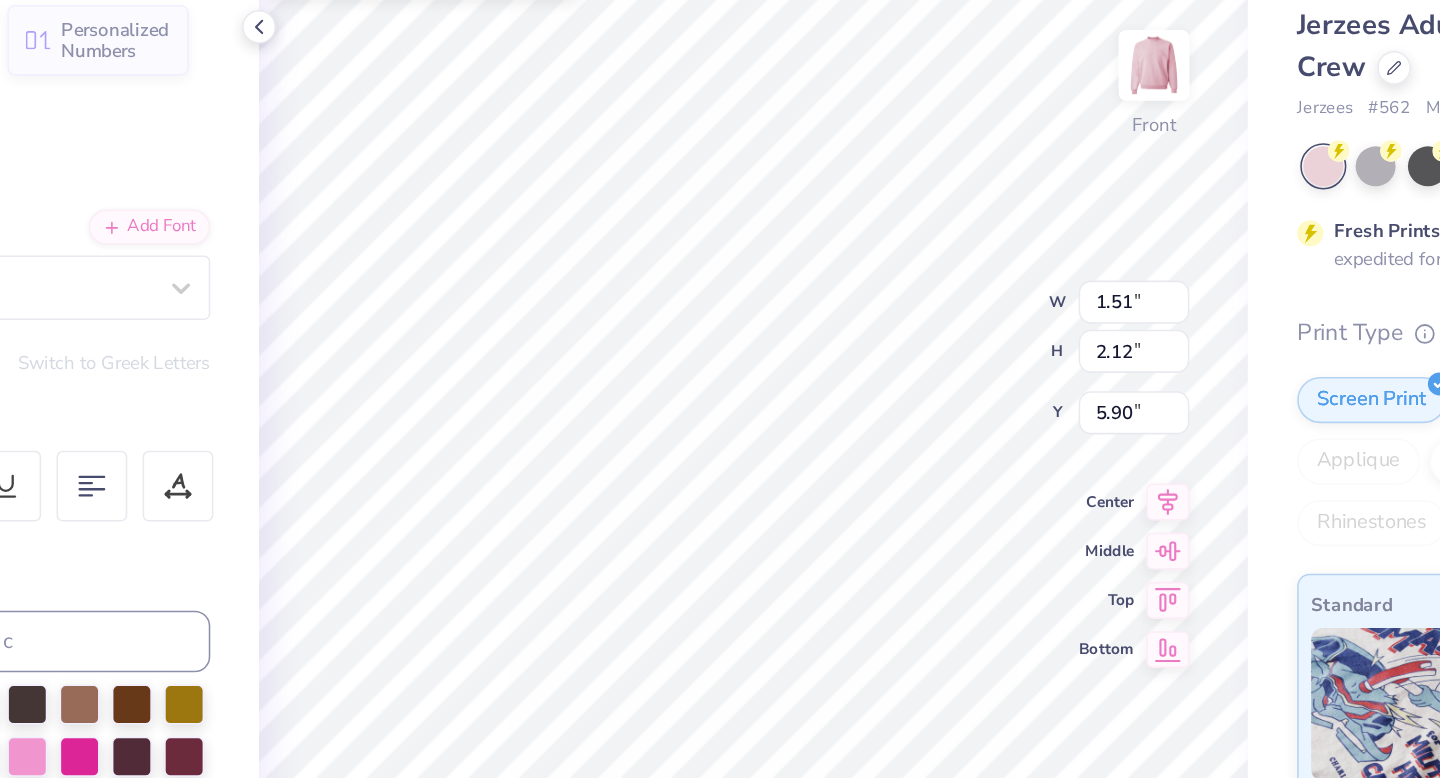 type on "2.05" 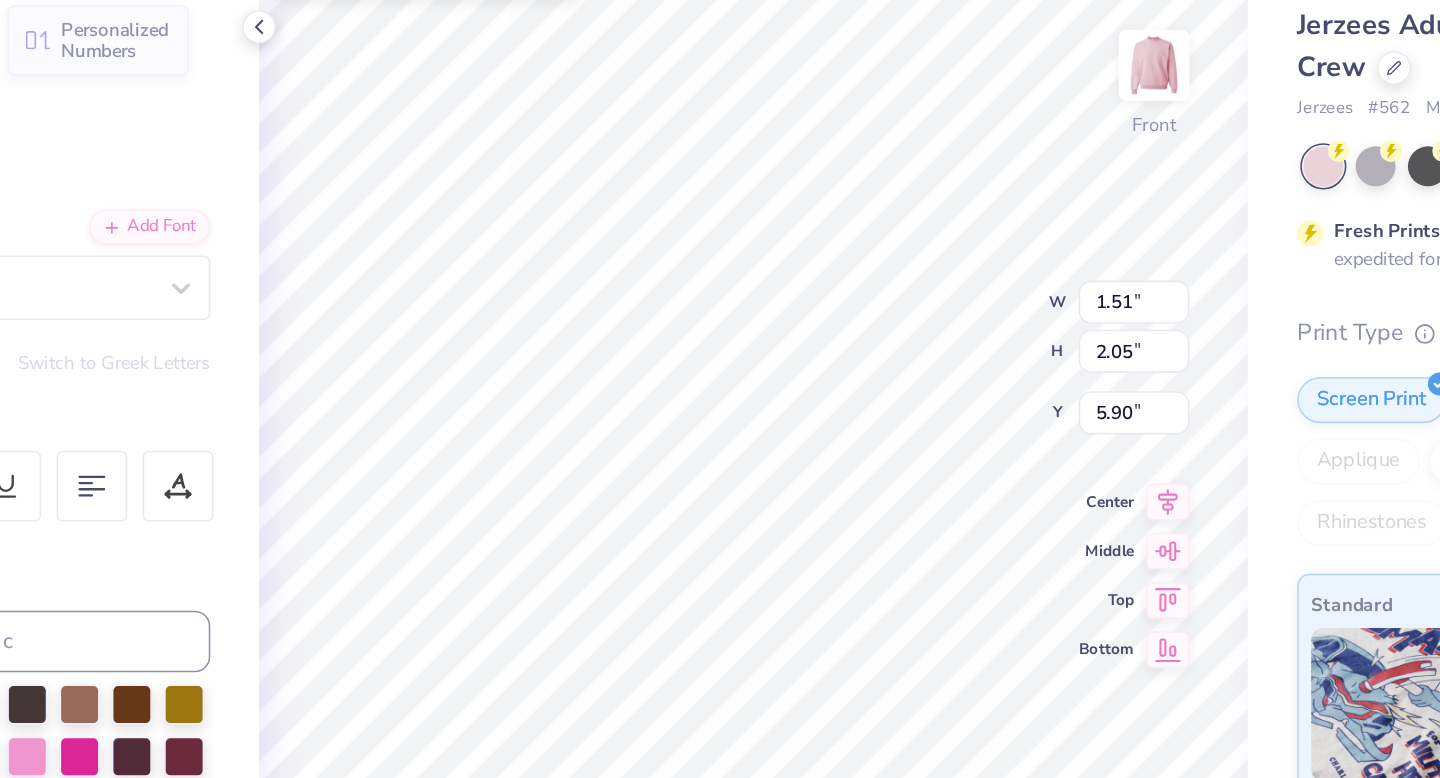 type on "2.19" 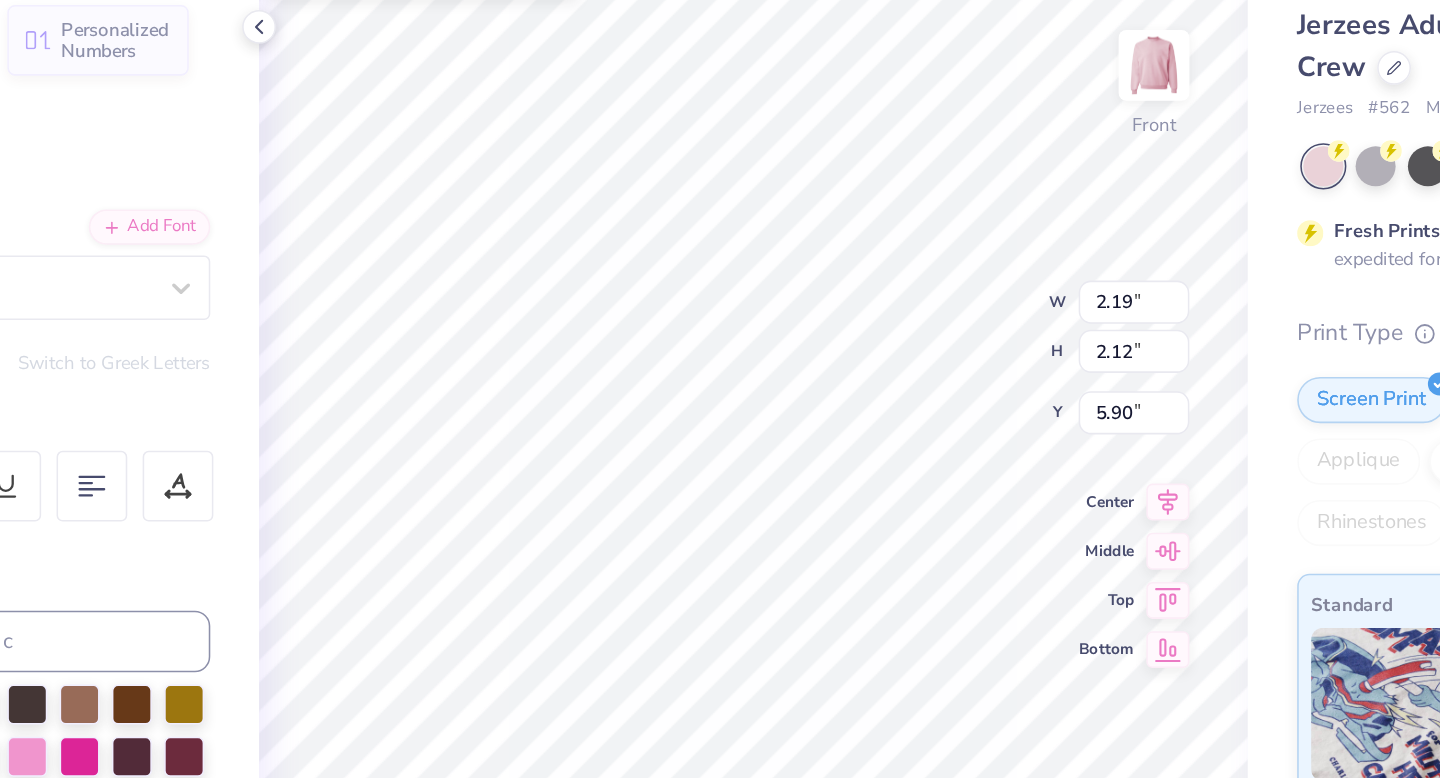 type on "2.06" 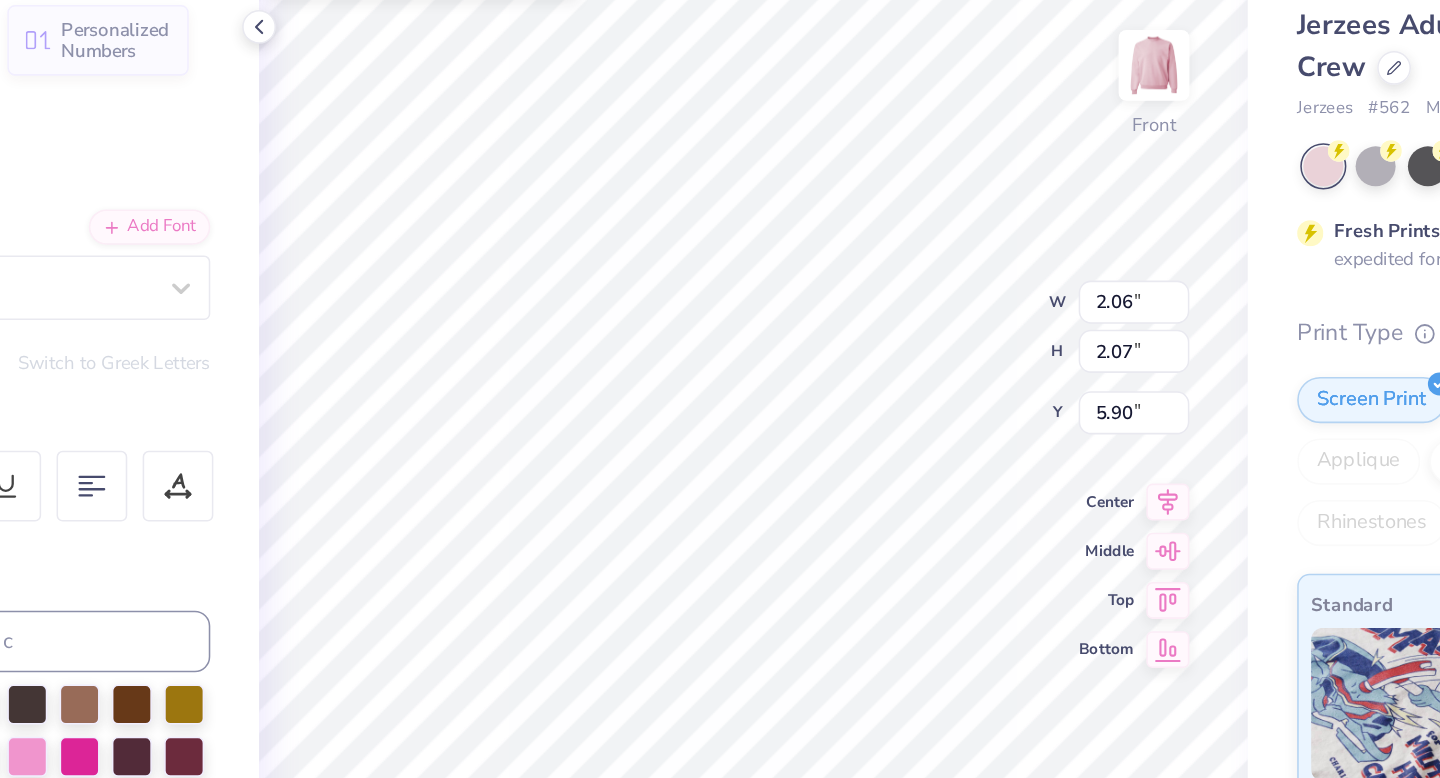 type on "6.34" 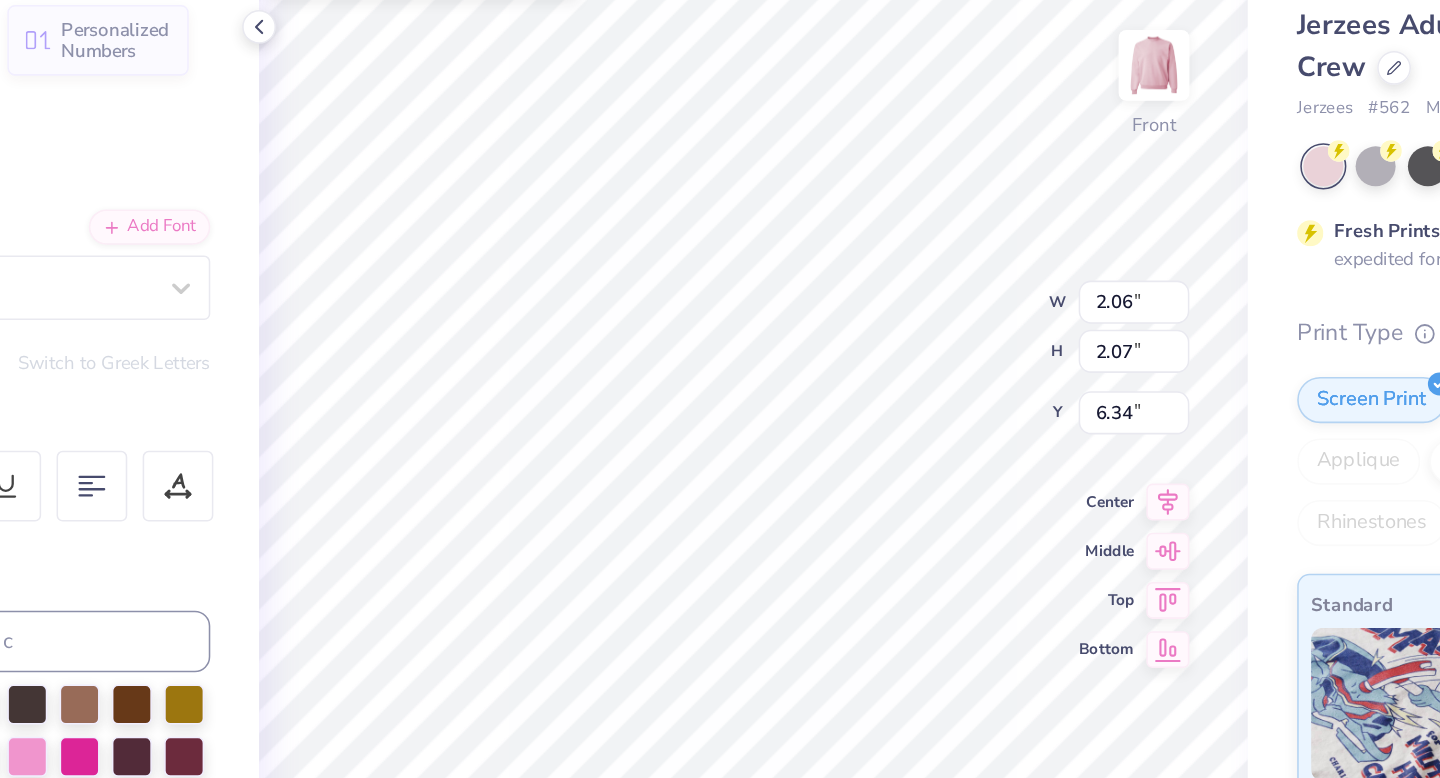 type on "M" 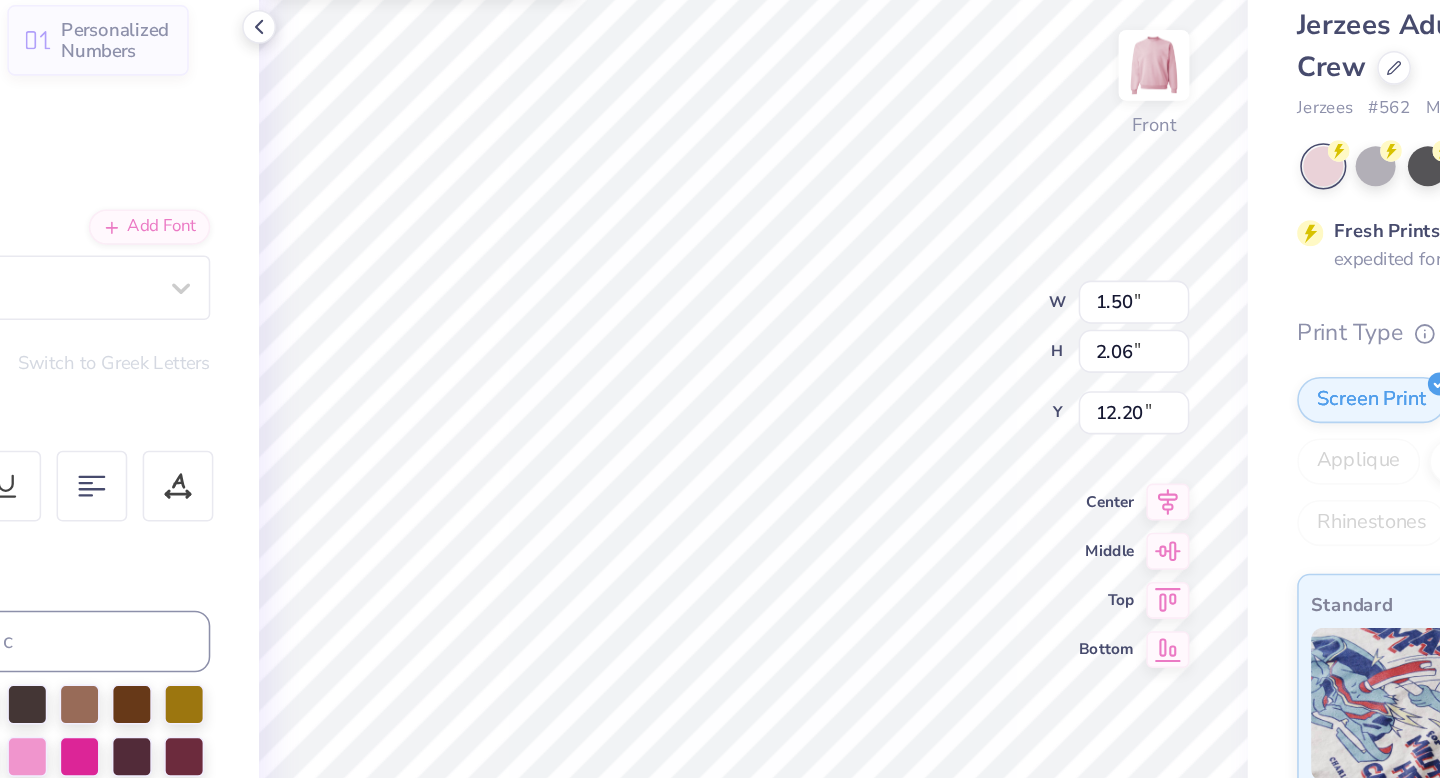 type on "7.38" 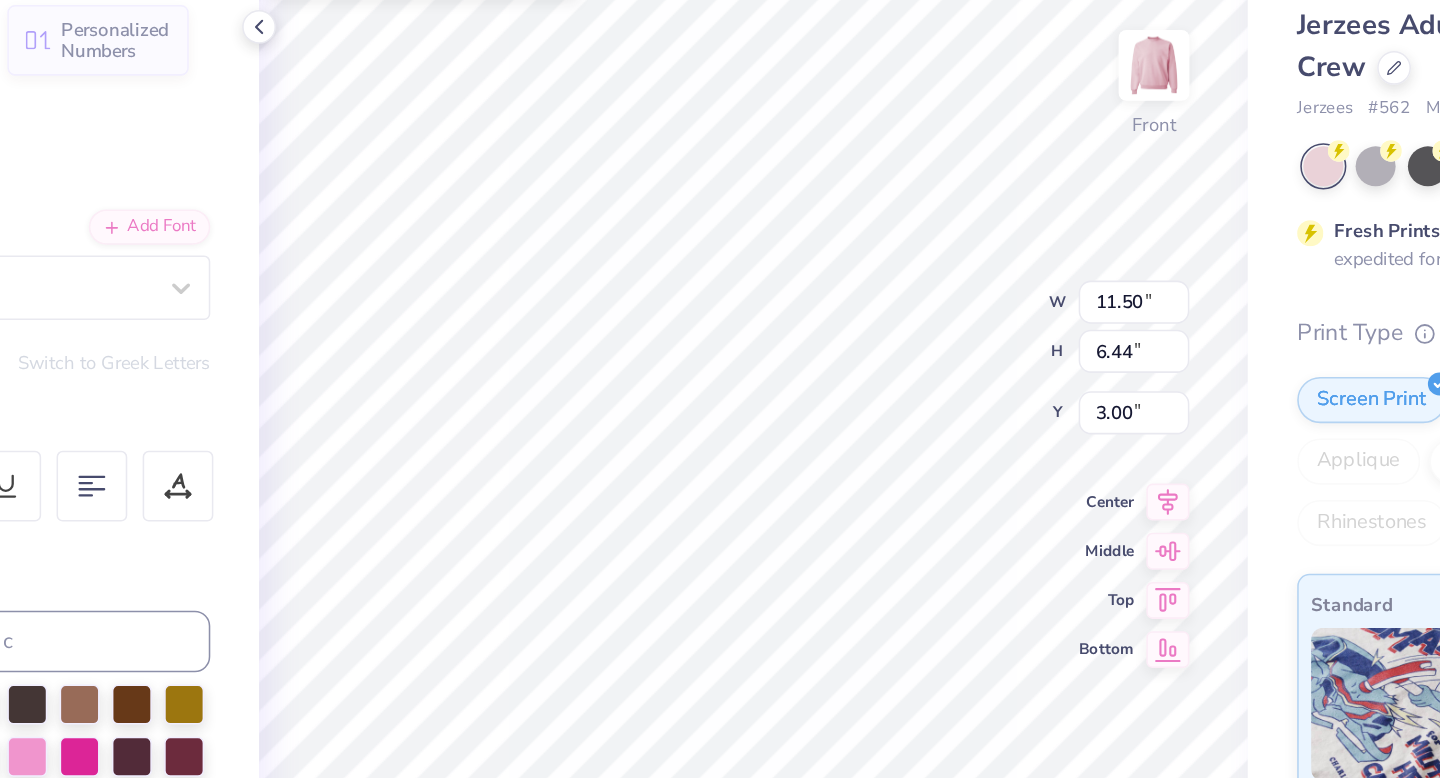 type on "5.79" 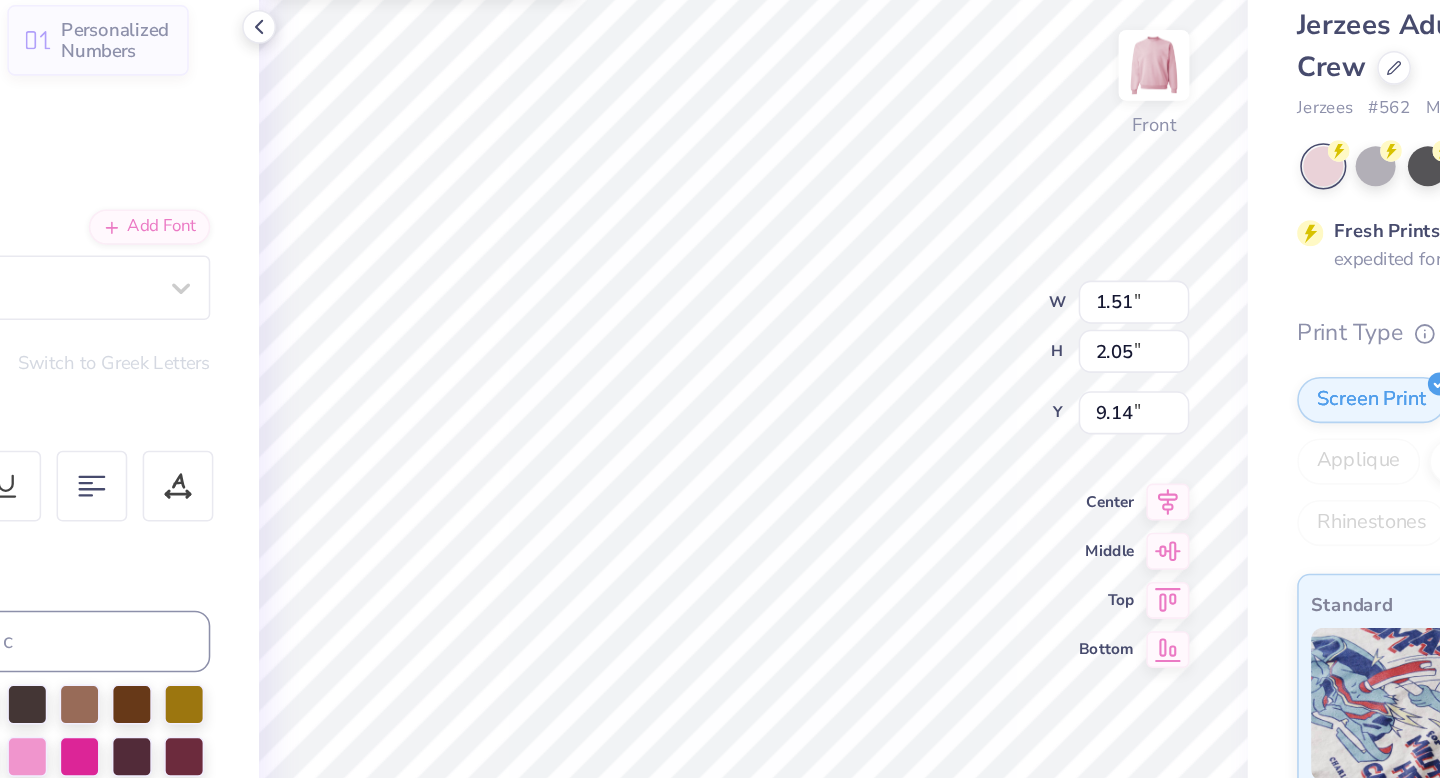 type on "1.51" 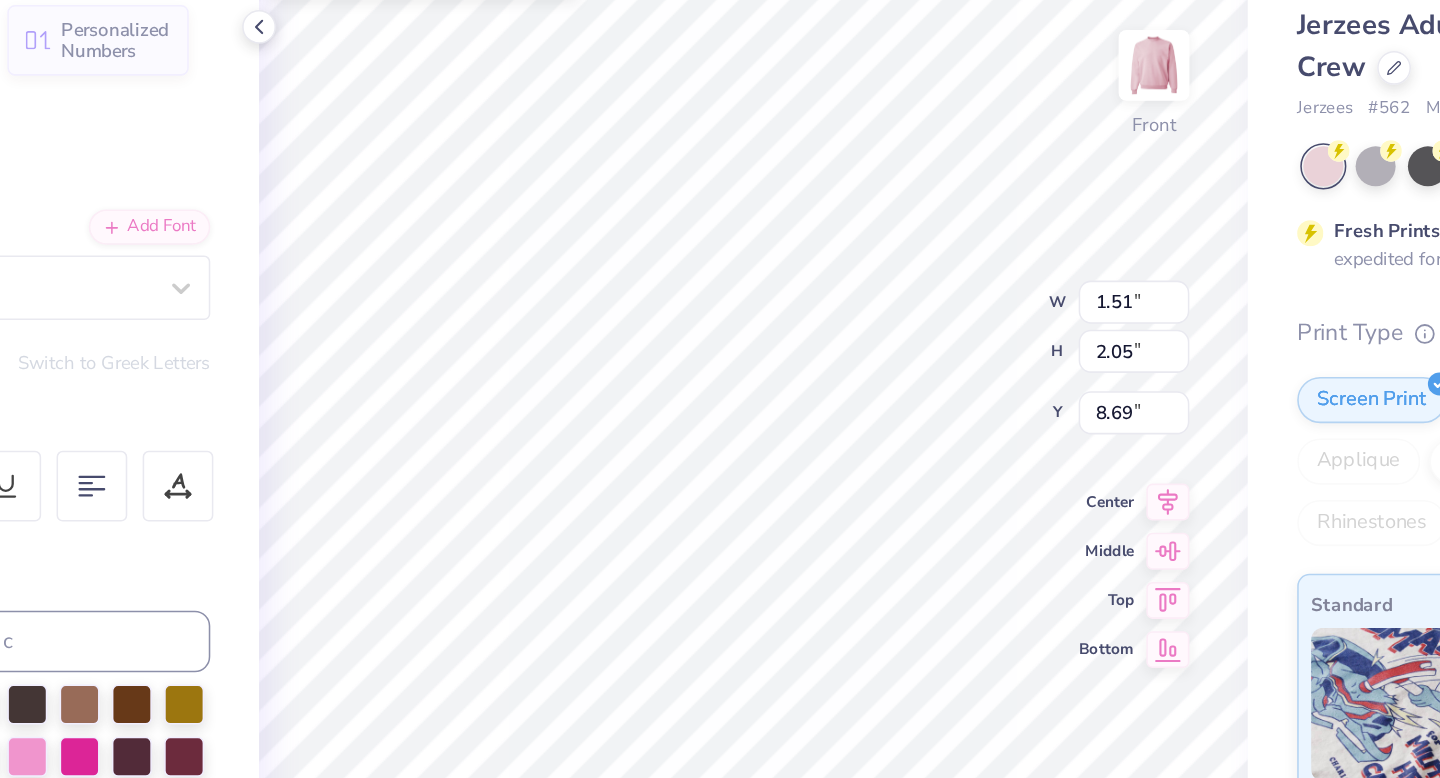 type on "2.19" 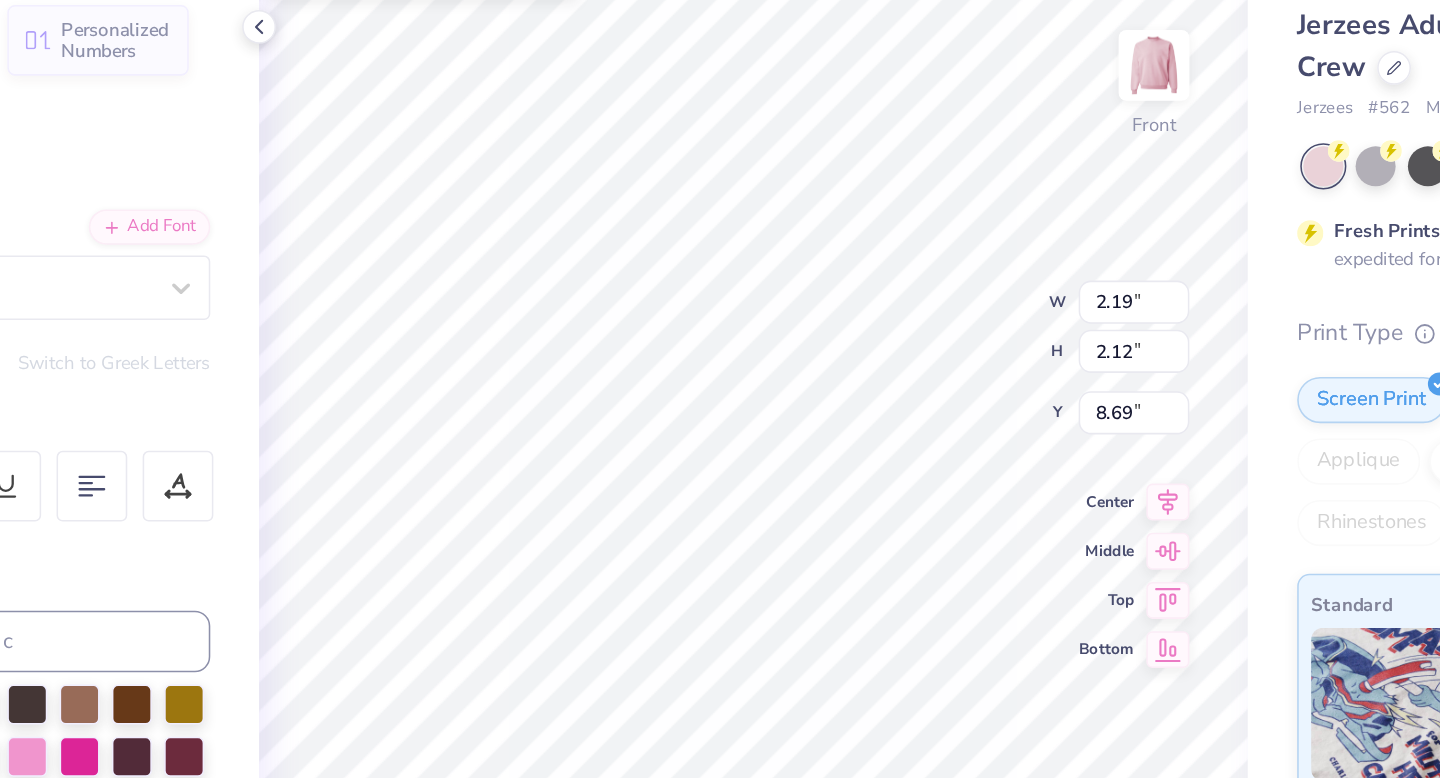 type on "9.08" 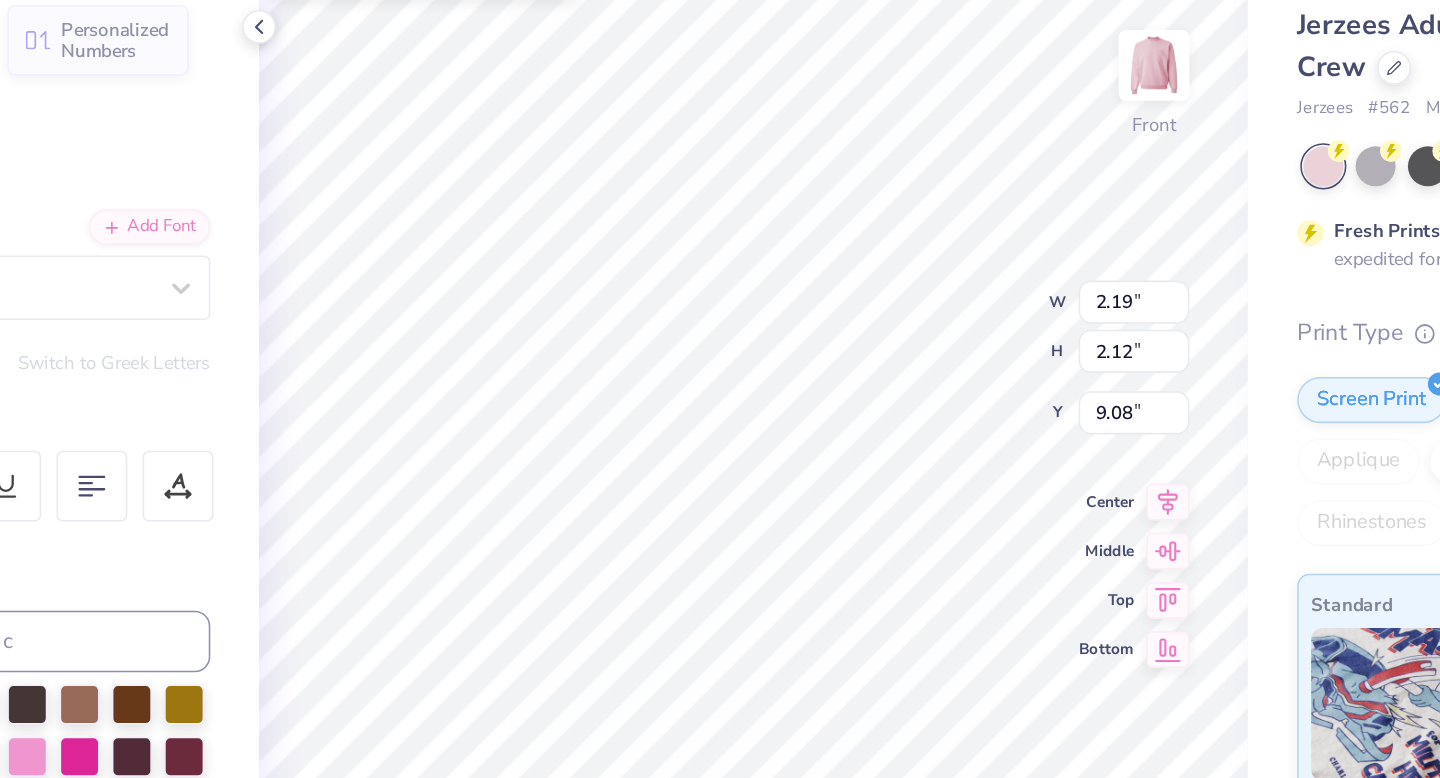 type on "2.06" 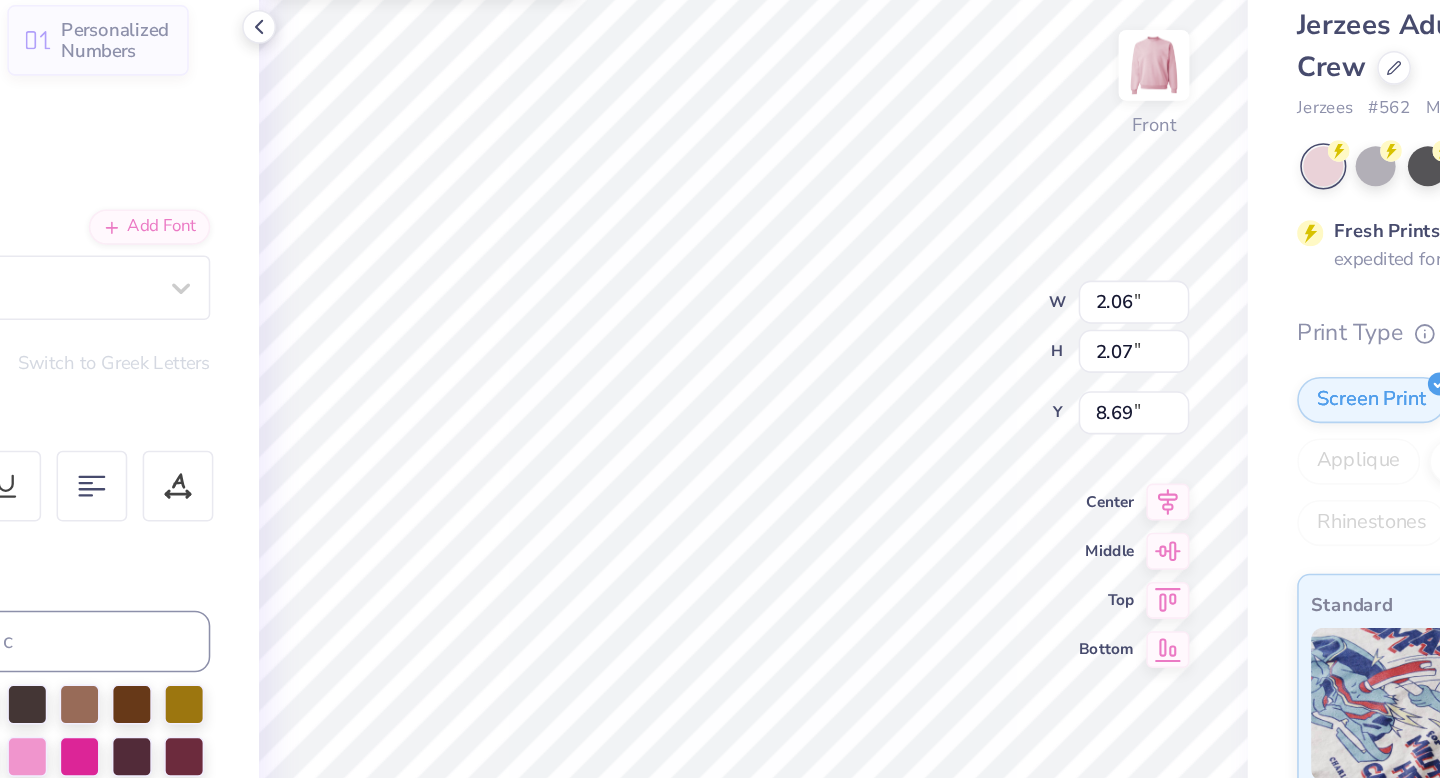 type on "1.51" 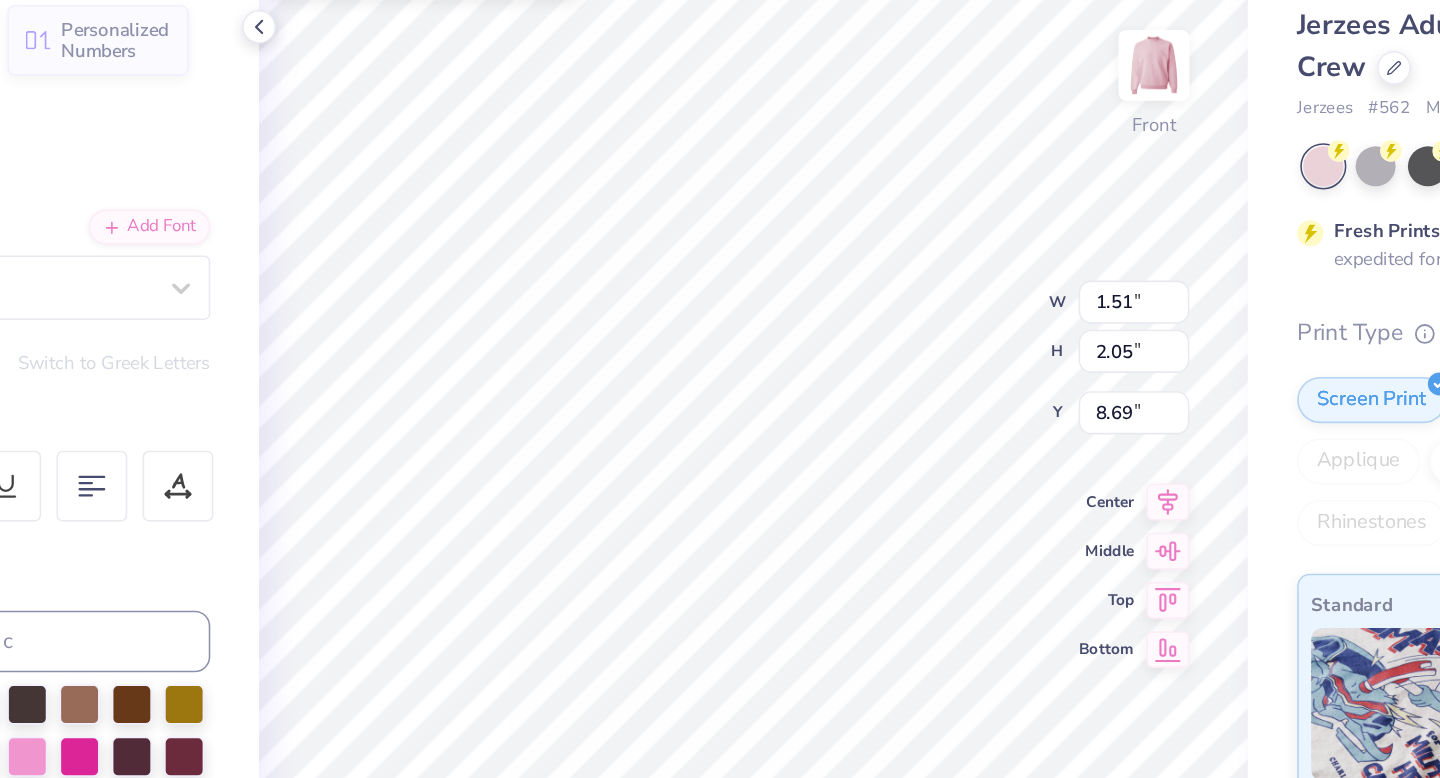 type on "9.15" 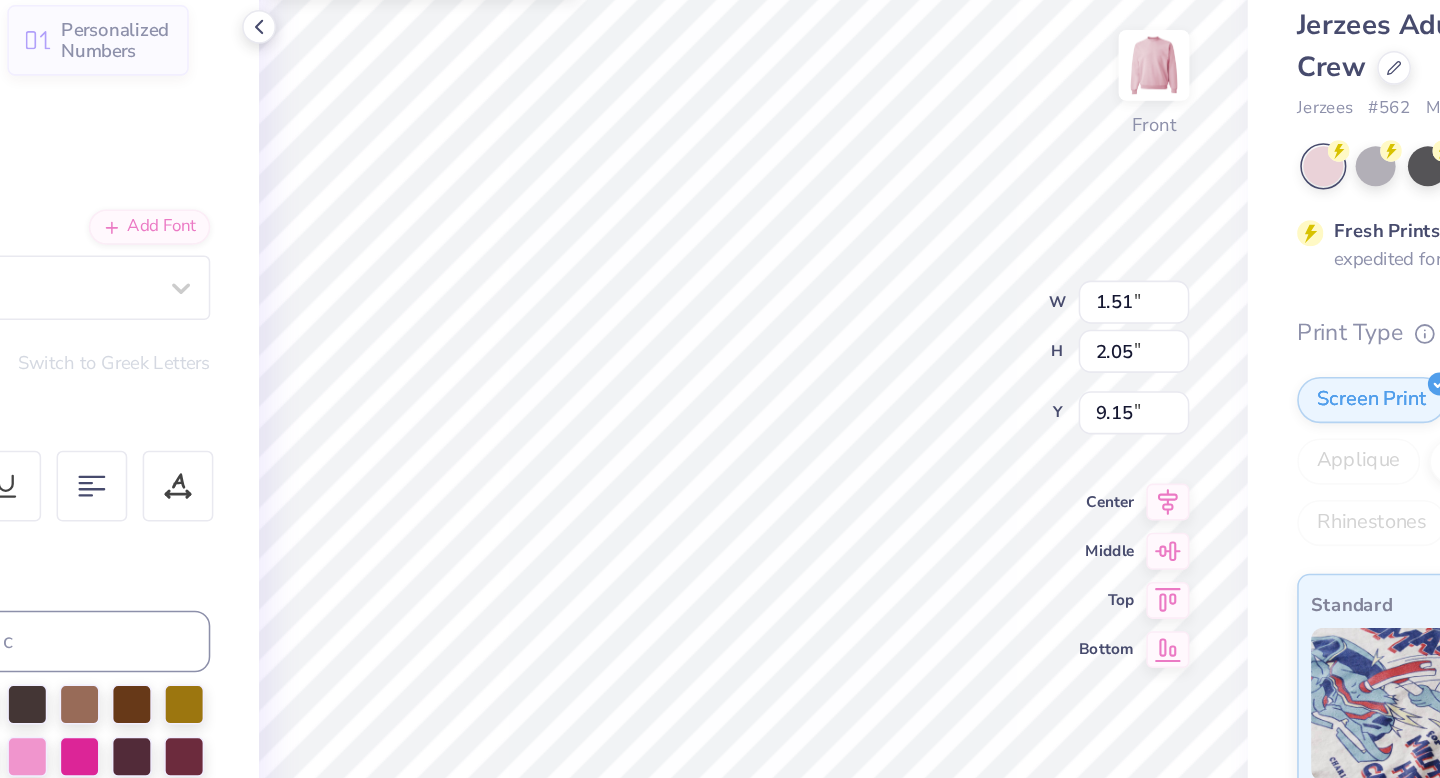 type on "2.36" 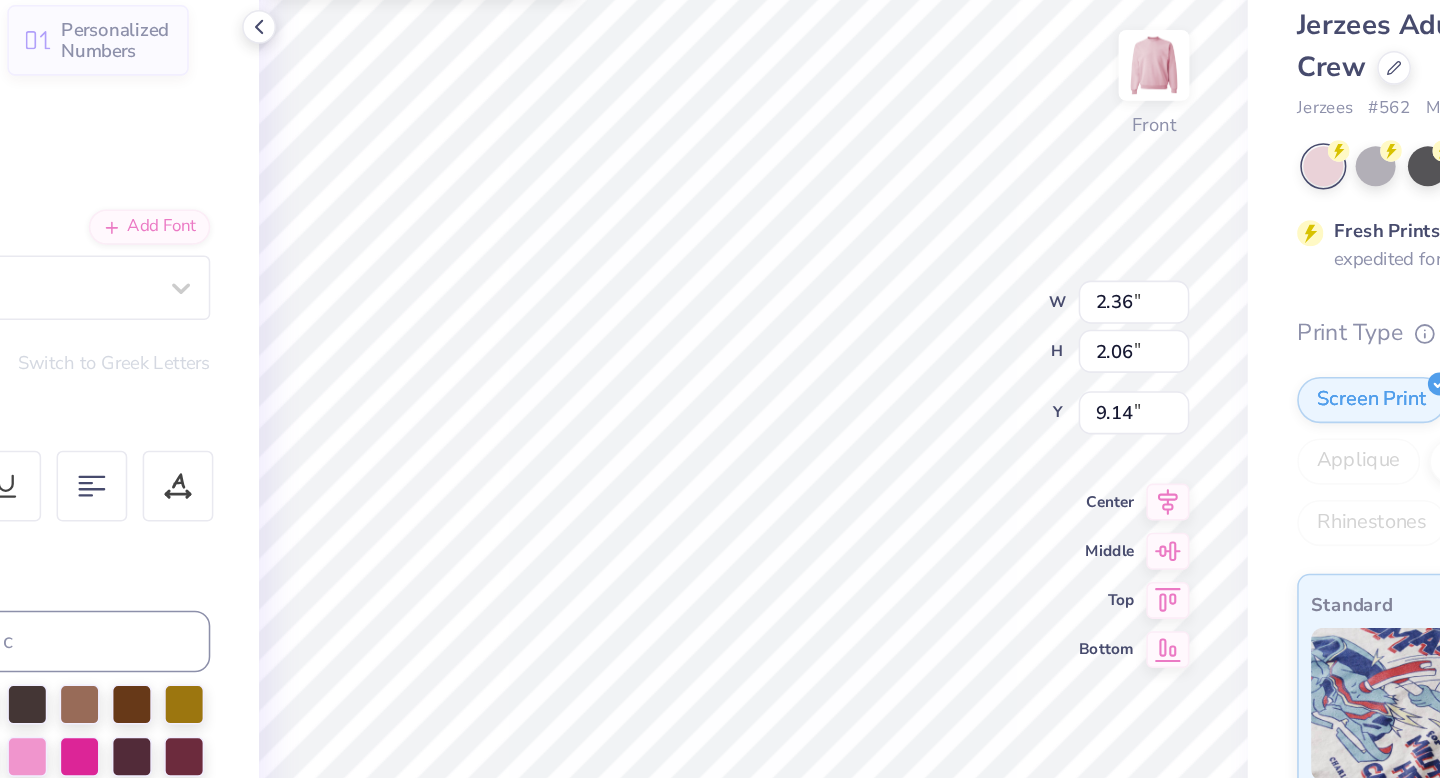 type on "1.50" 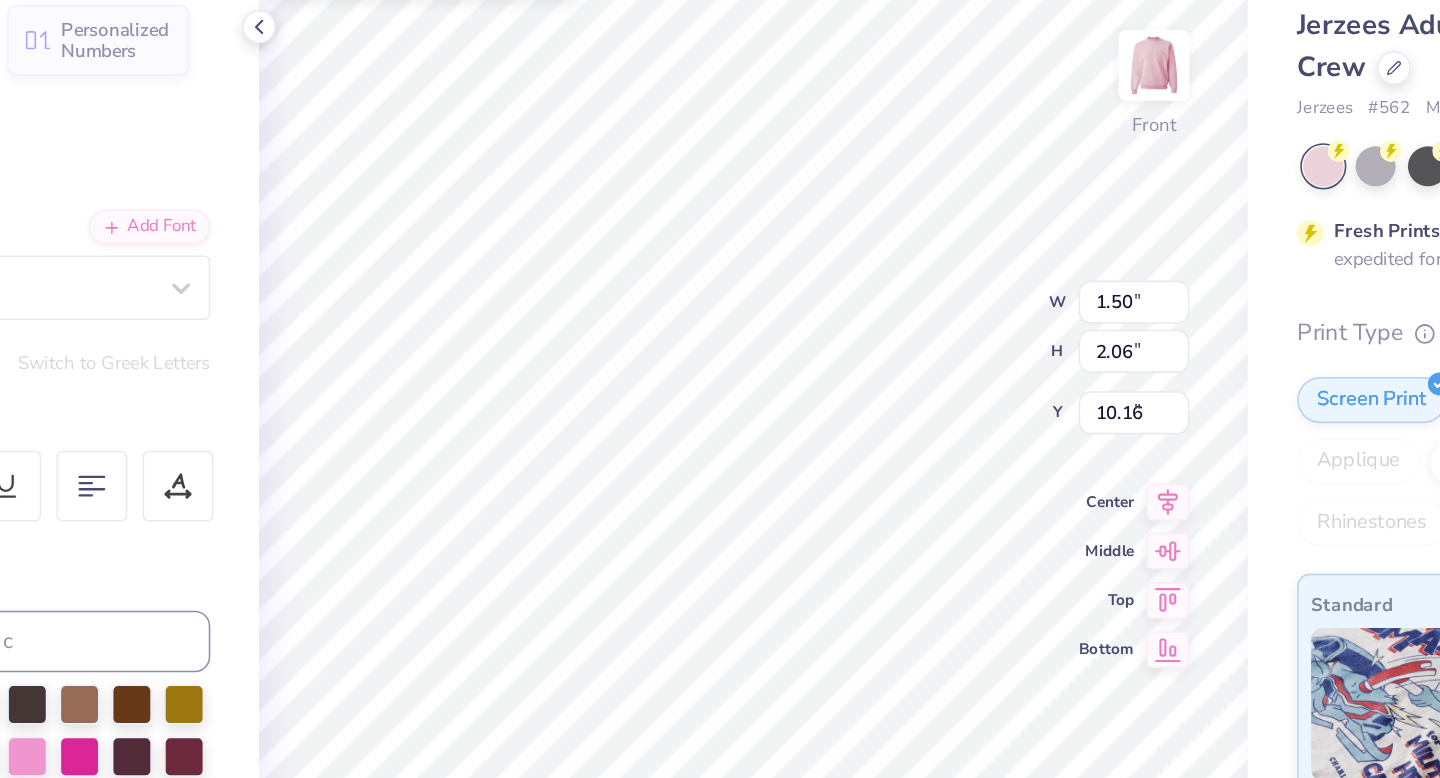 type on "1.57" 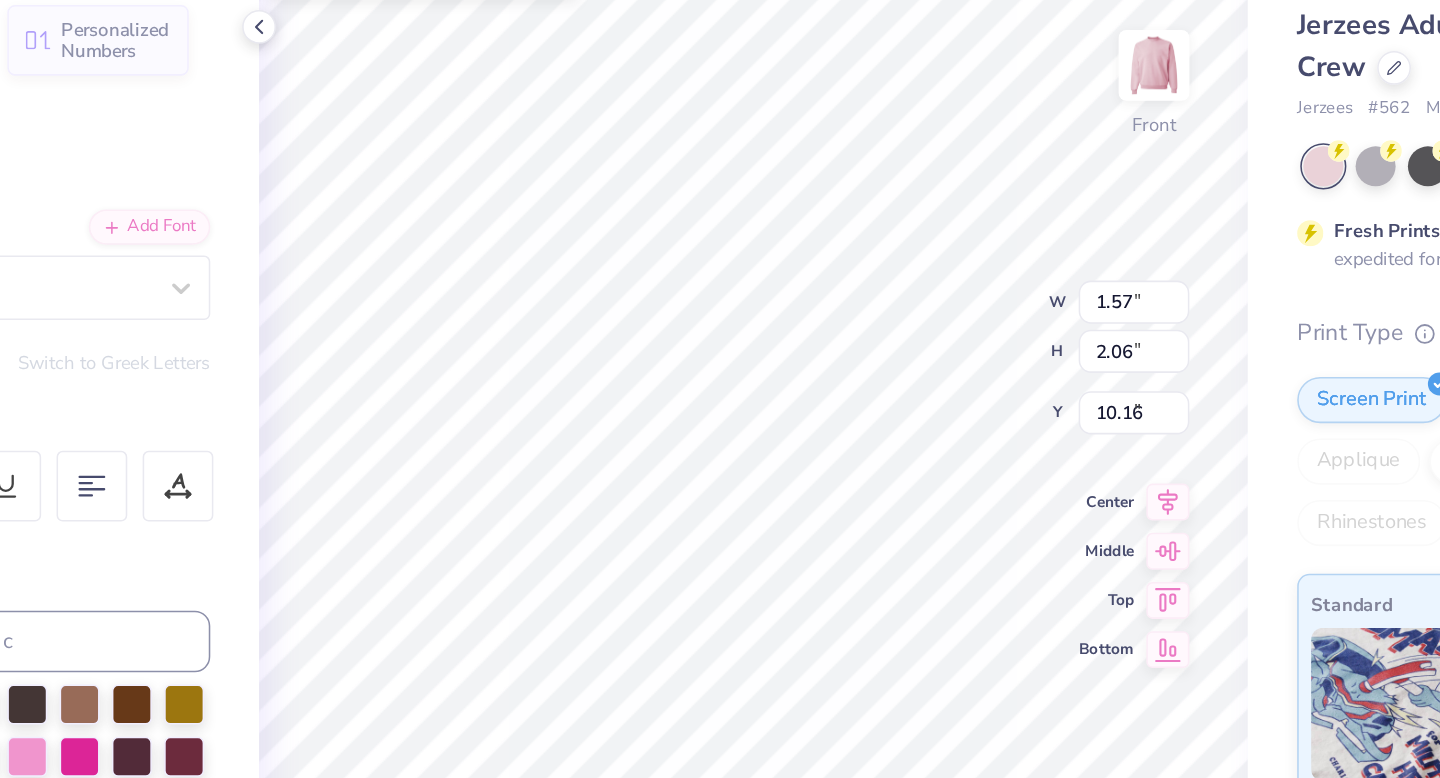 type on "1.47" 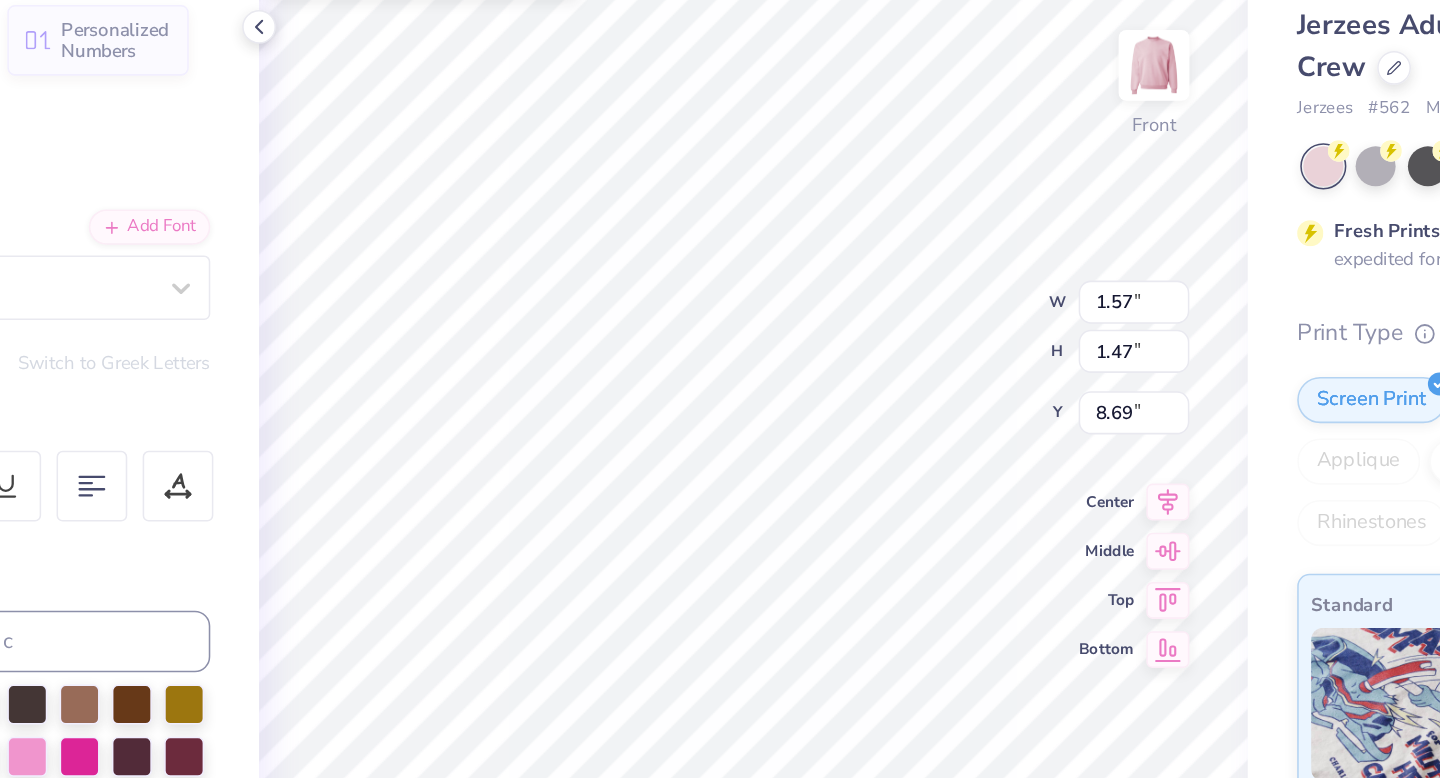 type on "7.67" 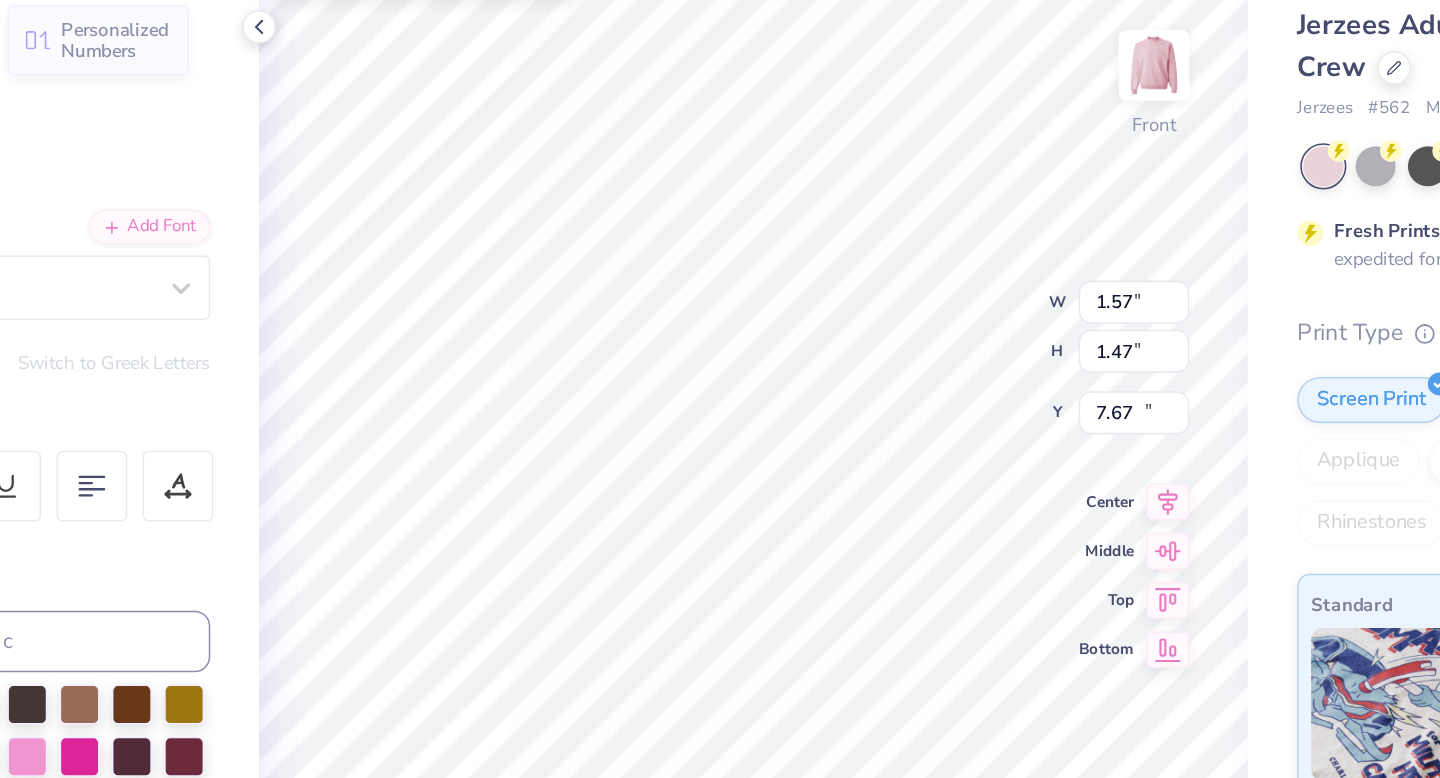 type on "1.66" 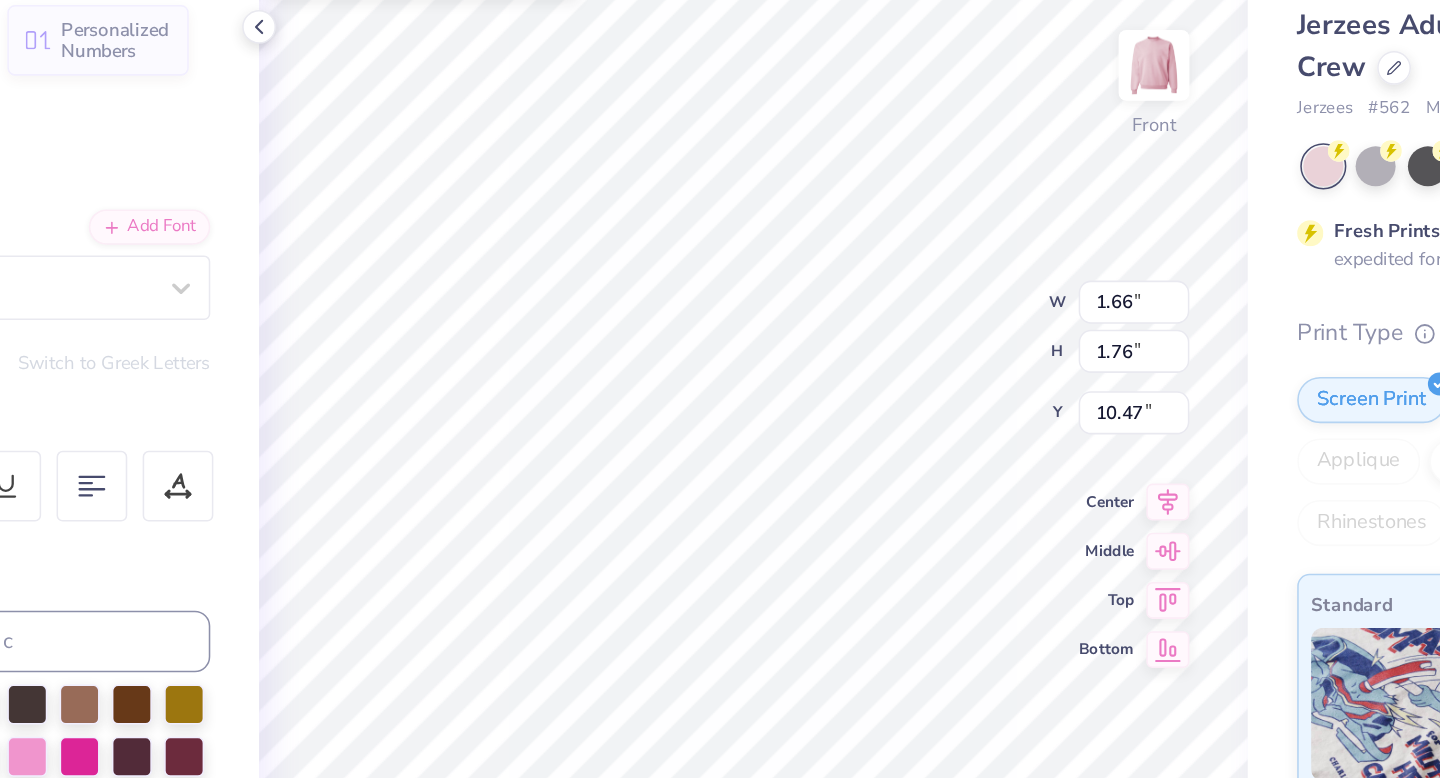 type on "11.49" 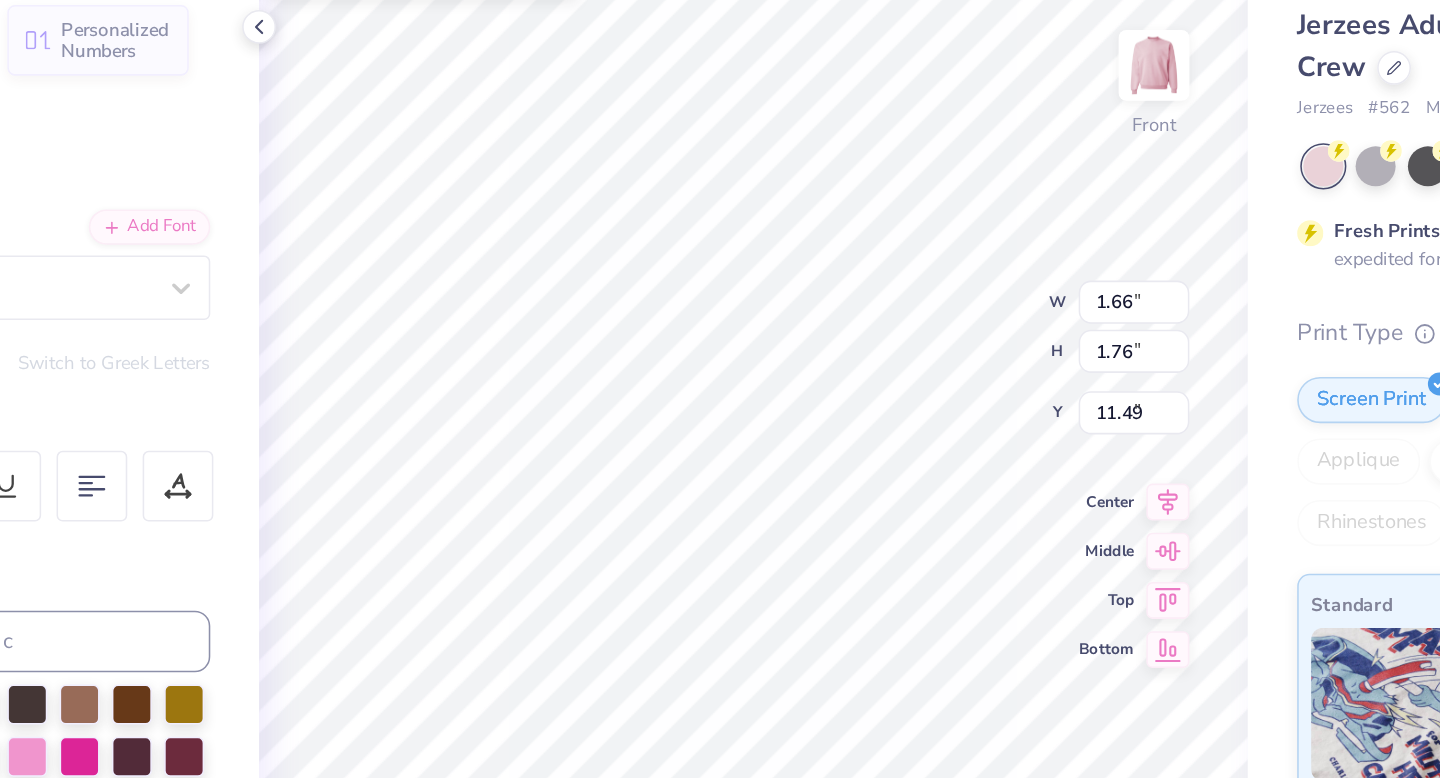 type on "1.51" 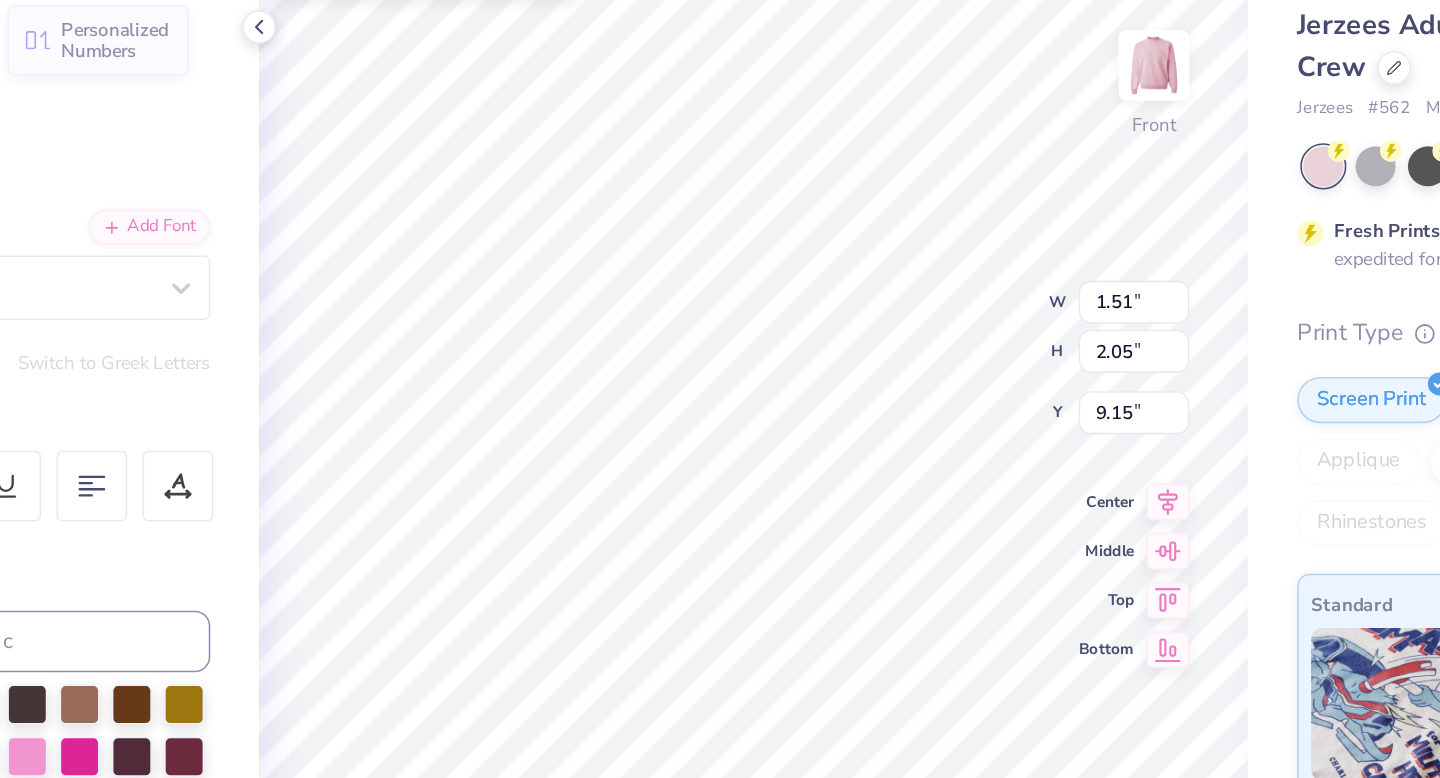 type on "2.19" 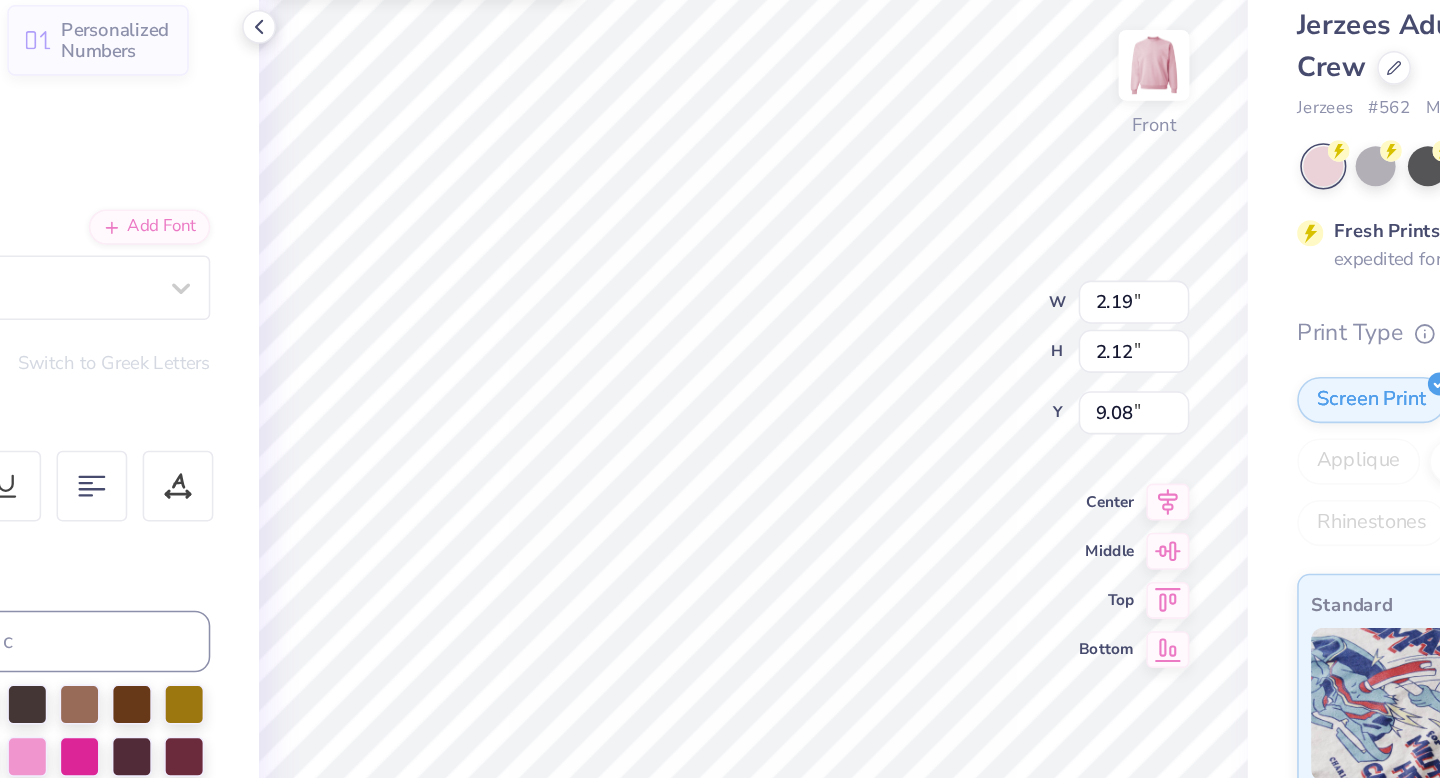 type on "2.06" 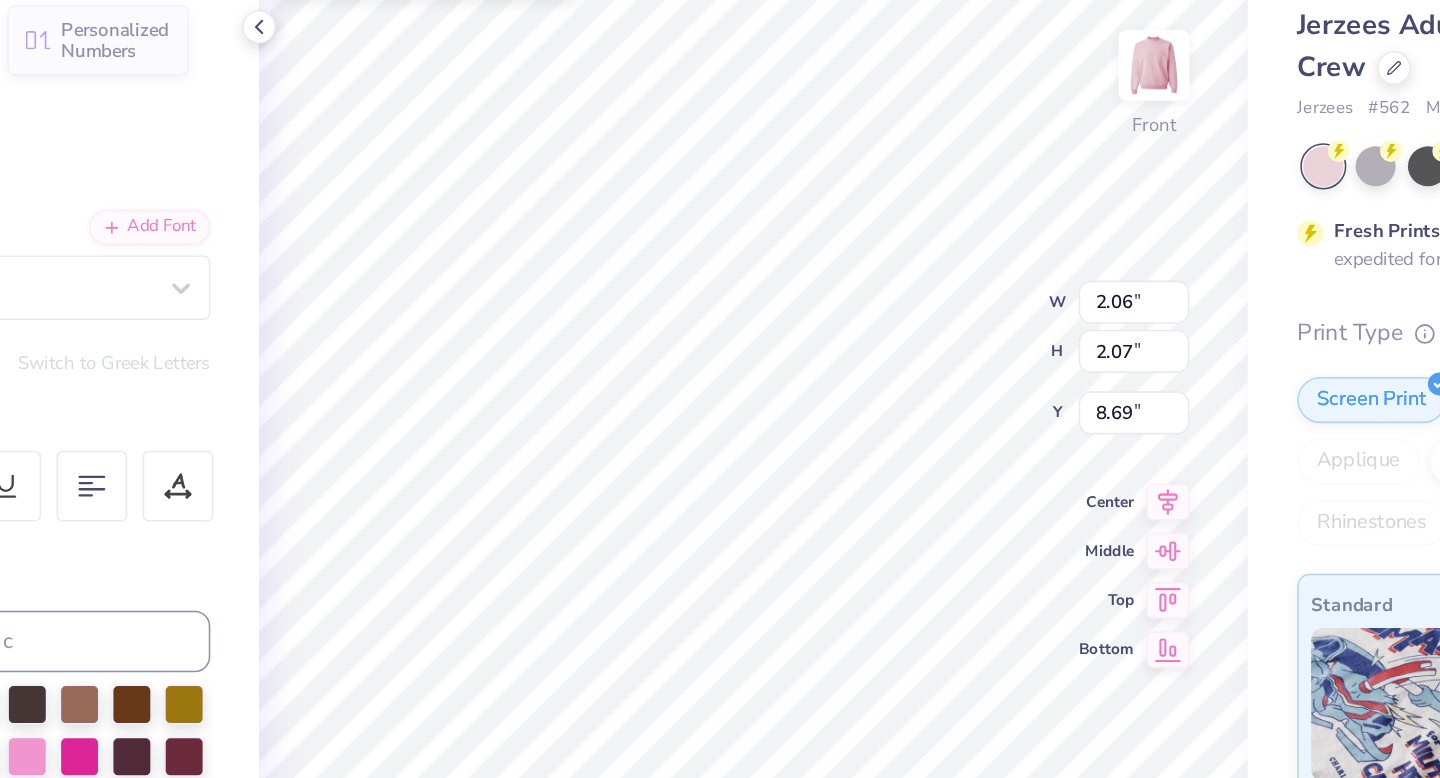 type on "8.75" 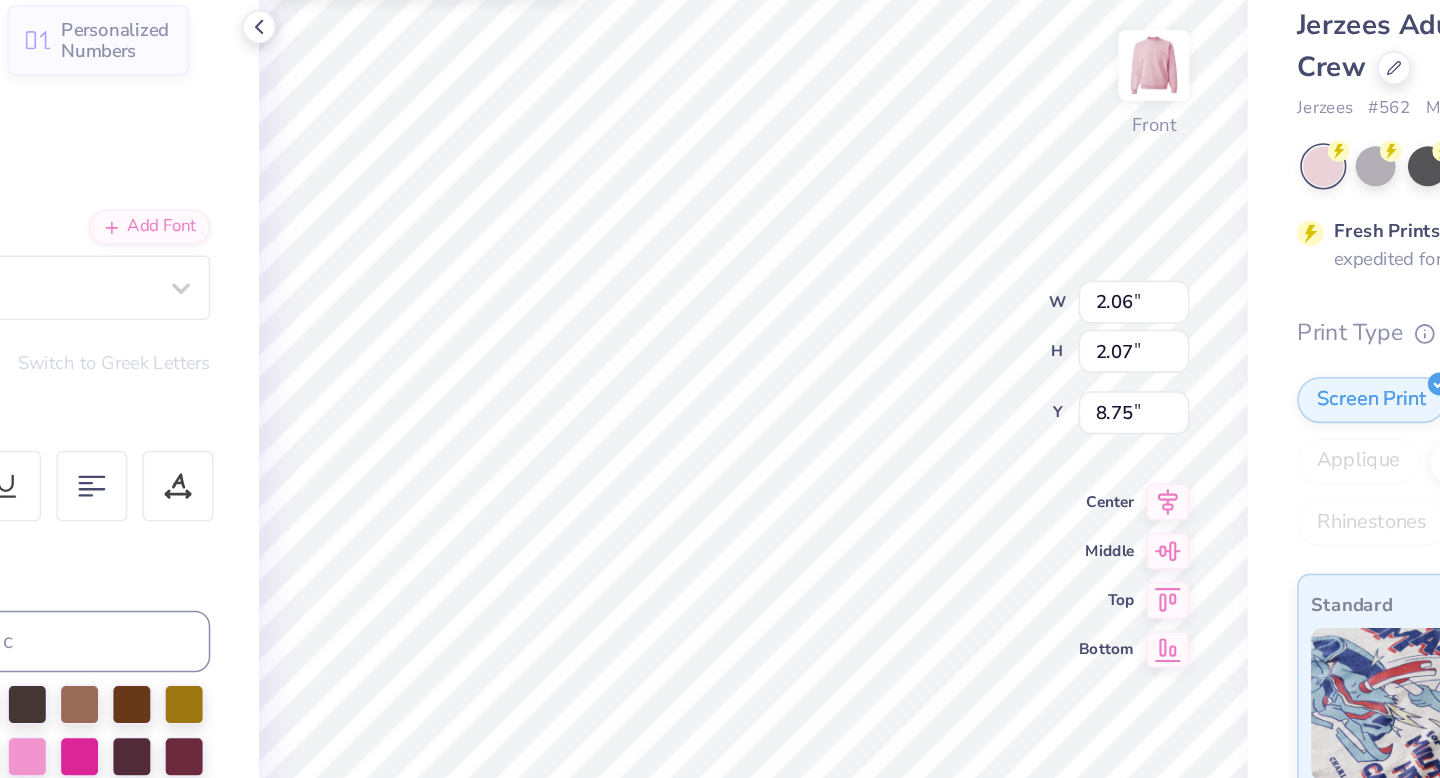 type on "2.36" 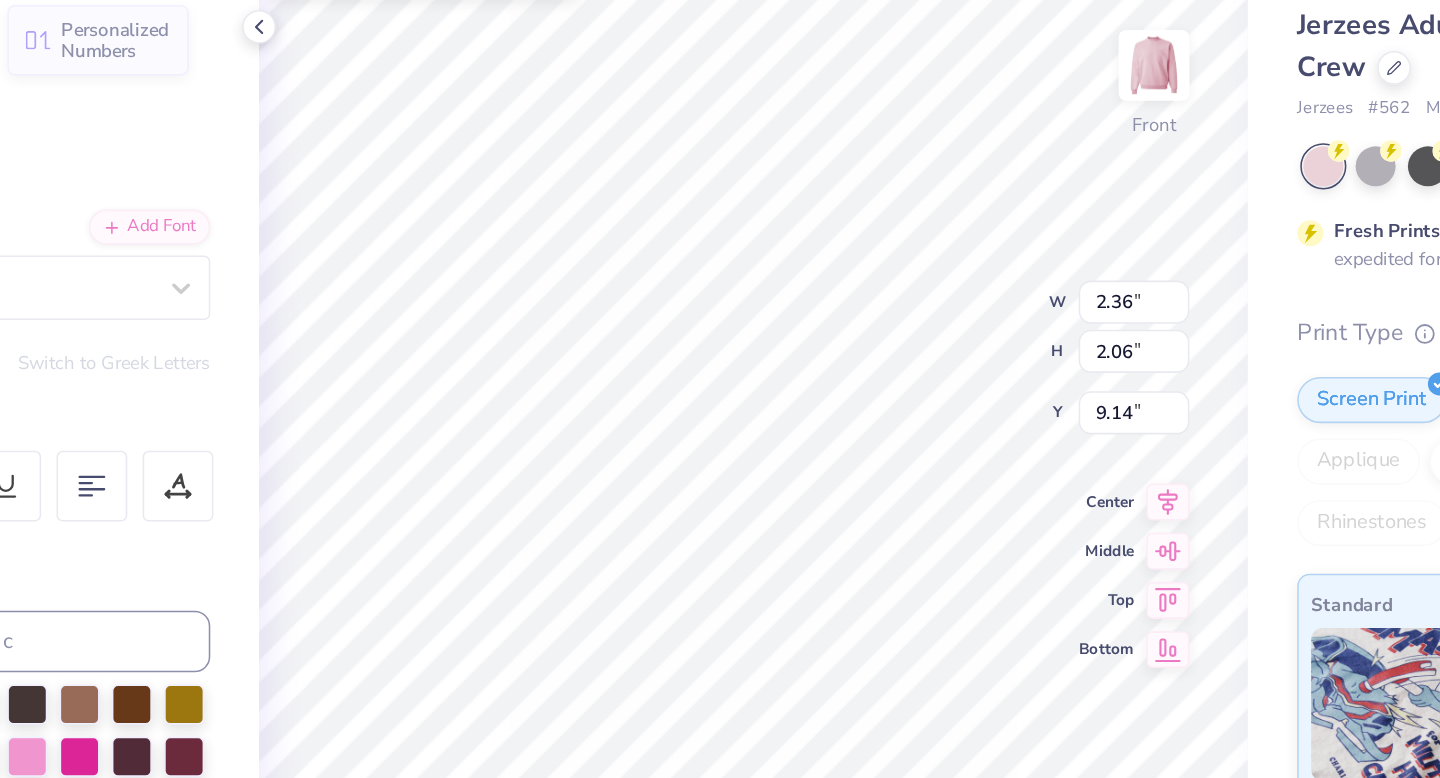 type on "1.51" 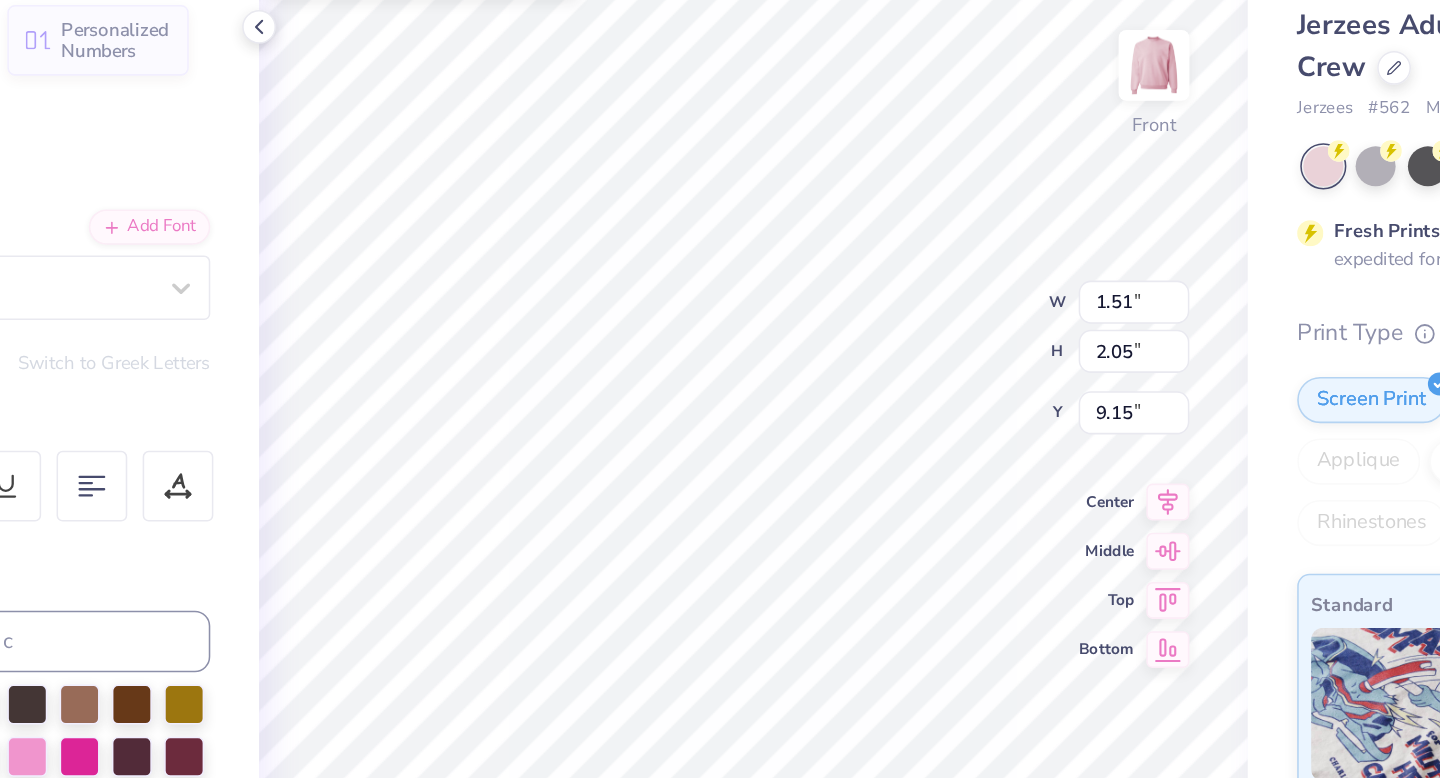 type on "9.14" 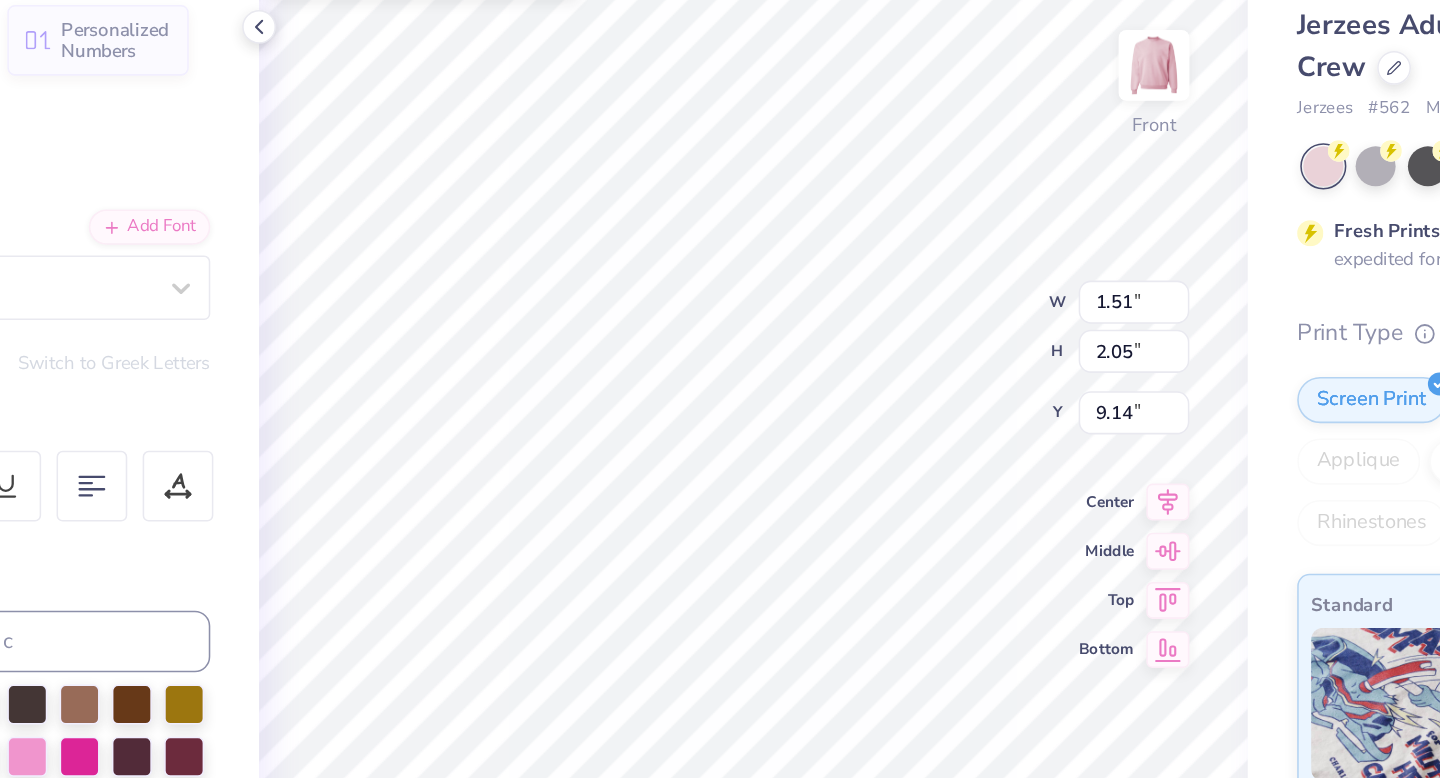 type on "2.19" 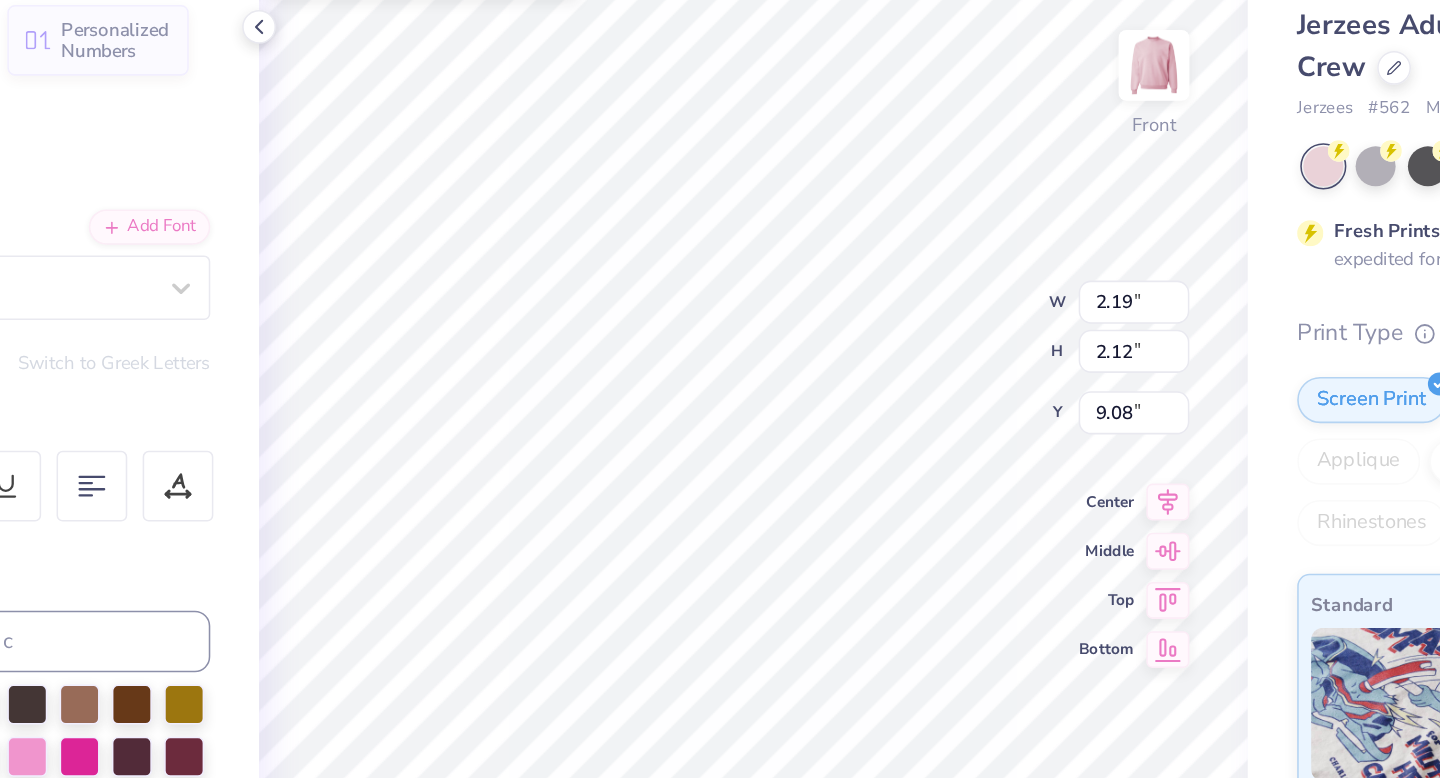 type on "2.06" 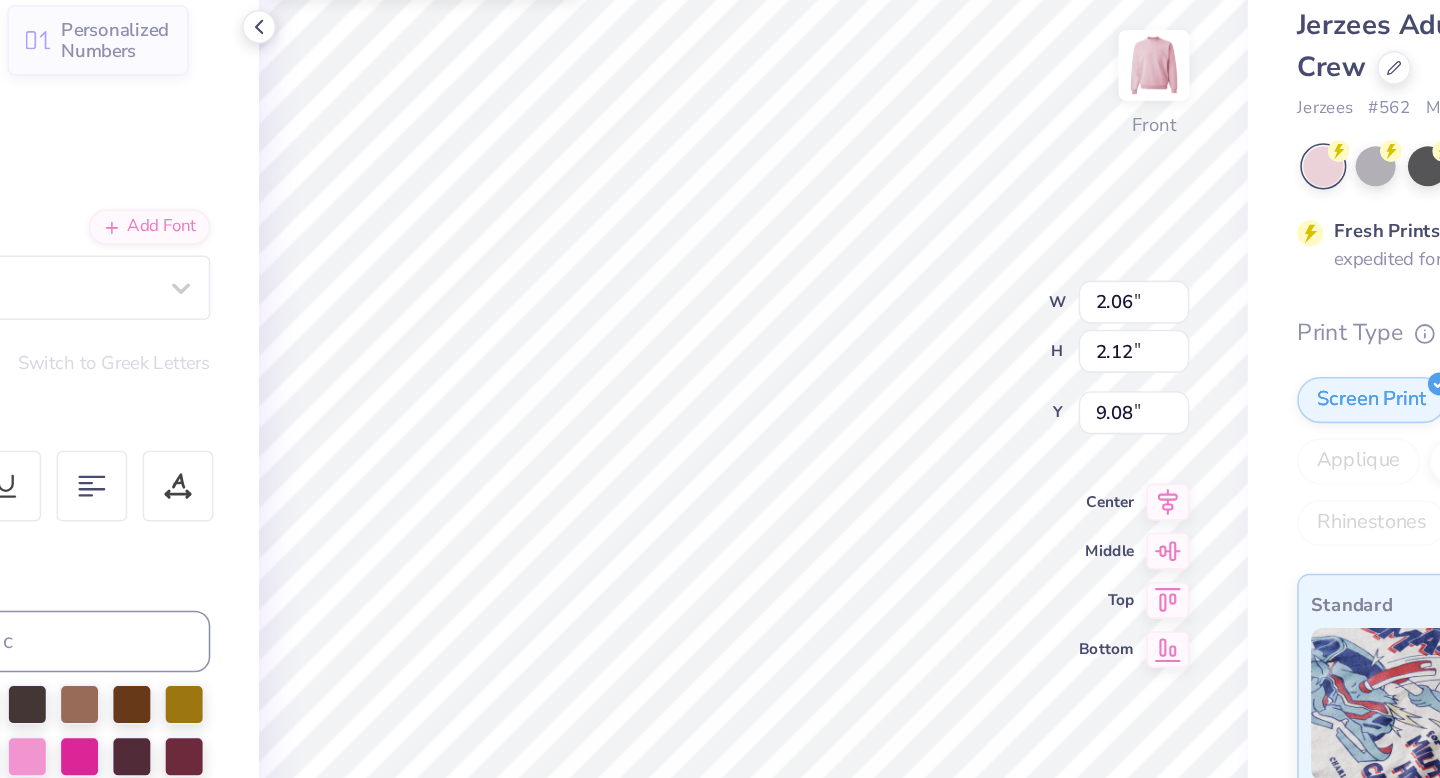type on "2.07" 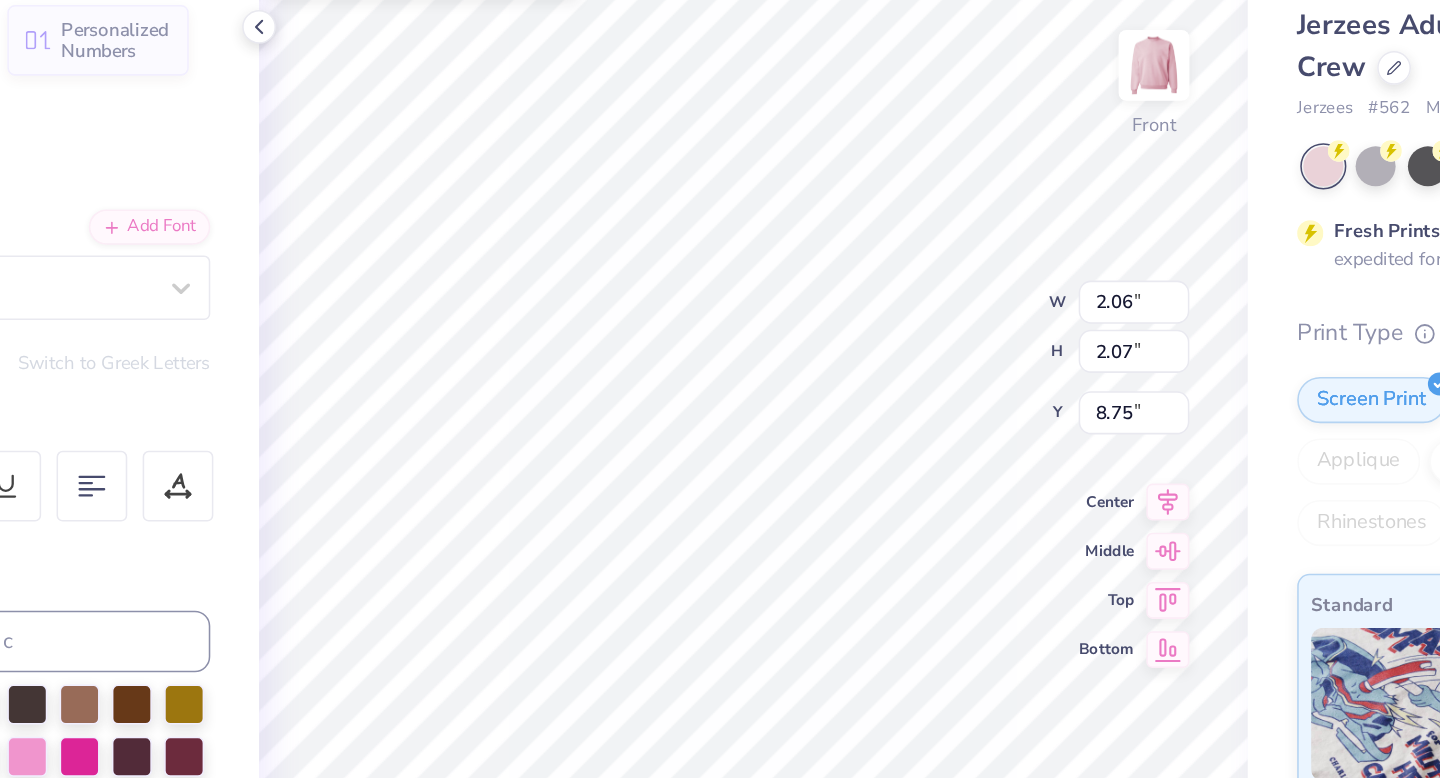 type on "9.13" 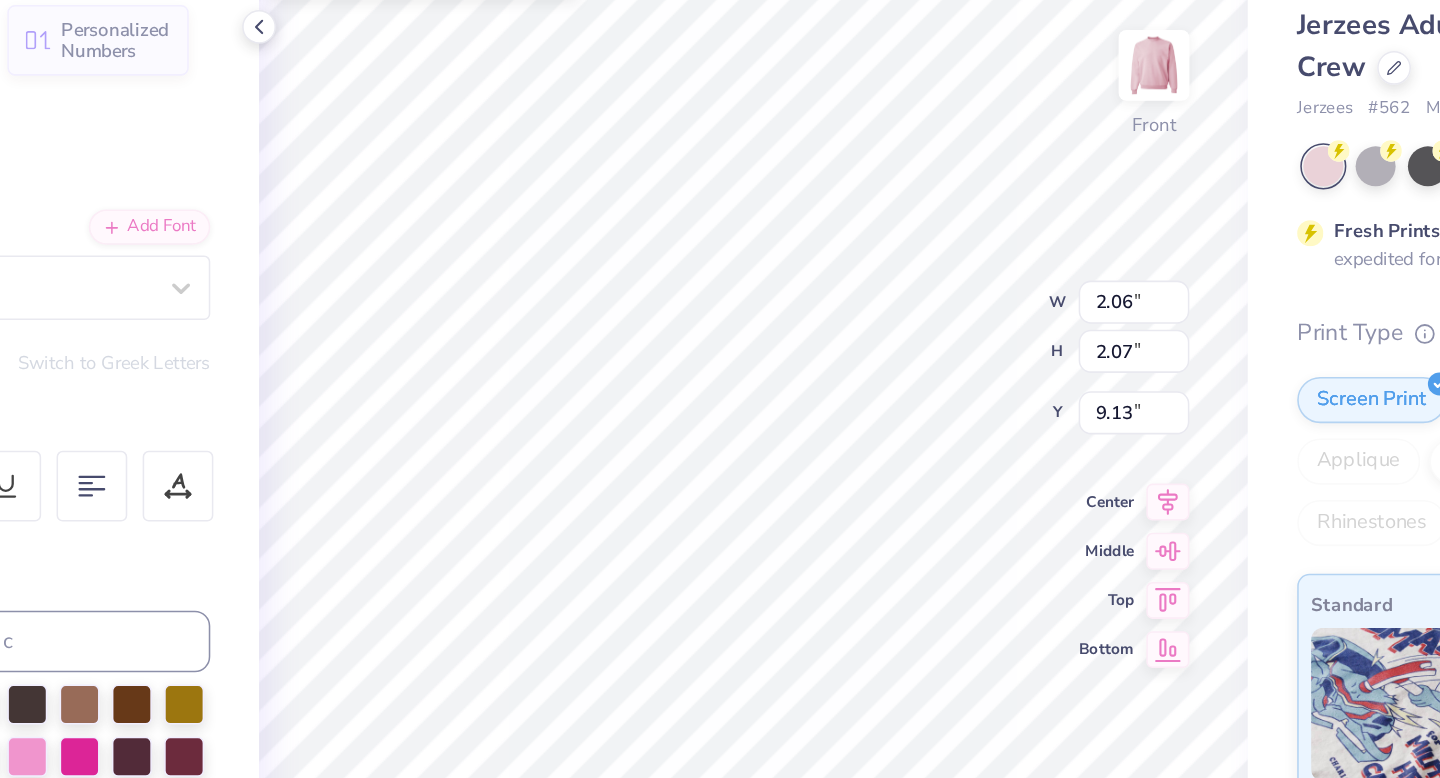 type on "2.36" 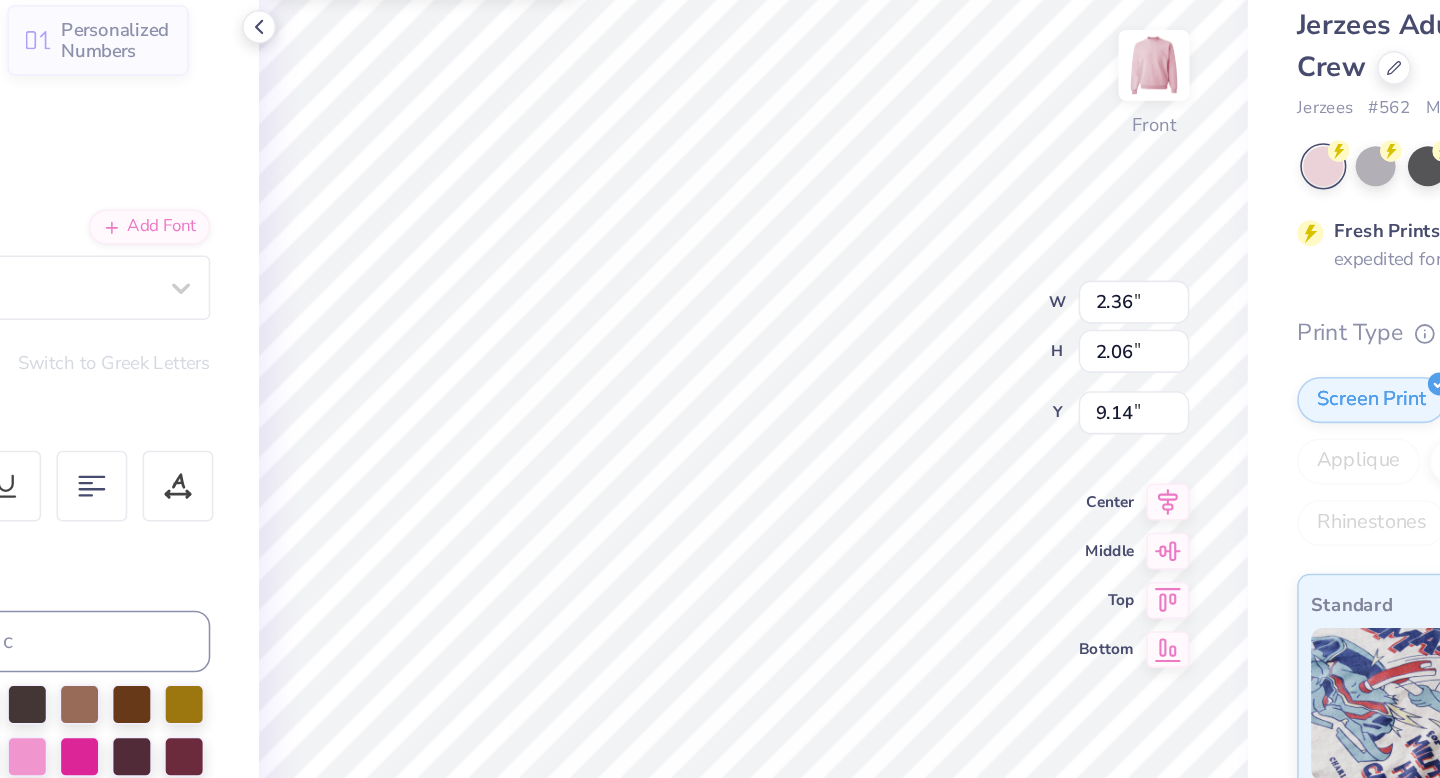 type on "1.50" 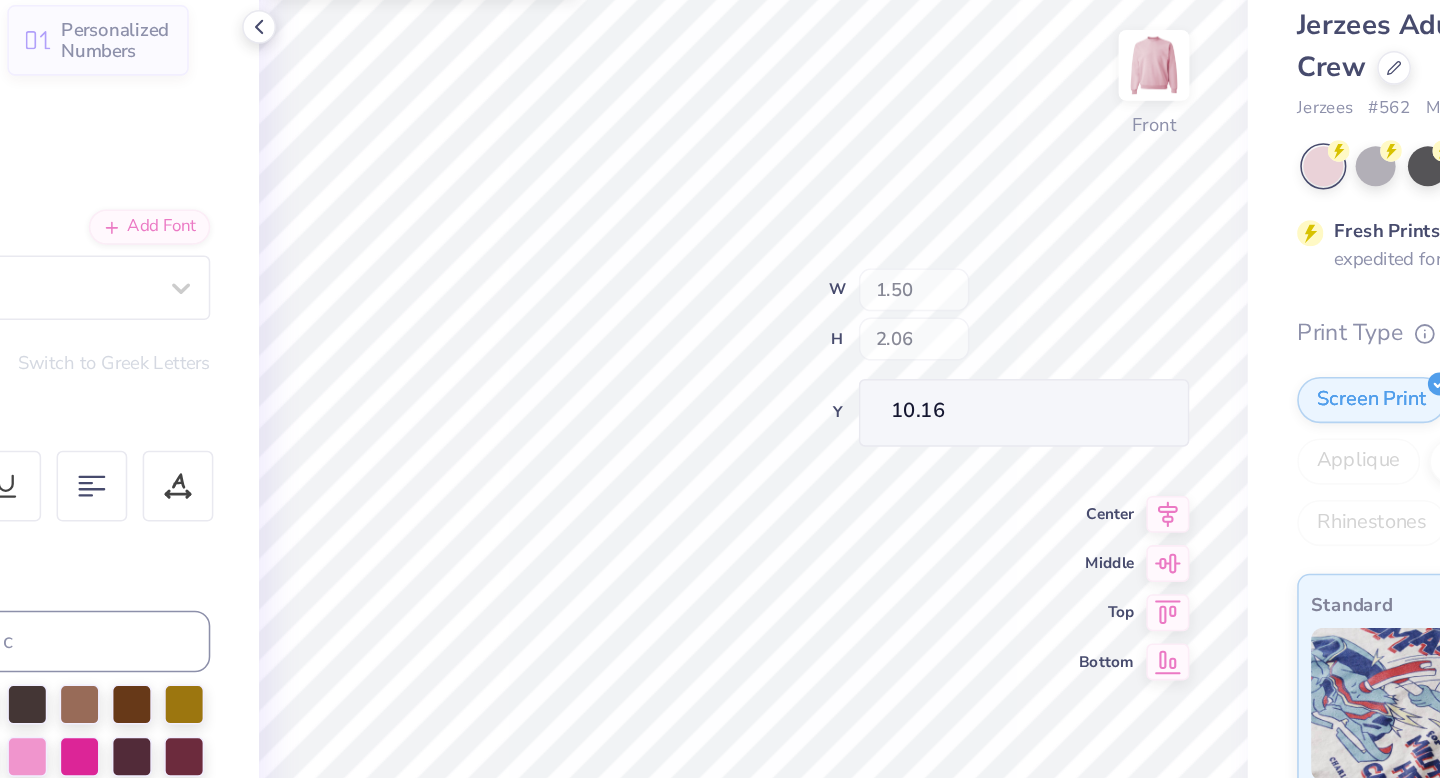 type on "9.43" 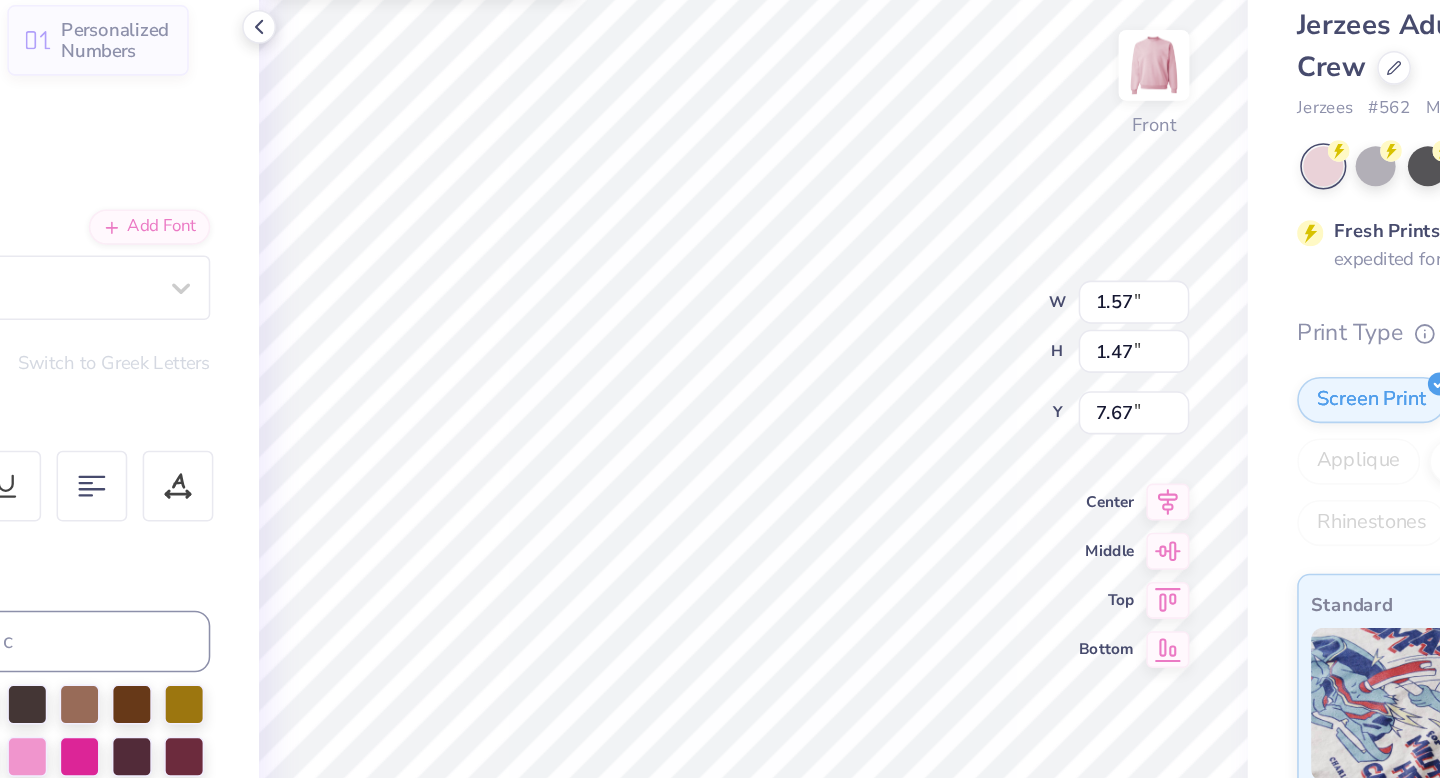 type on "7.30" 